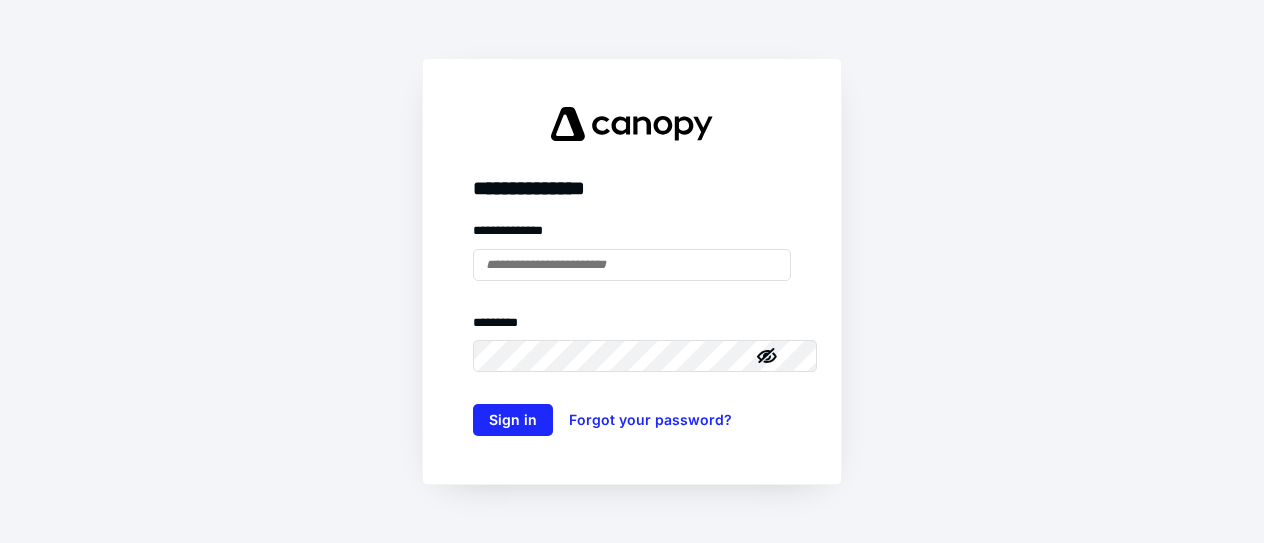 scroll, scrollTop: 0, scrollLeft: 0, axis: both 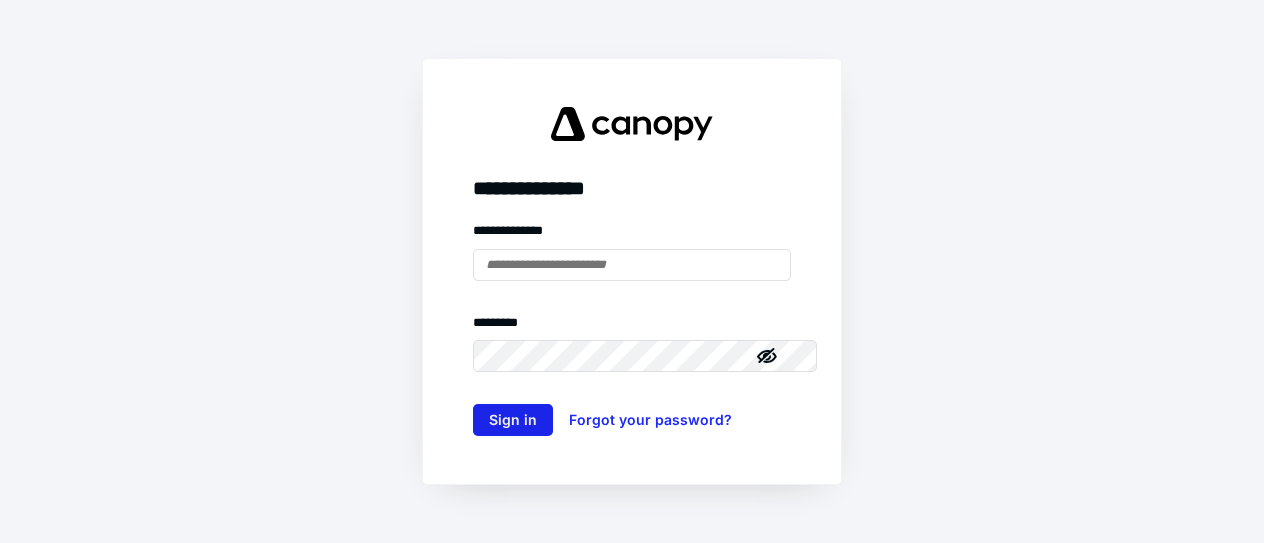 type on "**********" 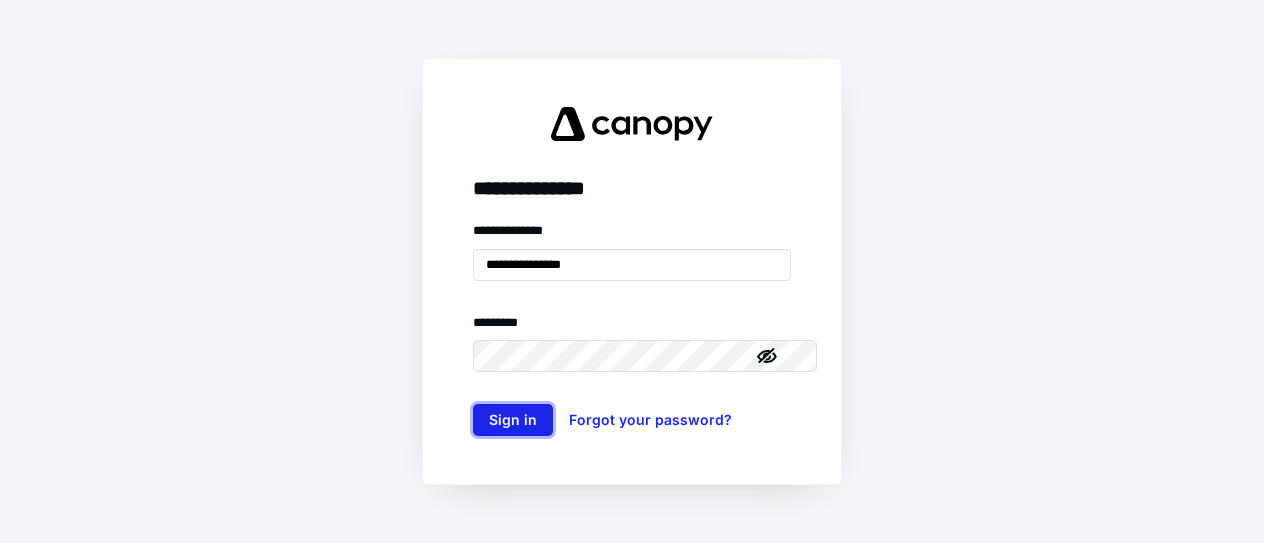 click on "Sign in" at bounding box center [513, 420] 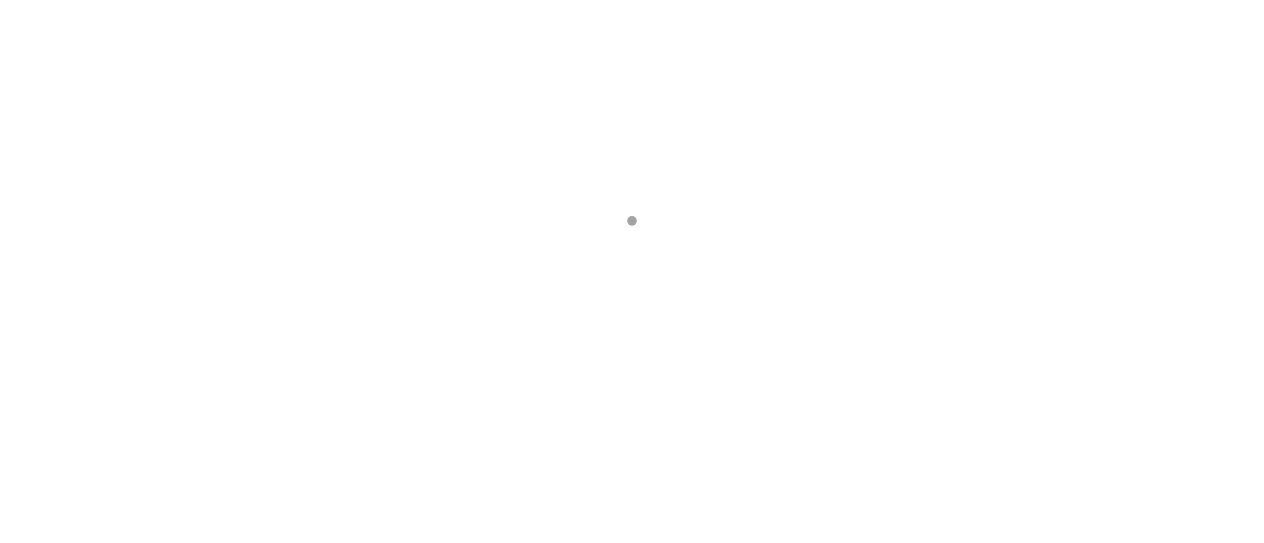 scroll, scrollTop: 0, scrollLeft: 0, axis: both 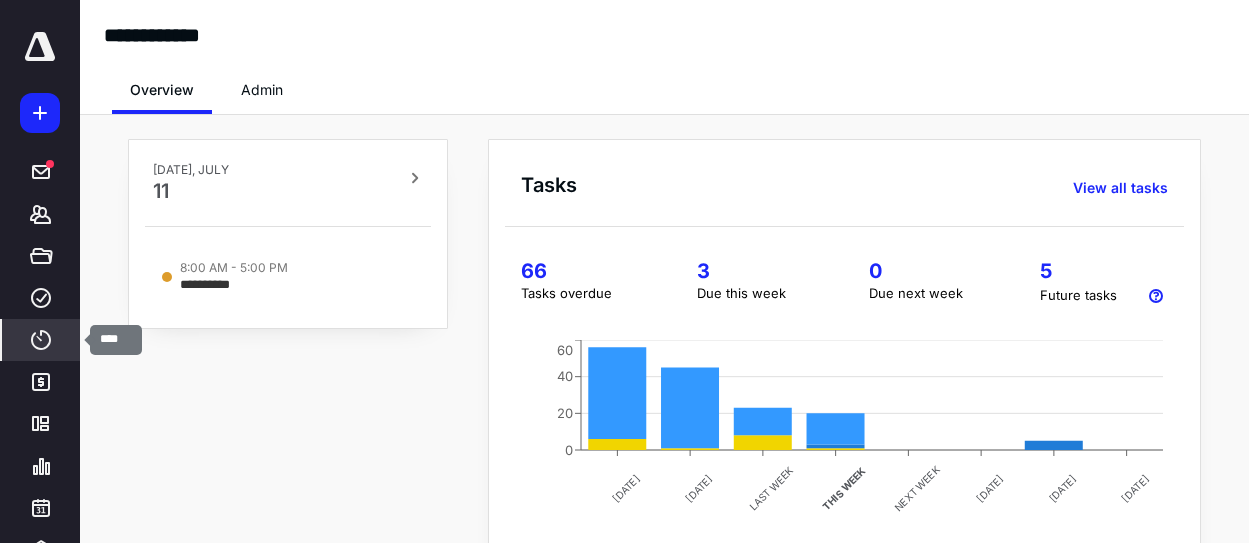 click 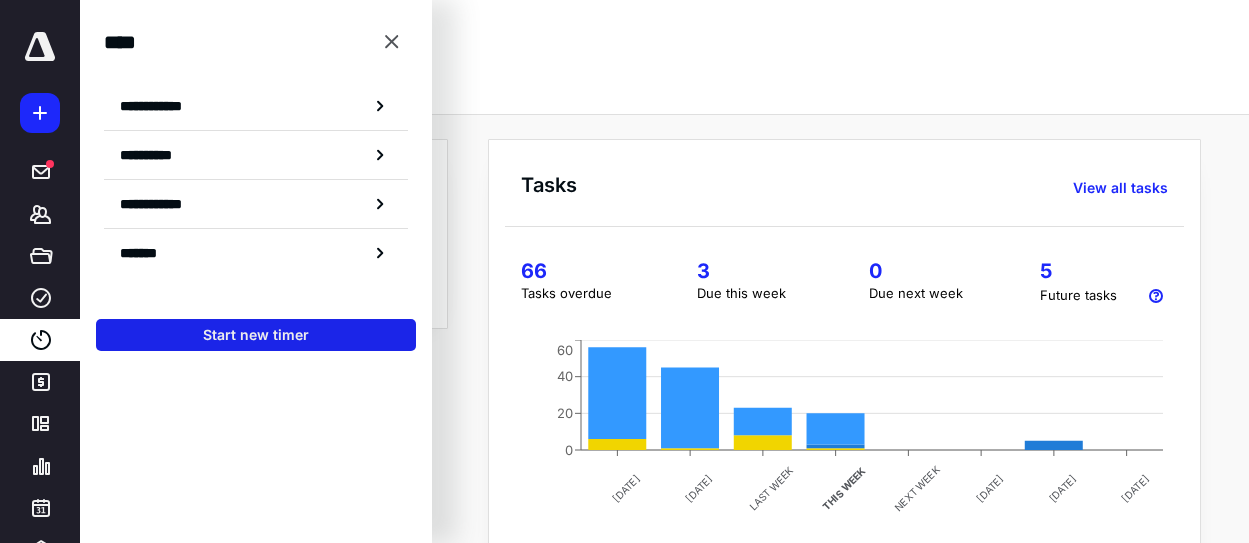 click on "Start new timer" at bounding box center [256, 335] 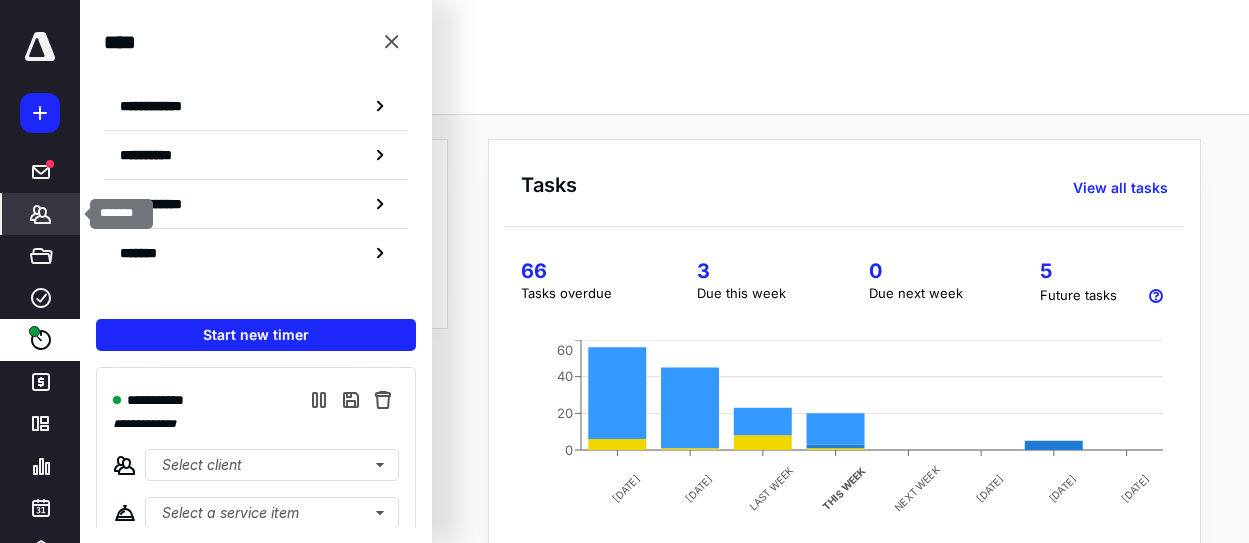 click 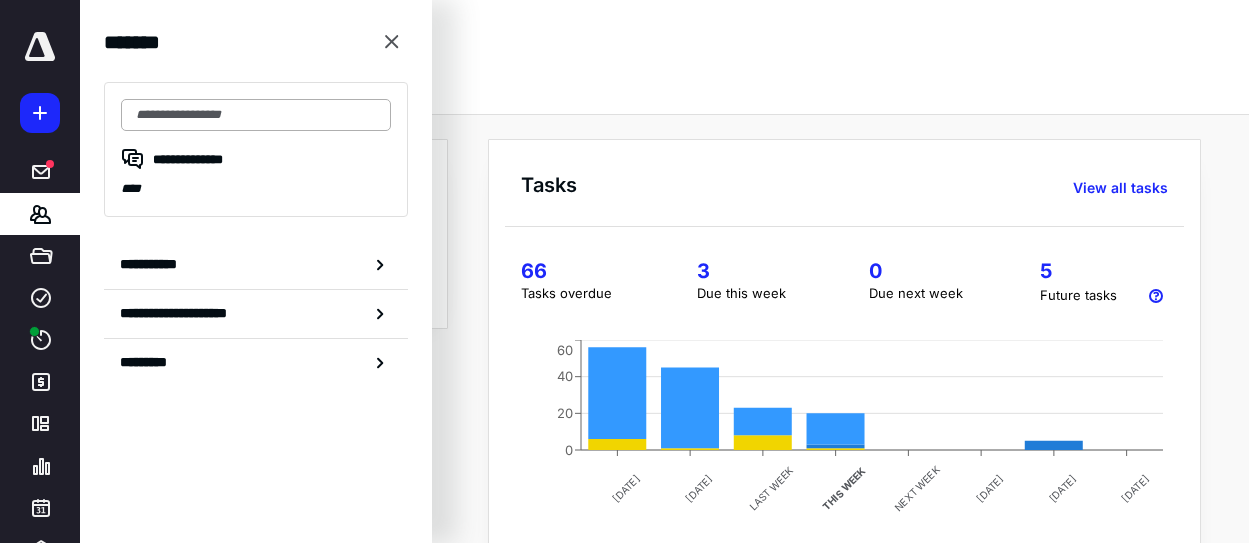 click at bounding box center (256, 115) 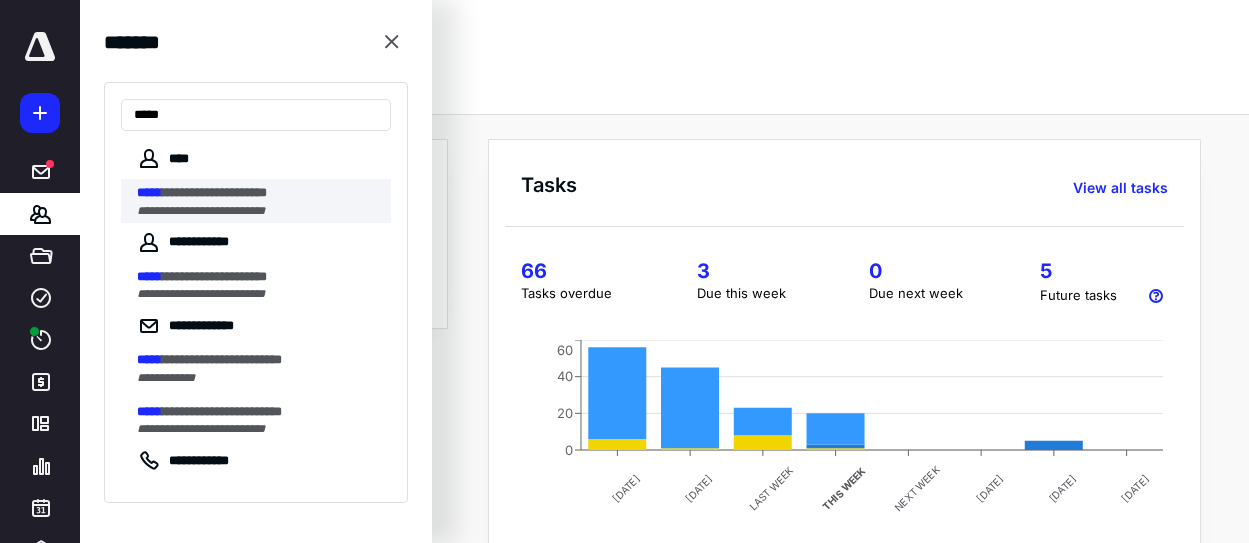 type on "*****" 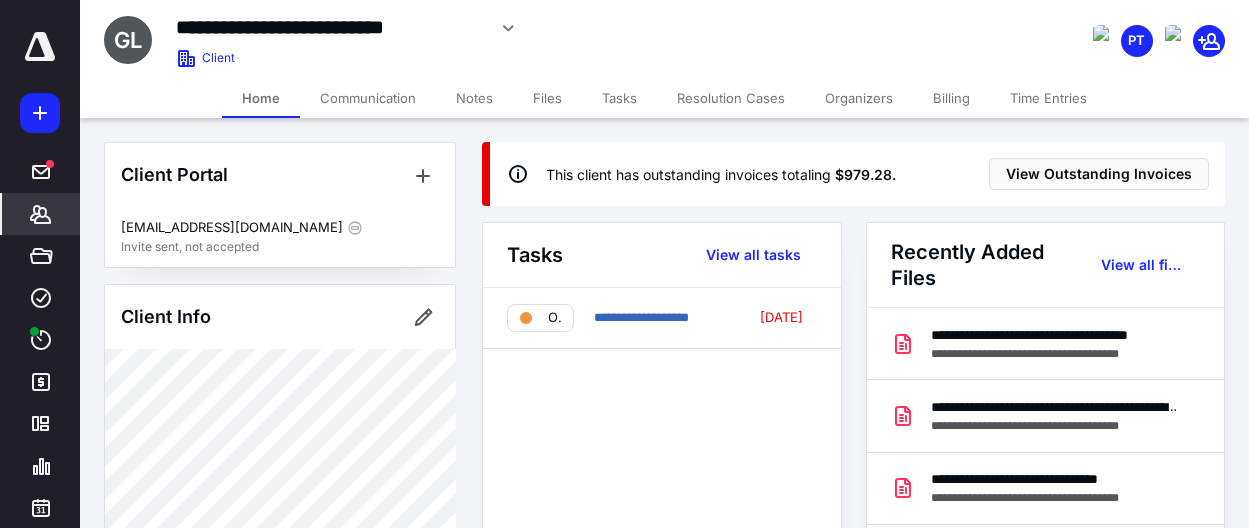 click on "Files" at bounding box center [547, 98] 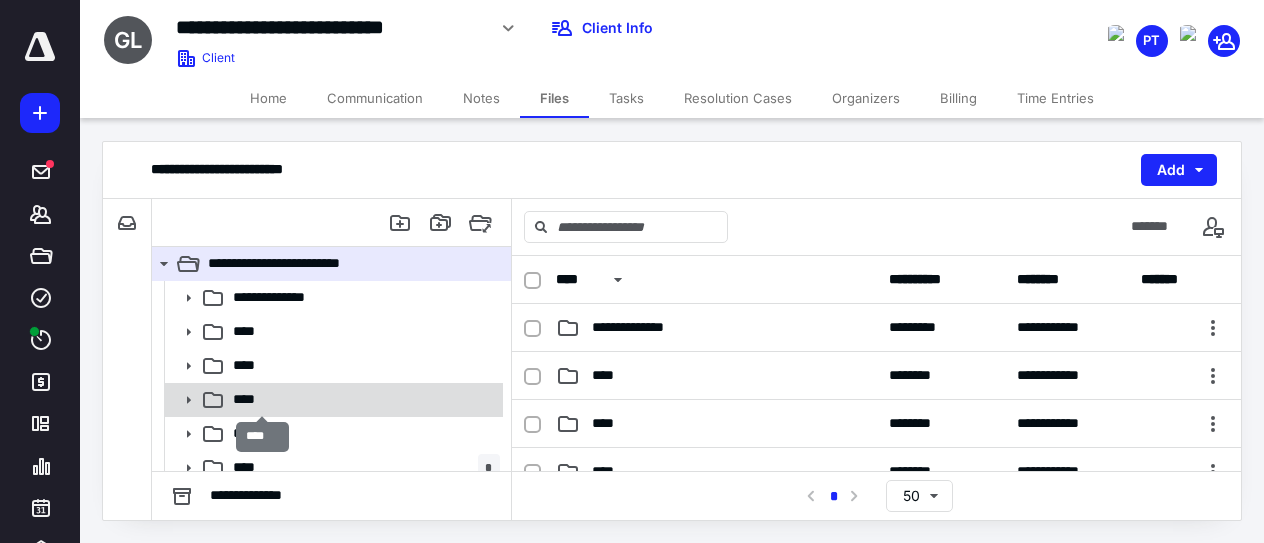 click on "****" at bounding box center [251, 399] 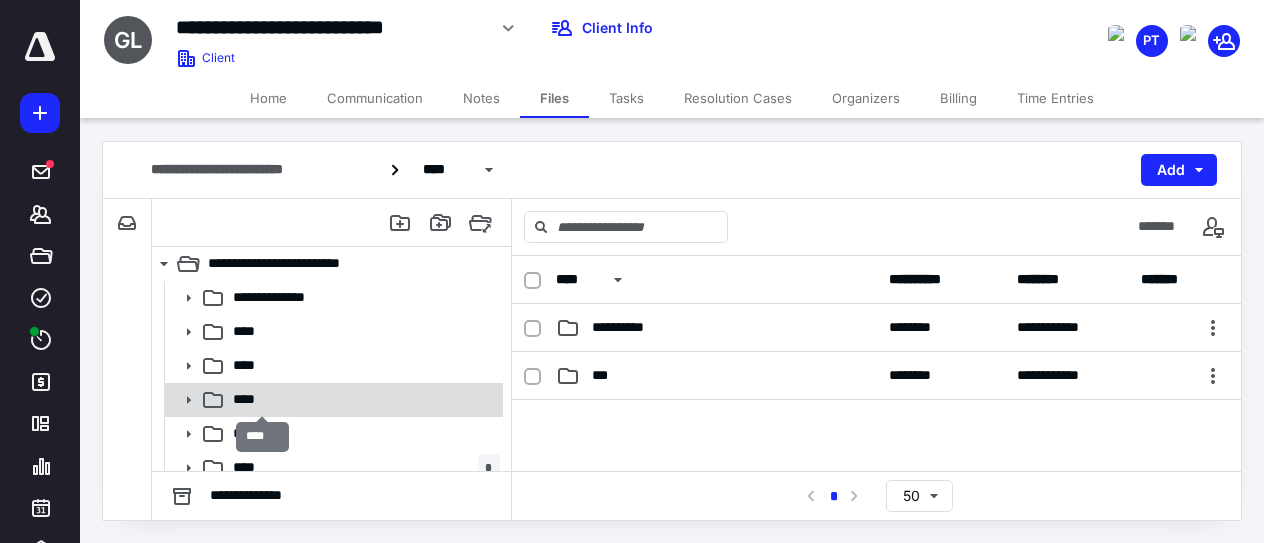 click on "****" at bounding box center [251, 399] 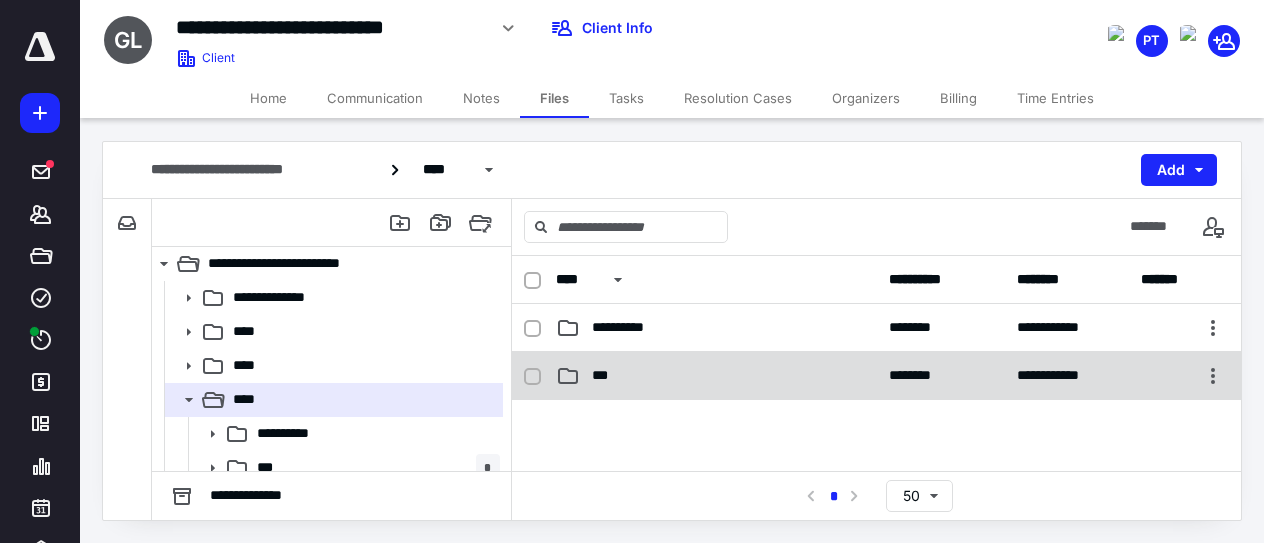 click on "***" at bounding box center (604, 375) 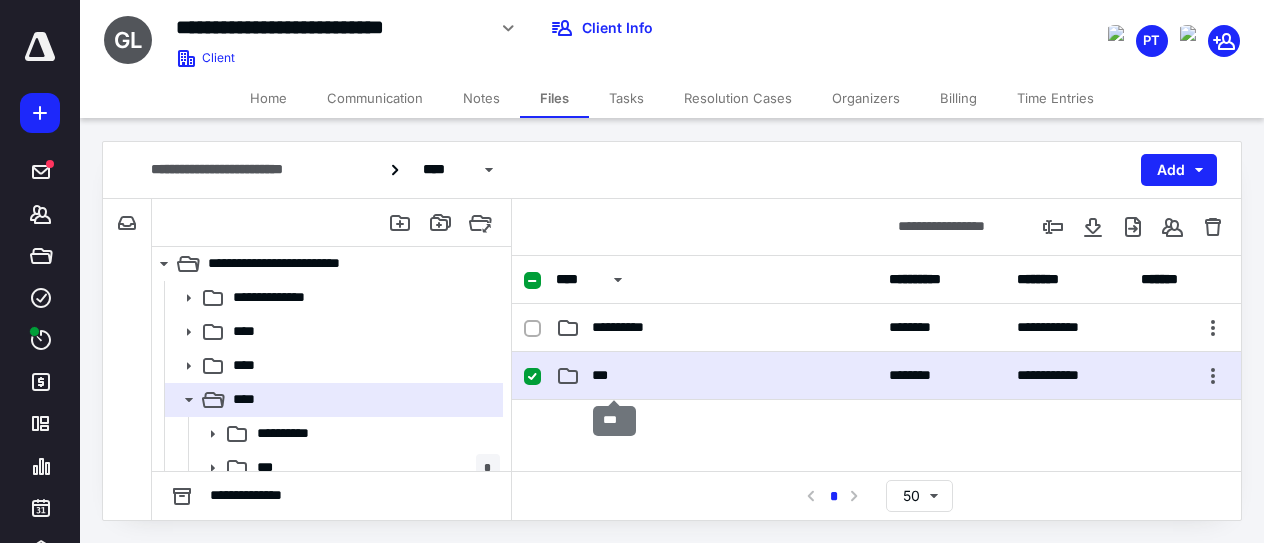 click on "***" at bounding box center [604, 375] 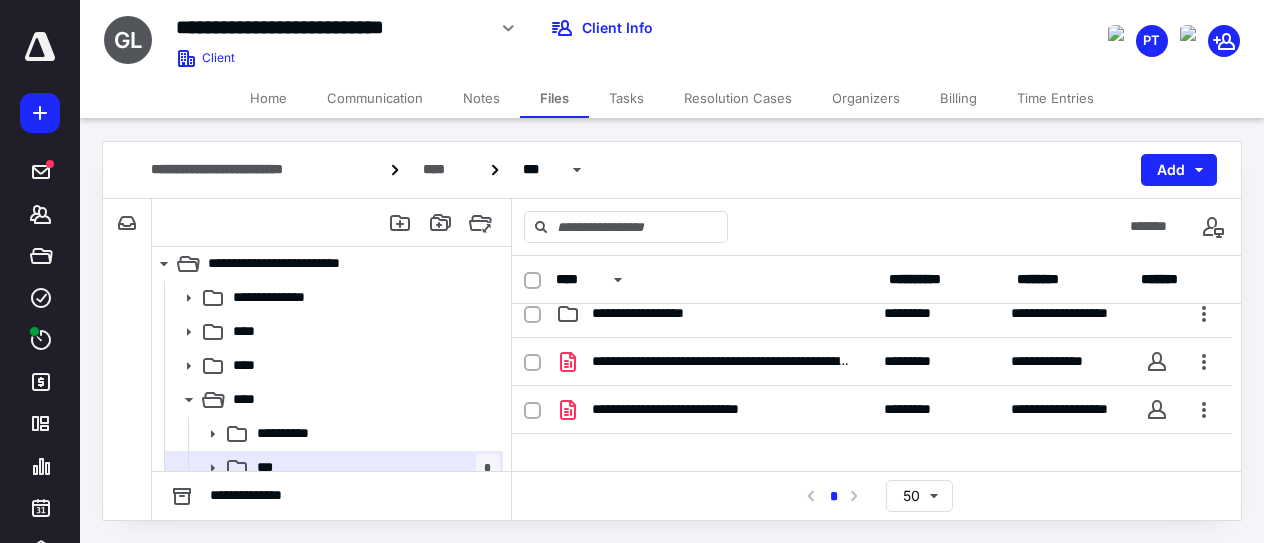 scroll, scrollTop: 0, scrollLeft: 0, axis: both 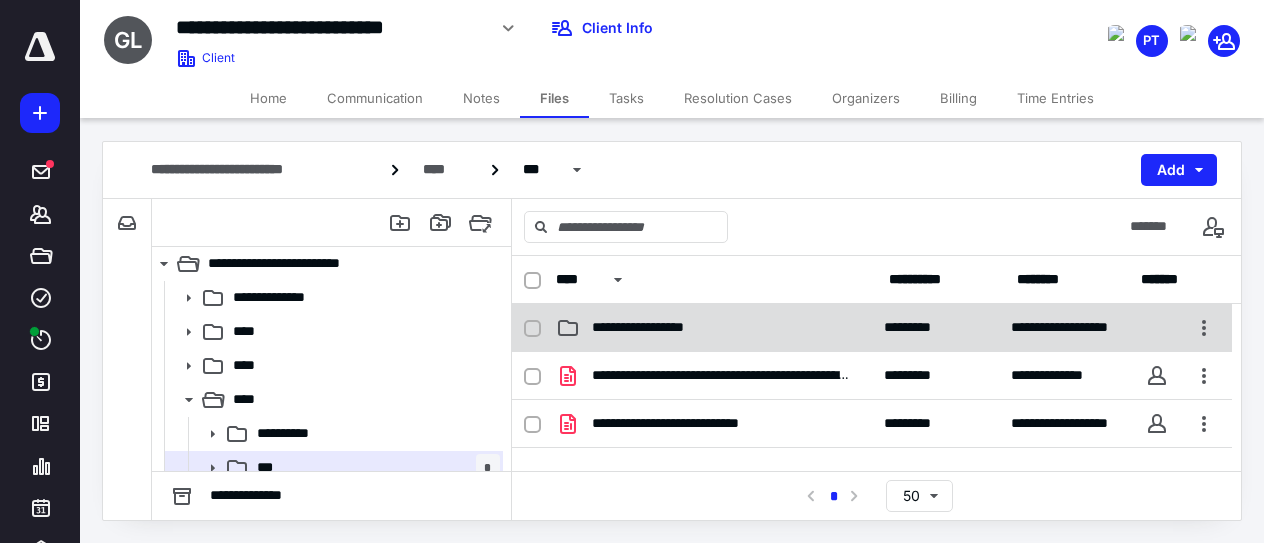 click on "**********" at bounding box center [667, 327] 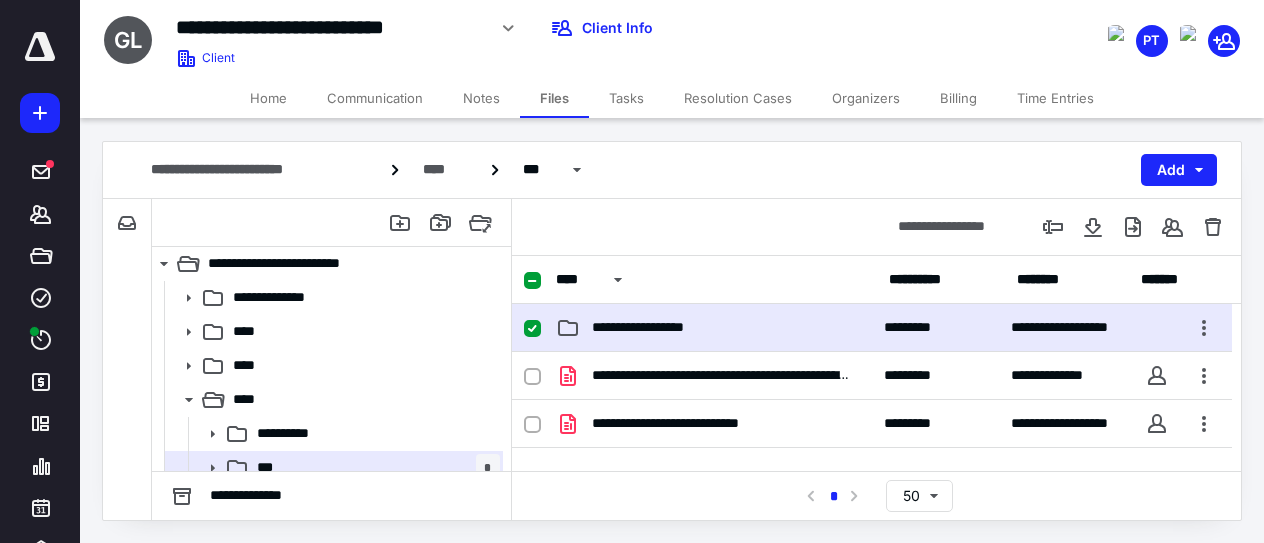 click on "**********" at bounding box center [667, 327] 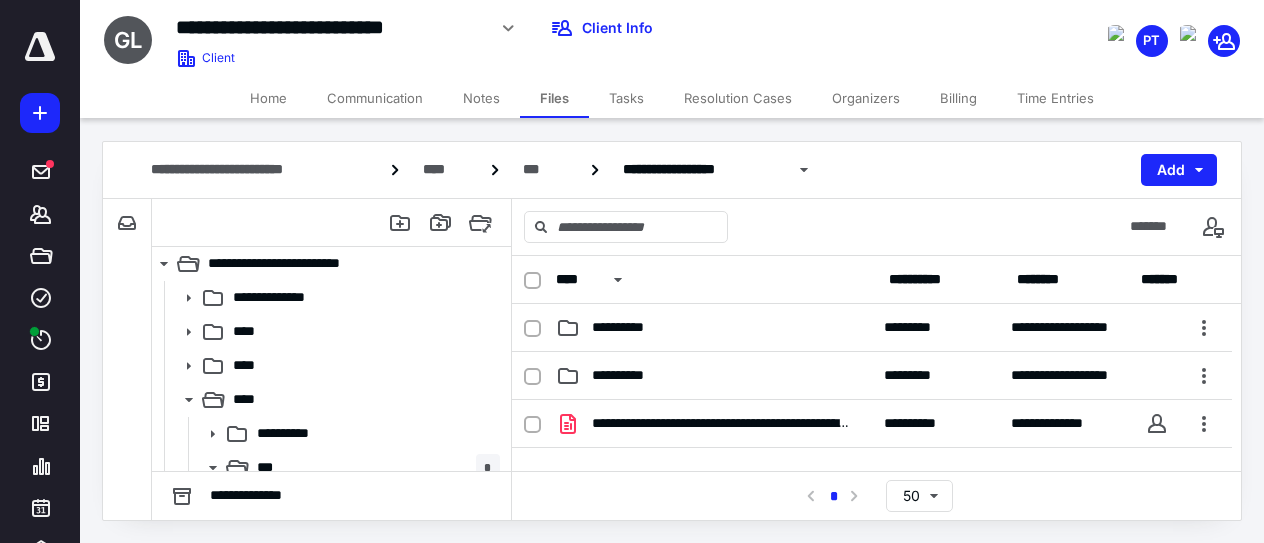 click on "**********" at bounding box center [638, 327] 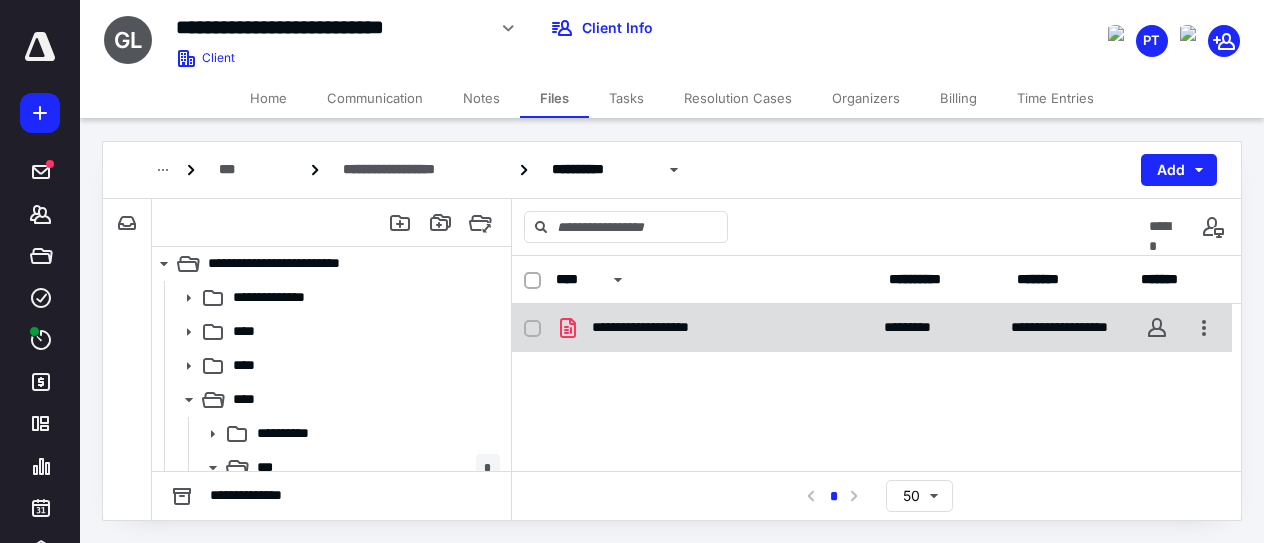 click 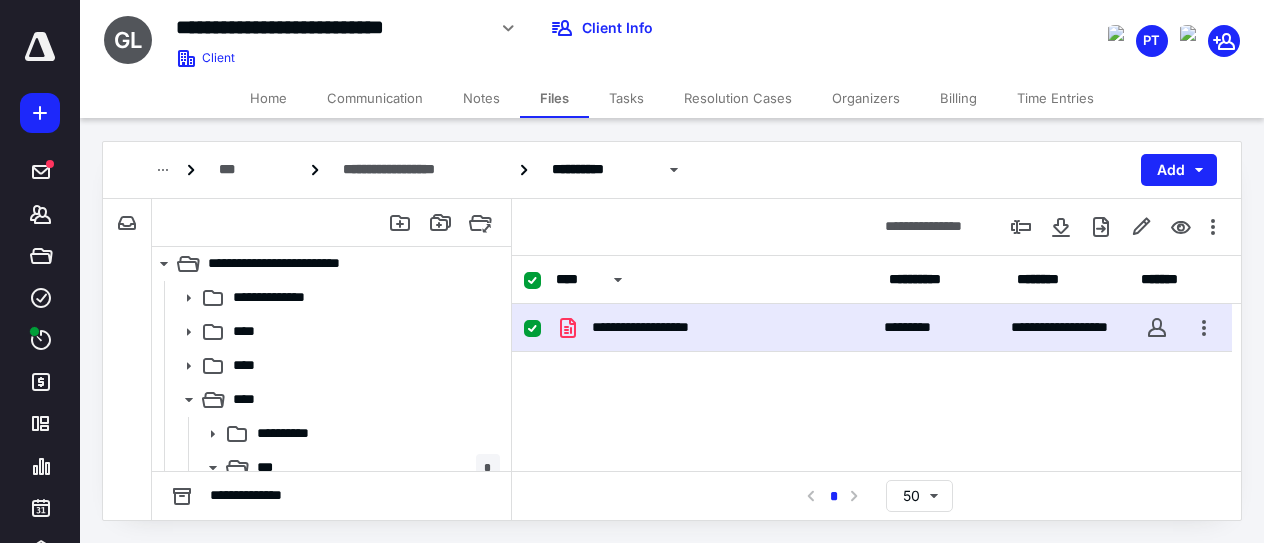 click 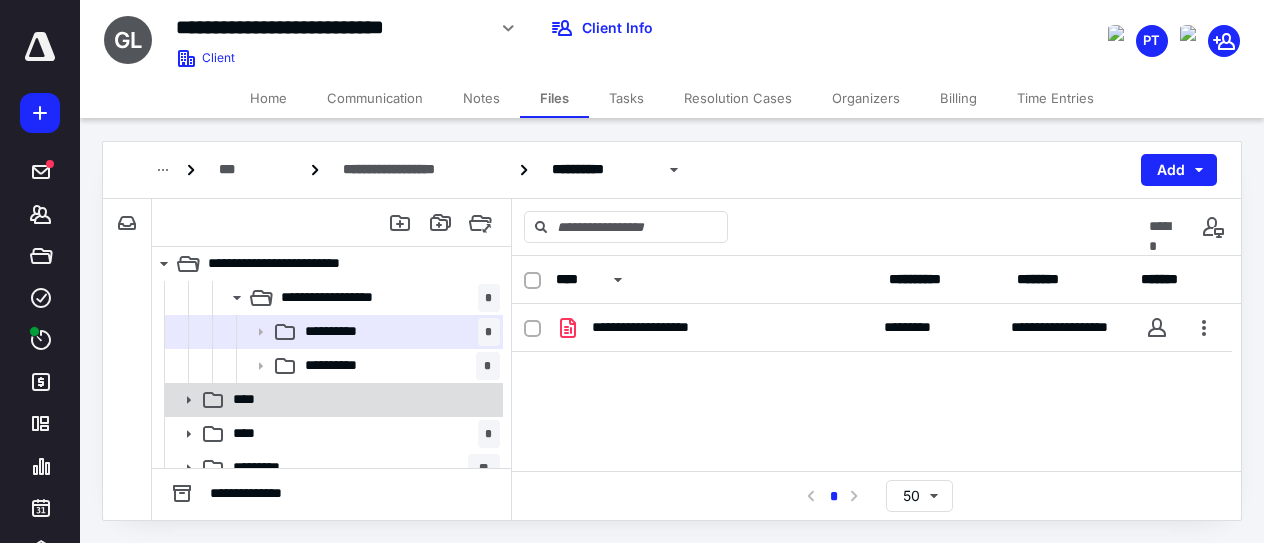 scroll, scrollTop: 208, scrollLeft: 0, axis: vertical 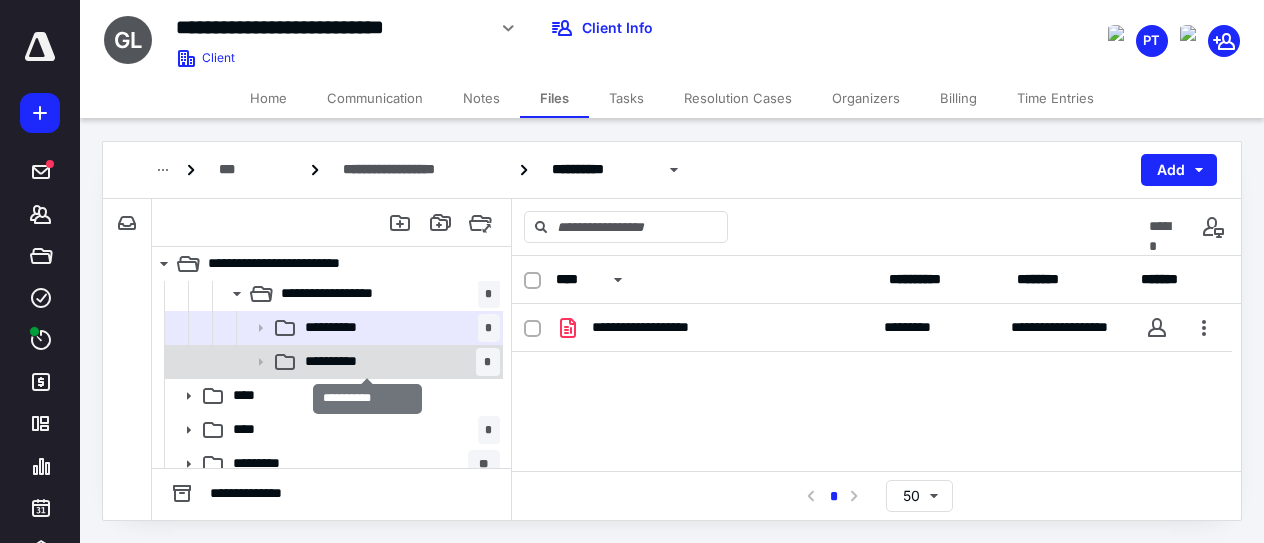 click on "**********" at bounding box center (356, 361) 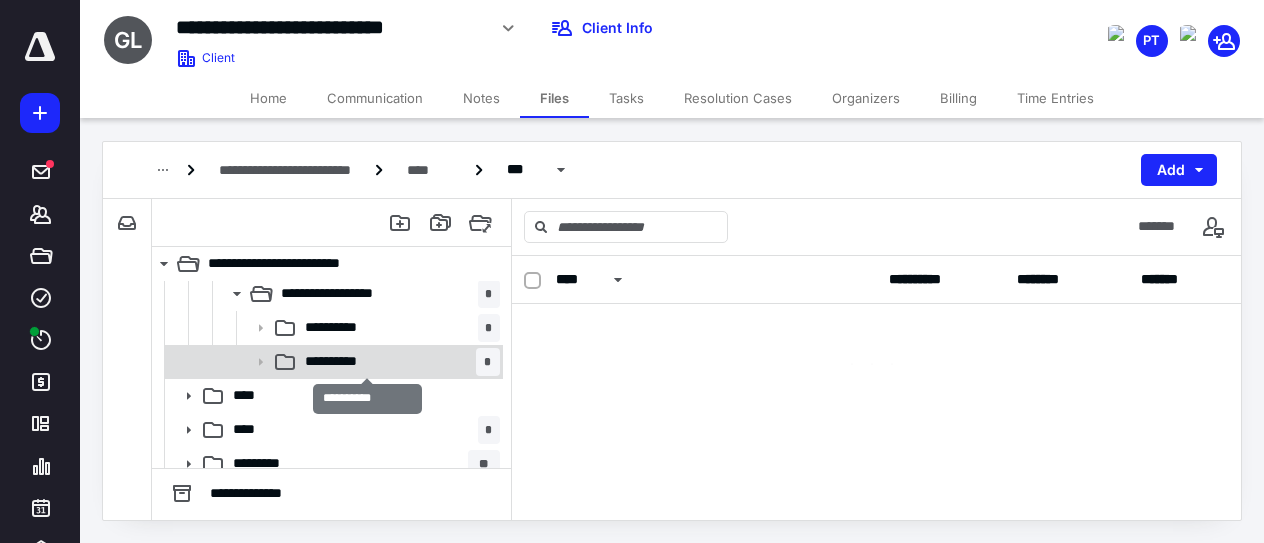 click on "**********" at bounding box center (356, 361) 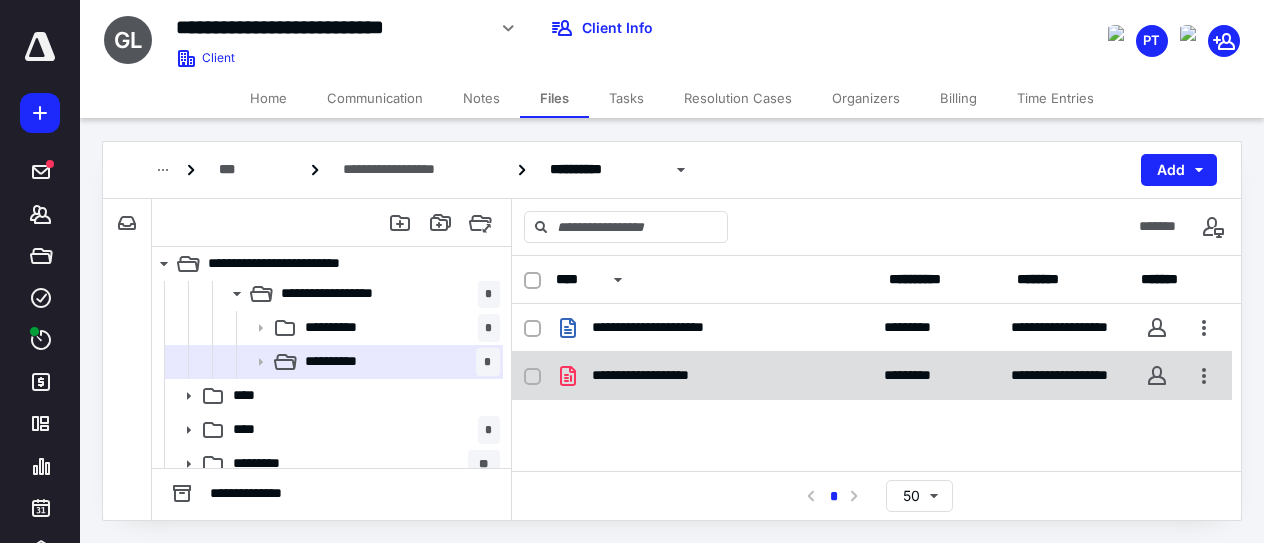 click 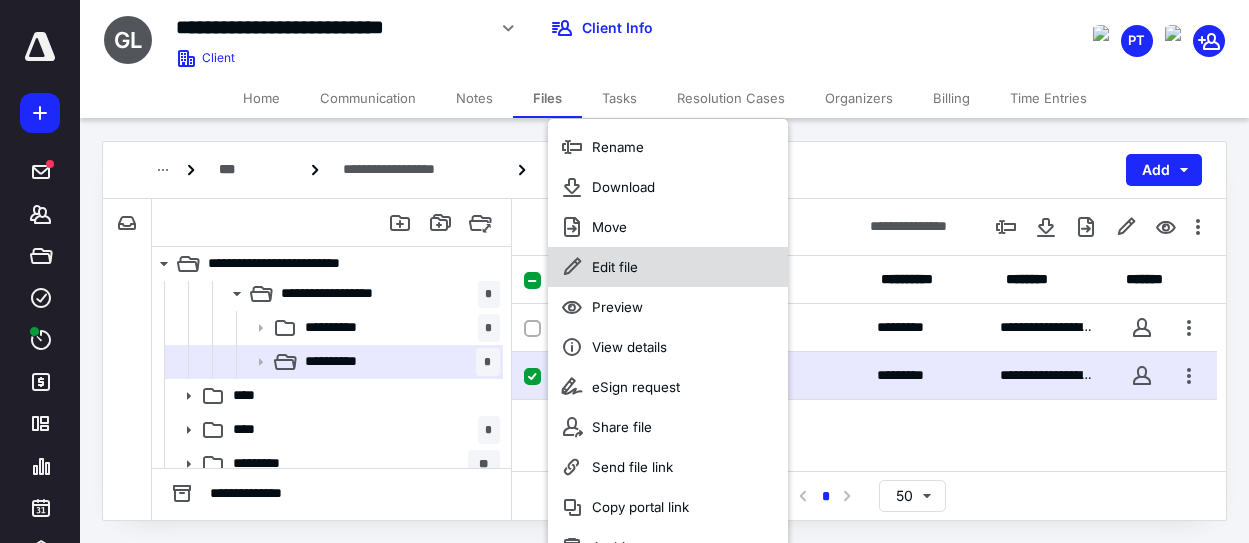 click on "Edit file" at bounding box center (615, 267) 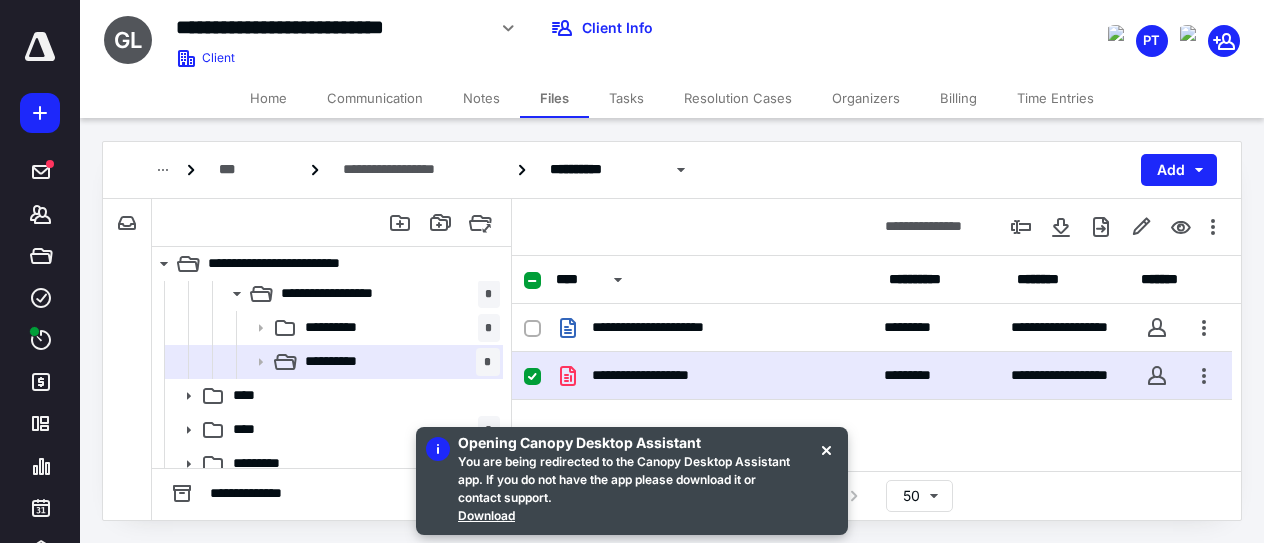 click 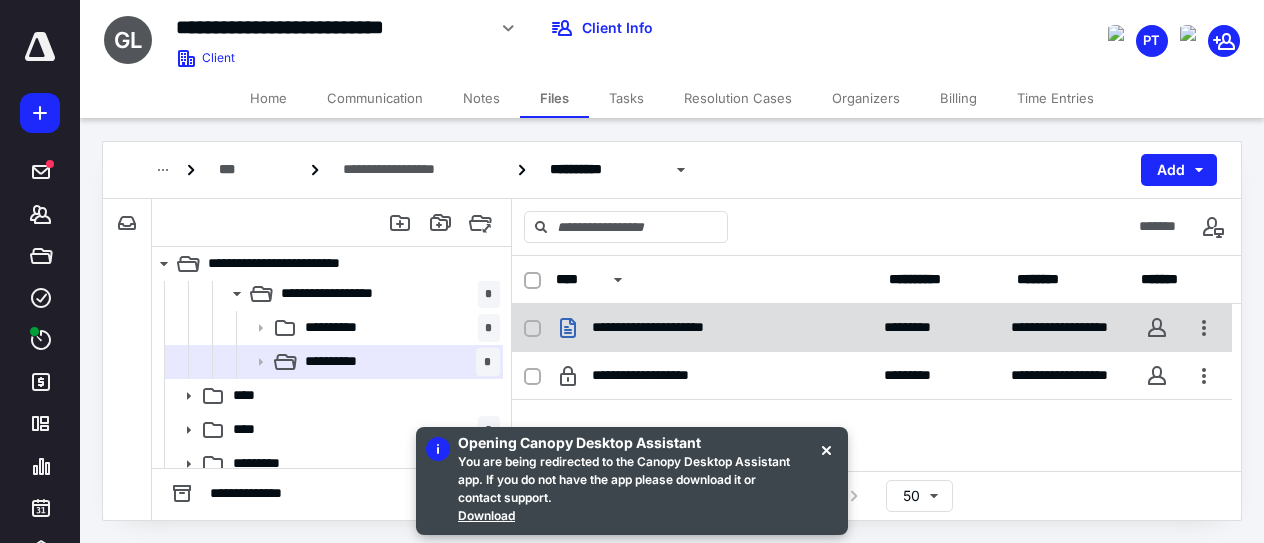 click 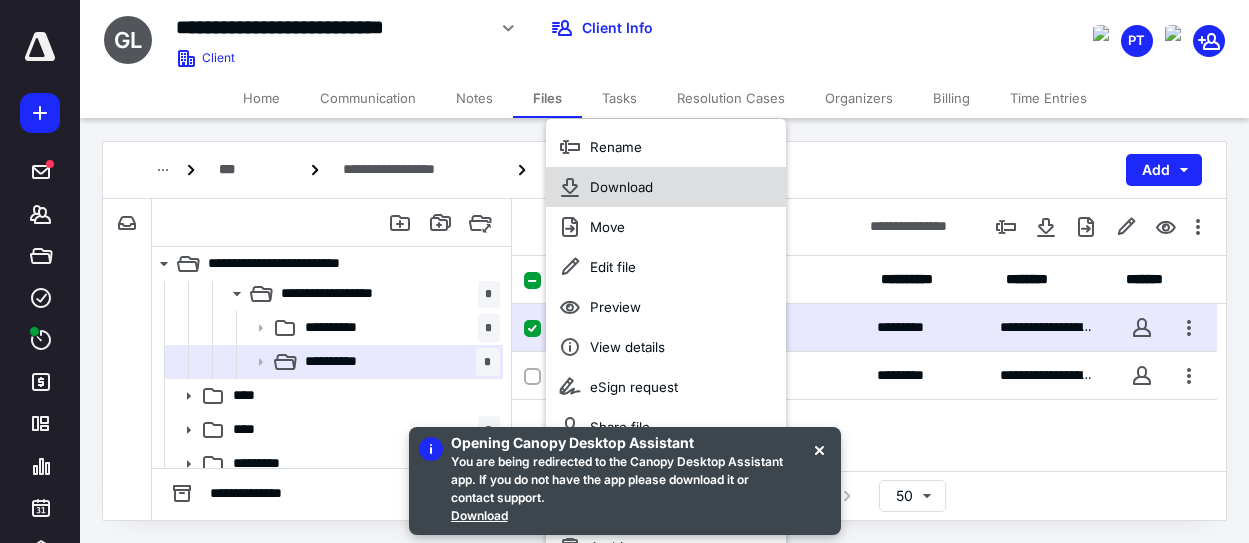 click on "Download" at bounding box center (621, 187) 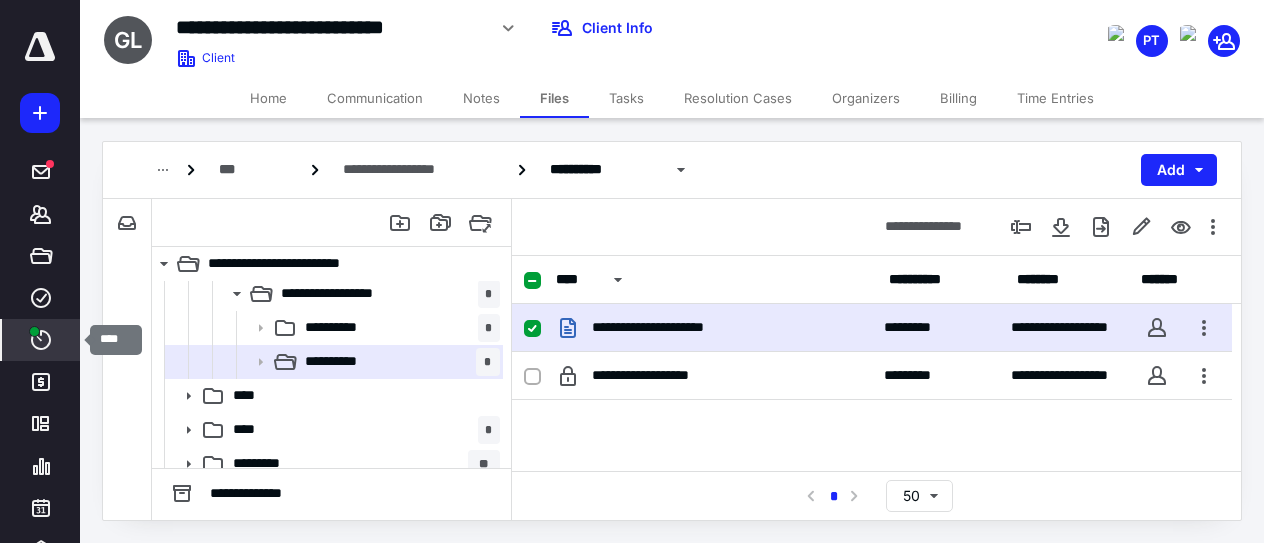 click 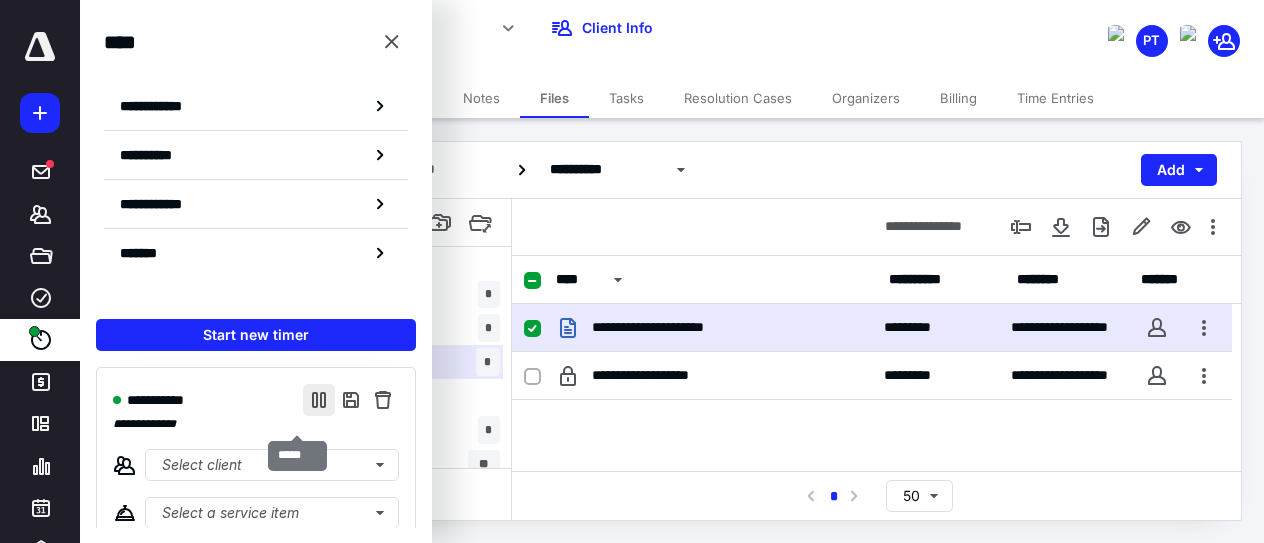 click at bounding box center [319, 400] 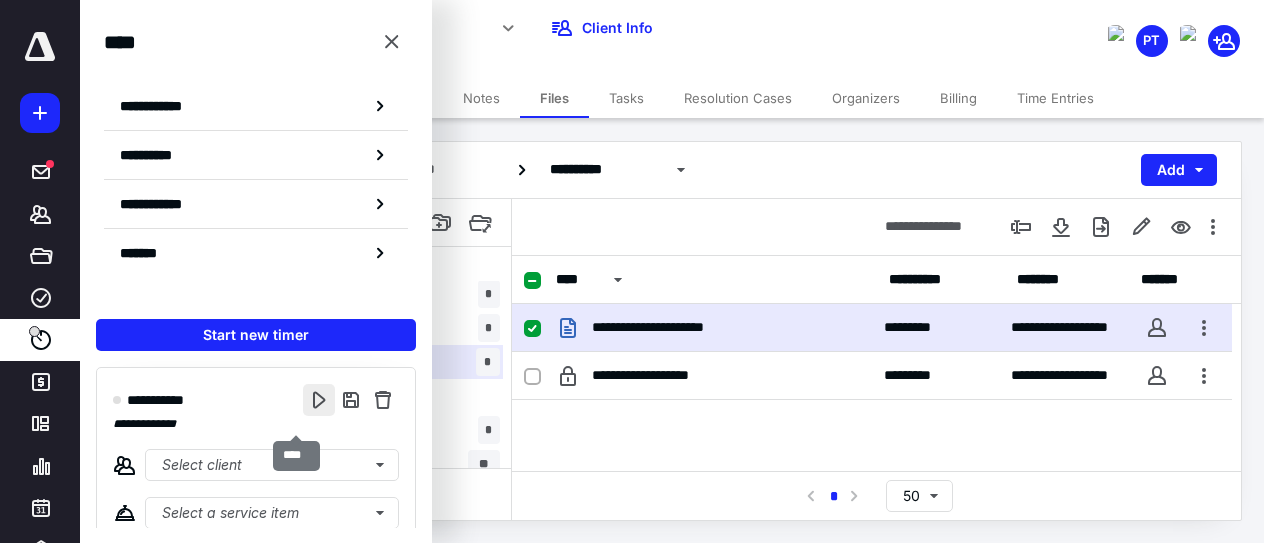 click at bounding box center [319, 400] 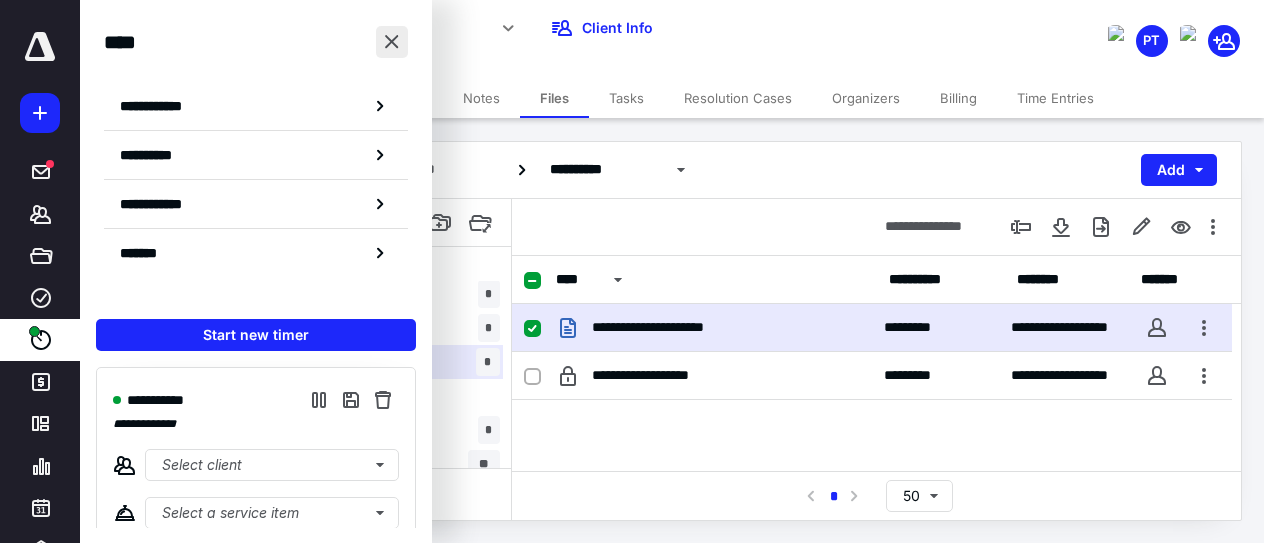 click at bounding box center (392, 42) 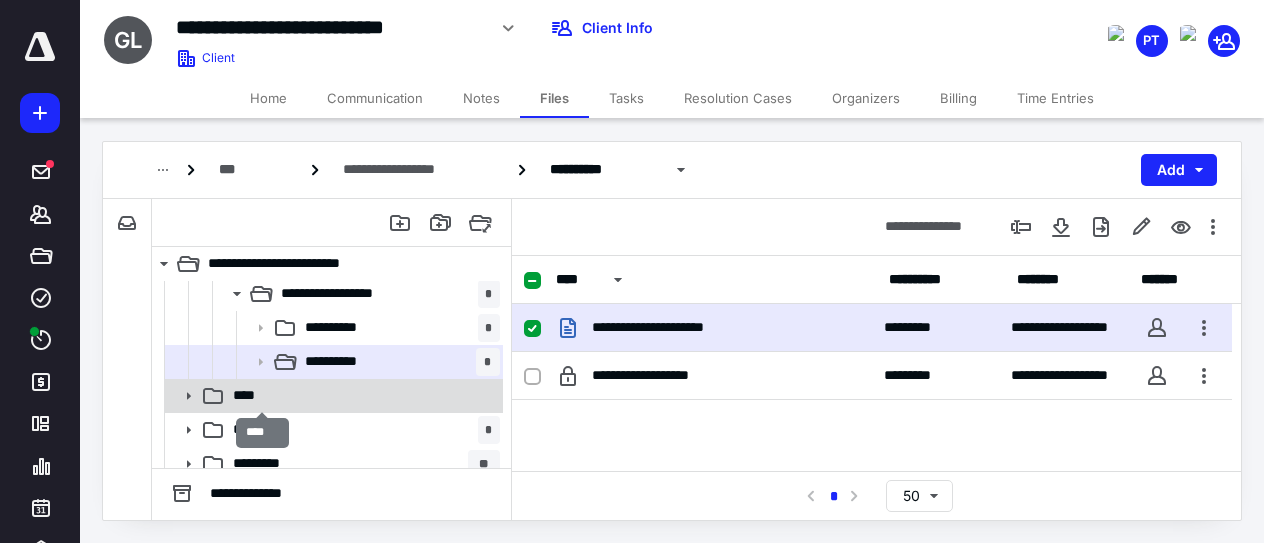click on "****" at bounding box center (251, 395) 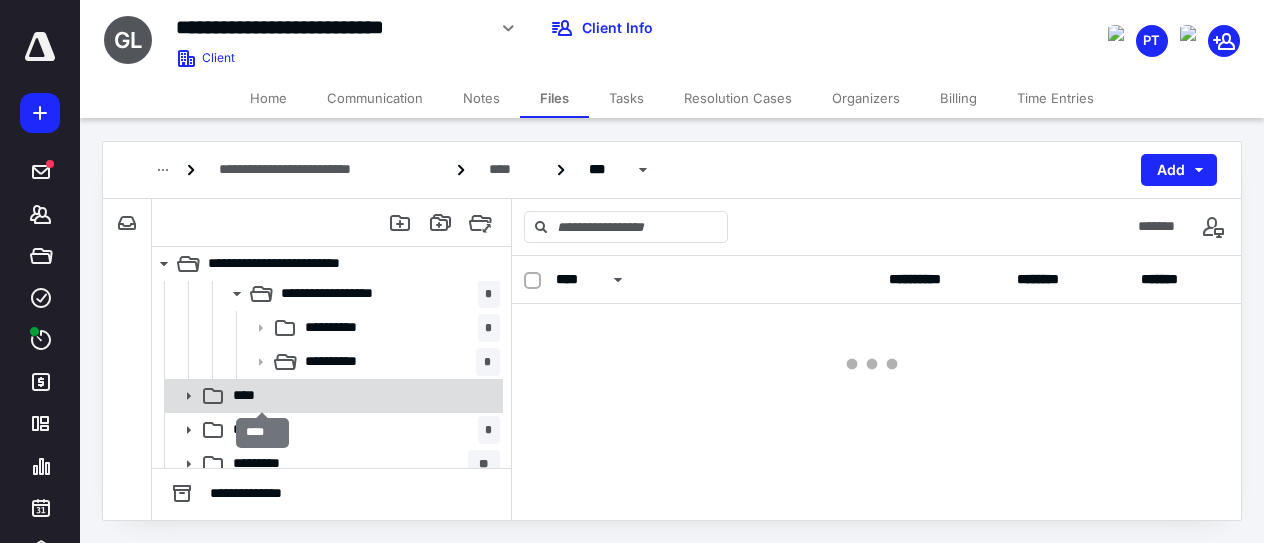 click on "****" at bounding box center (251, 395) 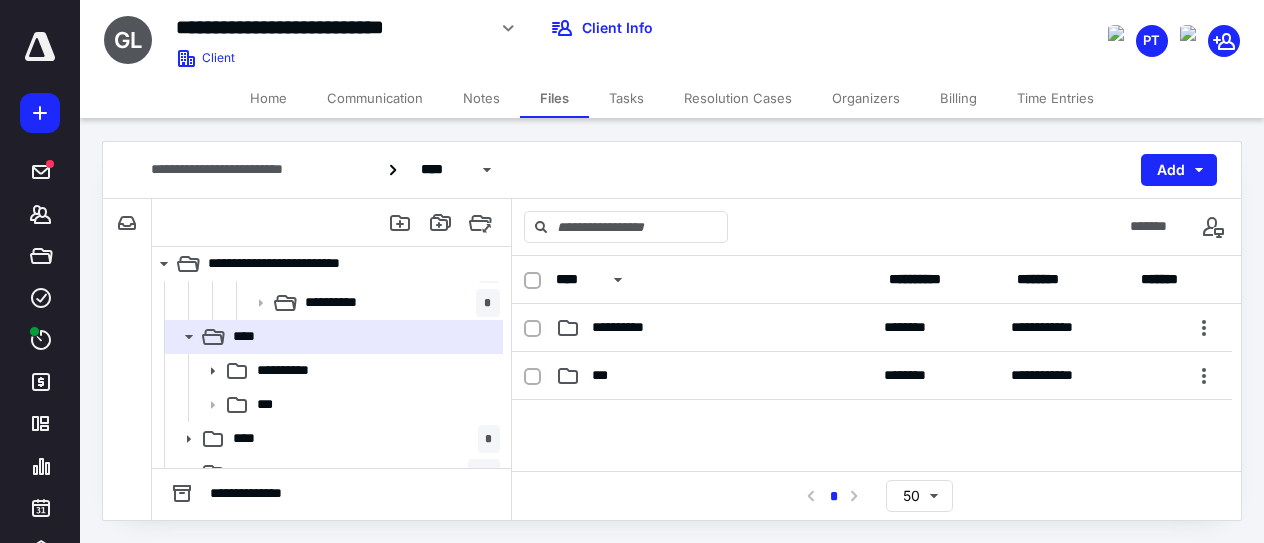 scroll, scrollTop: 288, scrollLeft: 0, axis: vertical 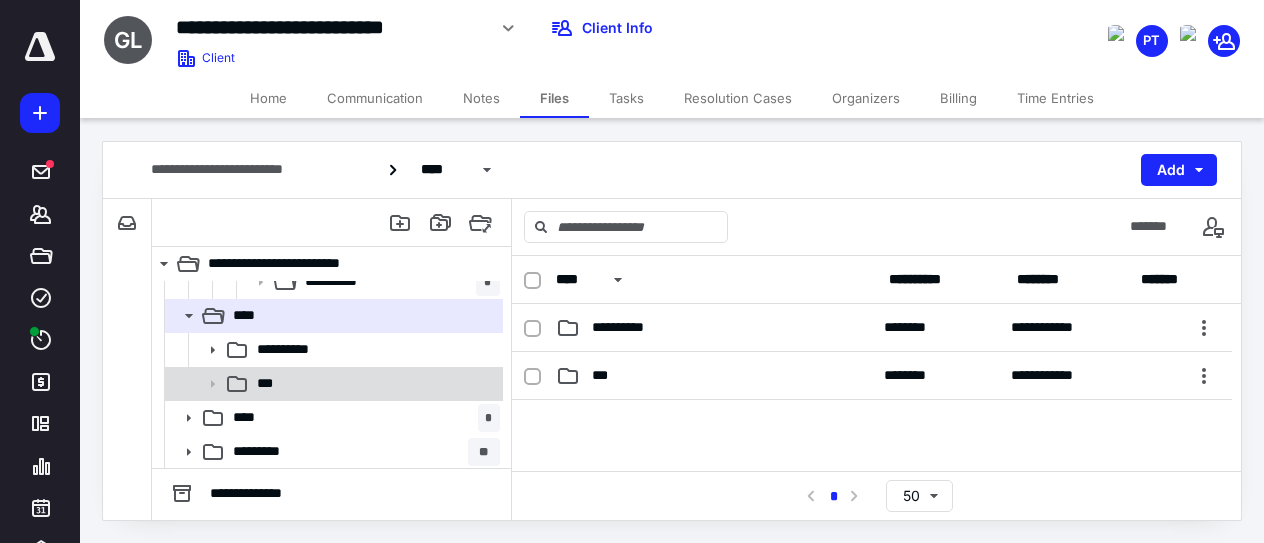 click on "***" at bounding box center [374, 383] 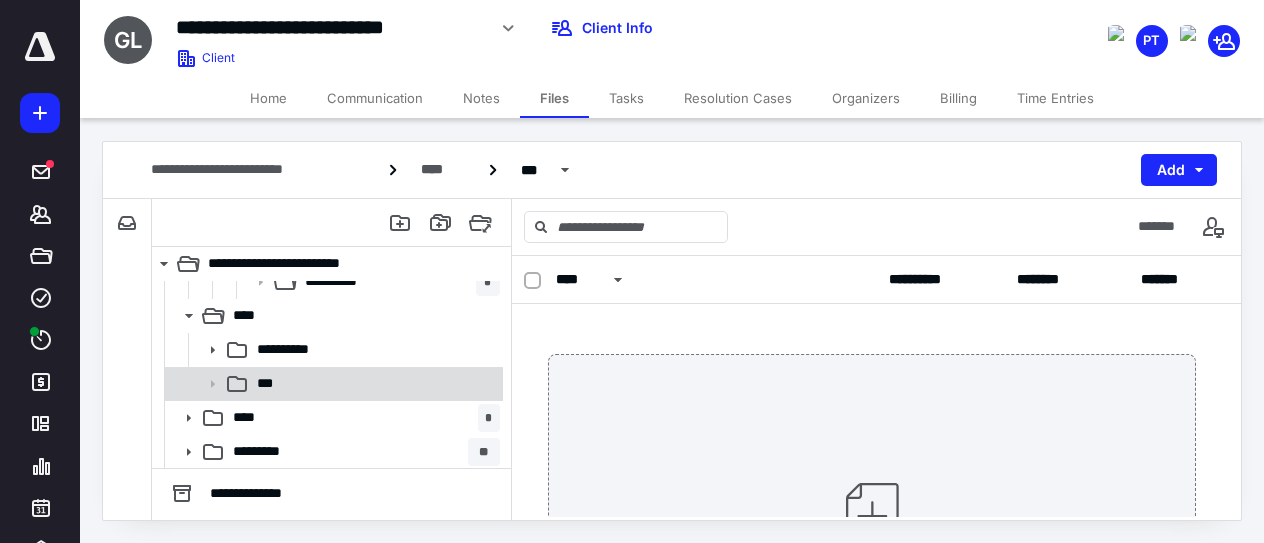 click on "***" at bounding box center [374, 383] 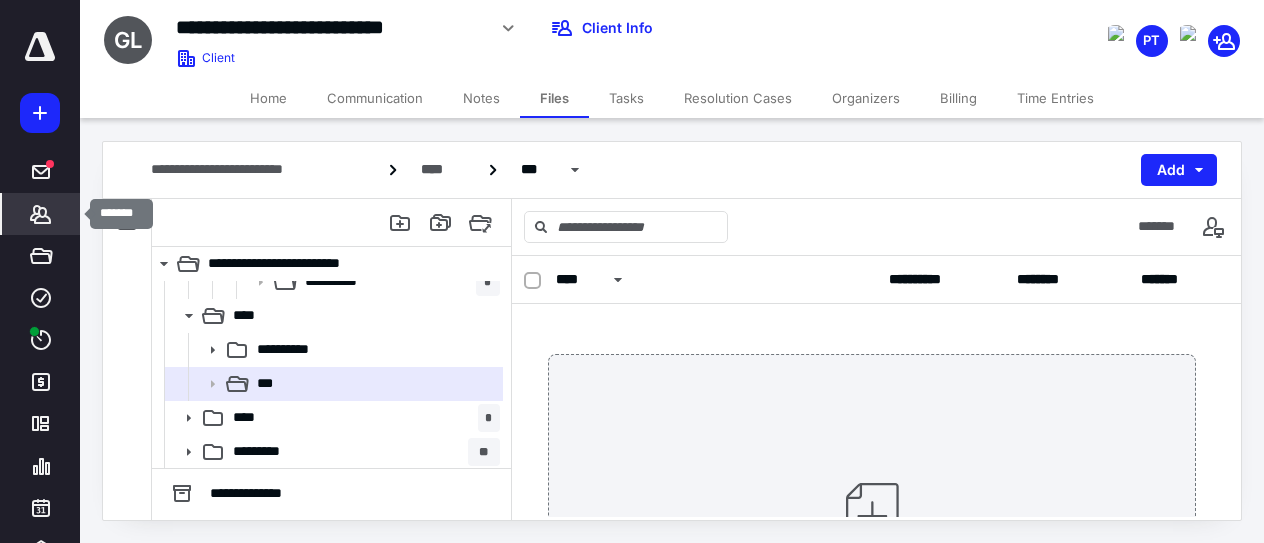 click 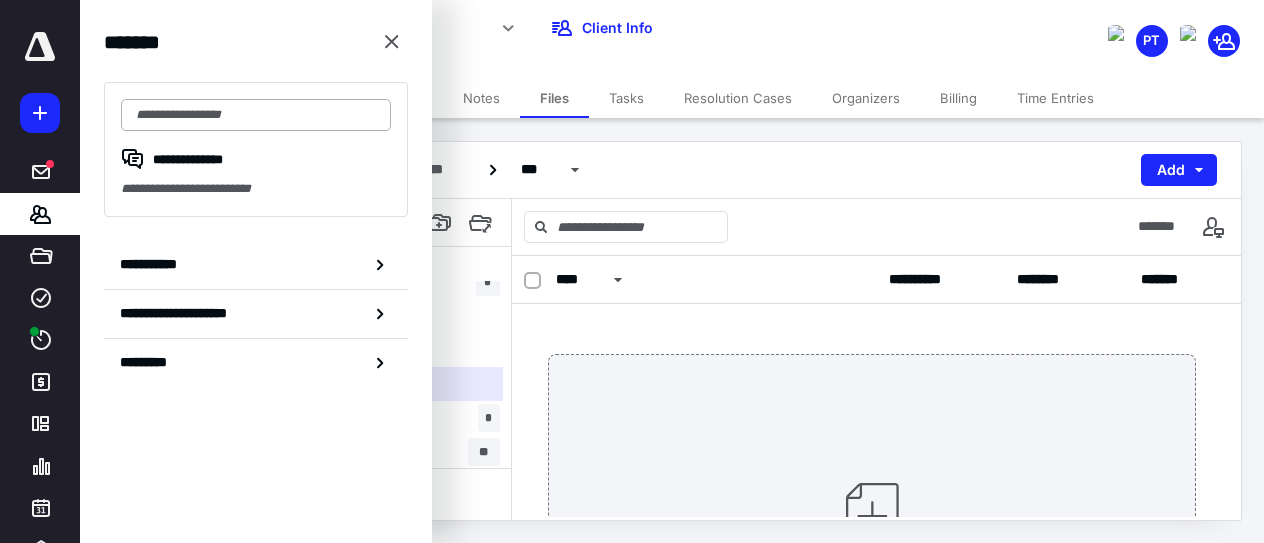 click at bounding box center [256, 115] 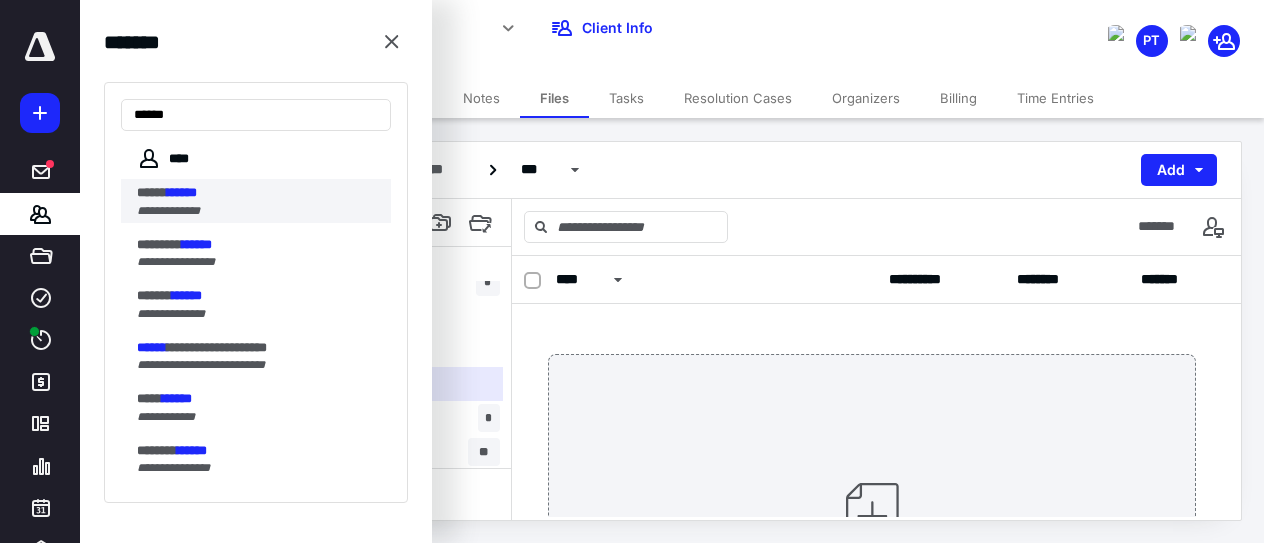type on "******" 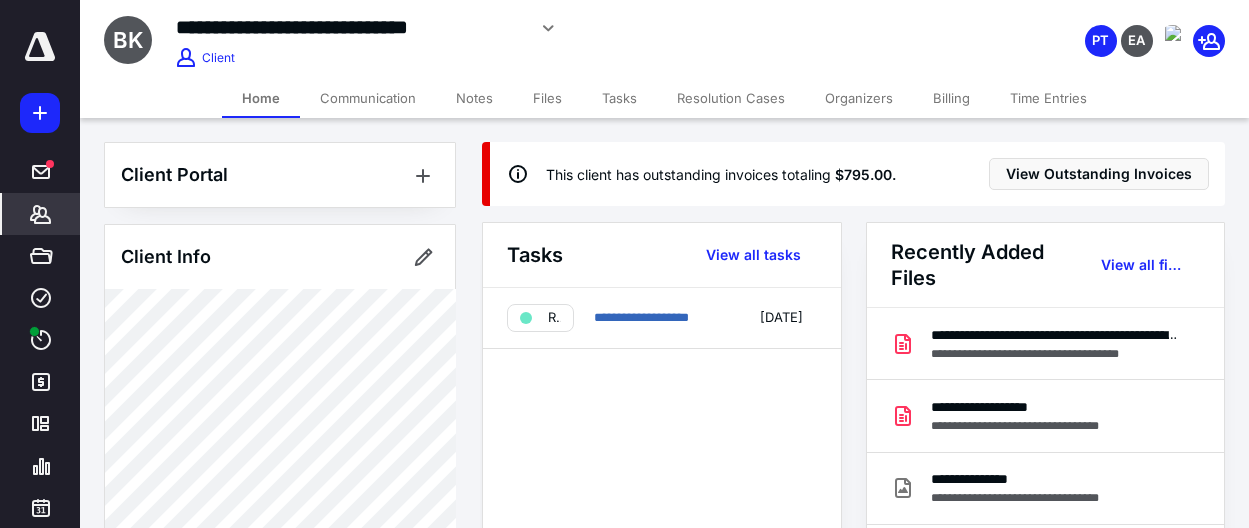 click on "Files" at bounding box center [547, 98] 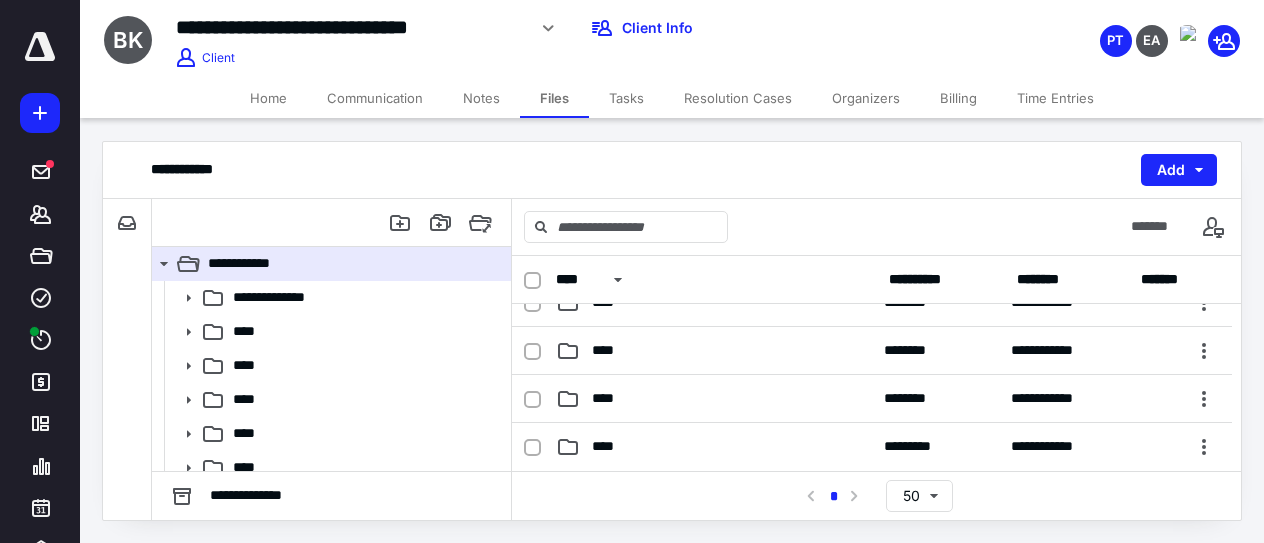 scroll, scrollTop: 126, scrollLeft: 0, axis: vertical 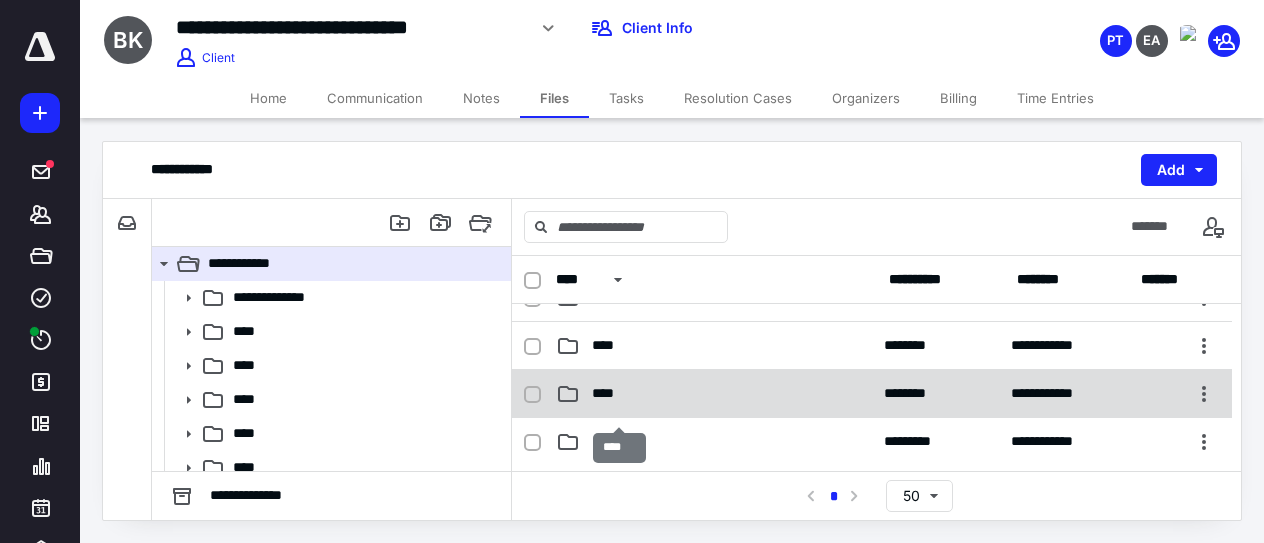 click on "****" at bounding box center [610, 393] 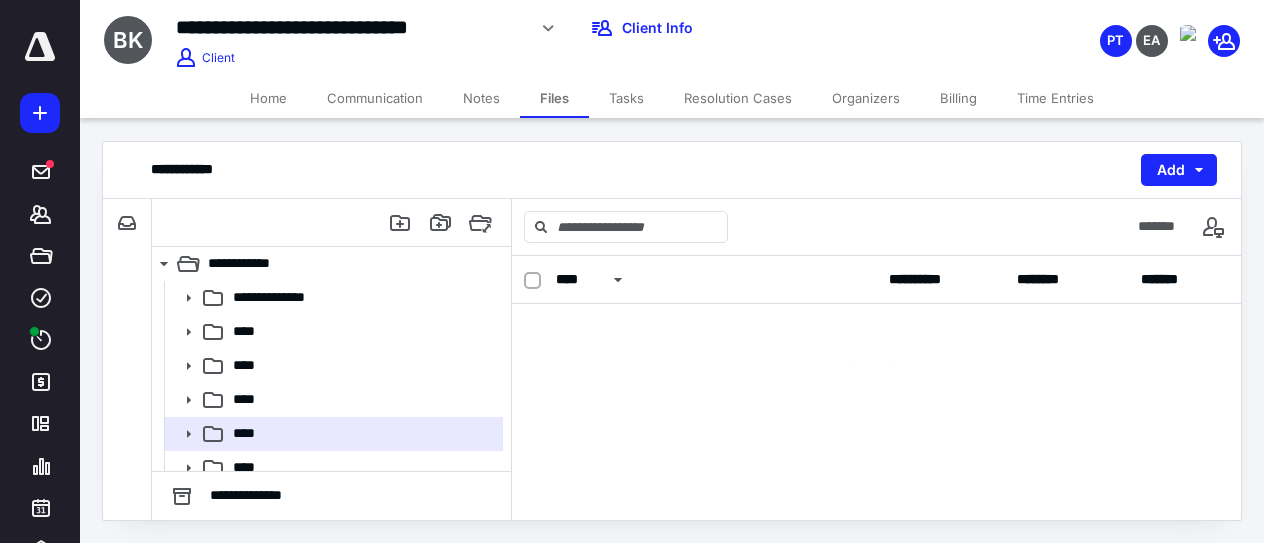 scroll, scrollTop: 0, scrollLeft: 0, axis: both 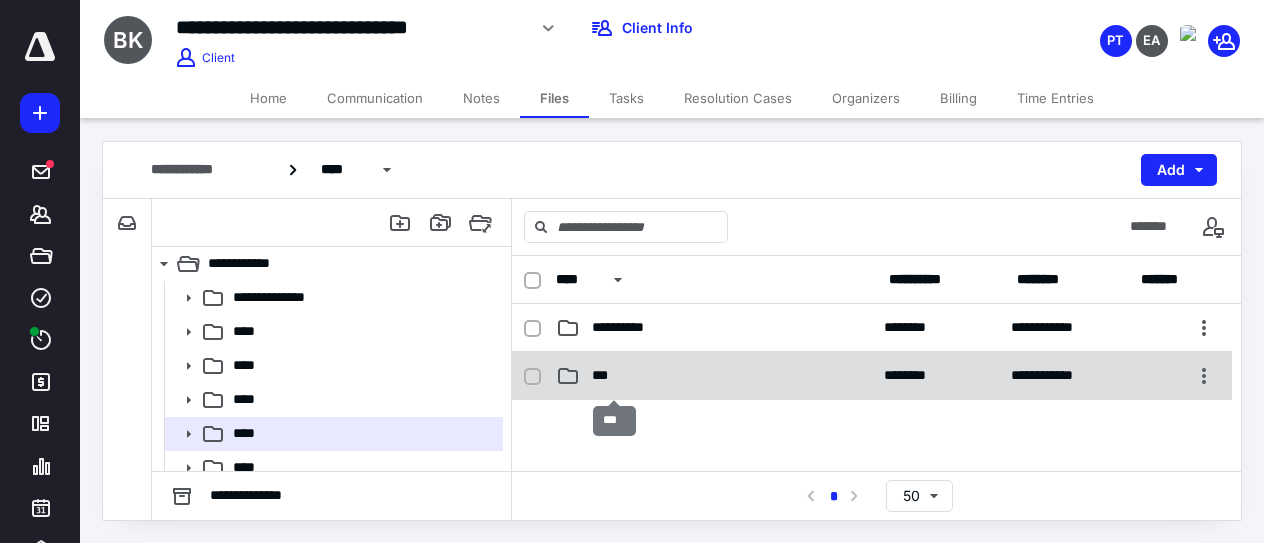 click on "***" at bounding box center [604, 375] 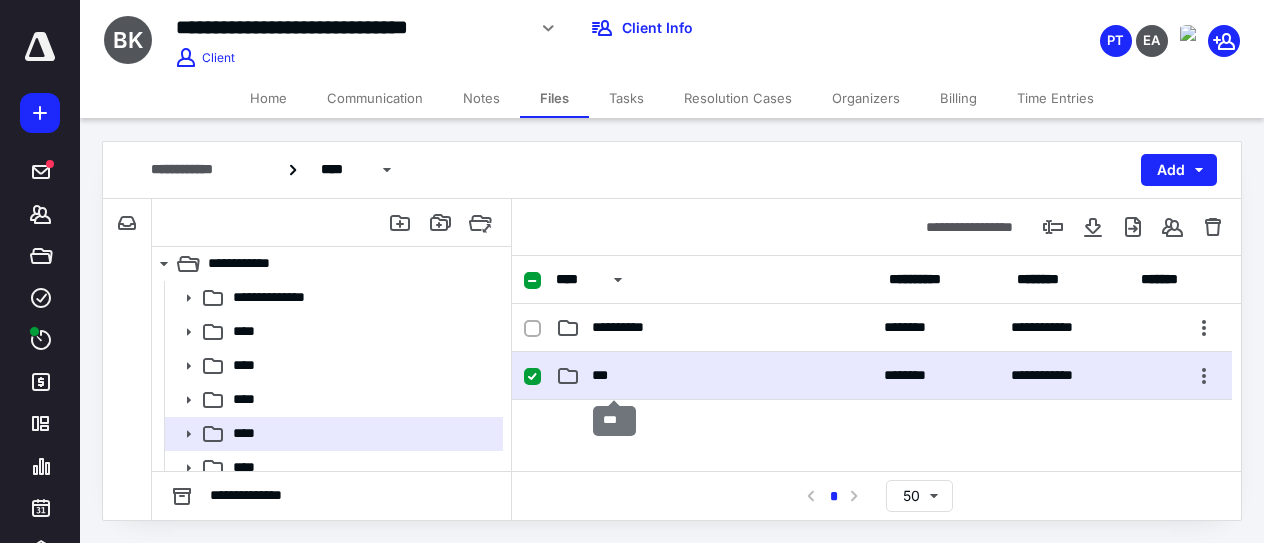 click on "***" at bounding box center [604, 375] 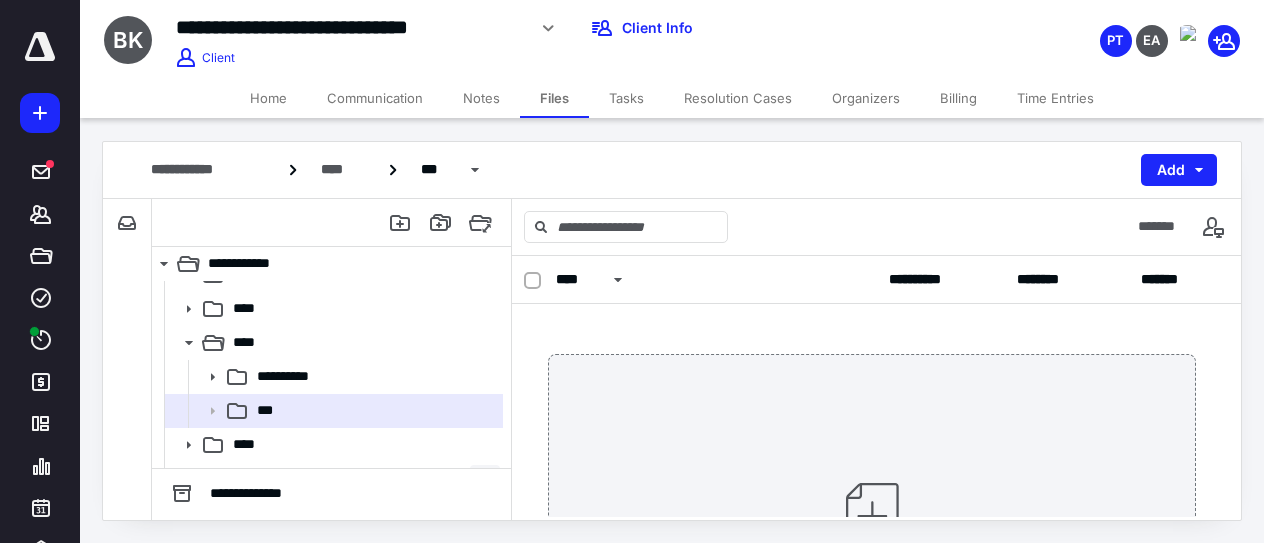 scroll, scrollTop: 95, scrollLeft: 0, axis: vertical 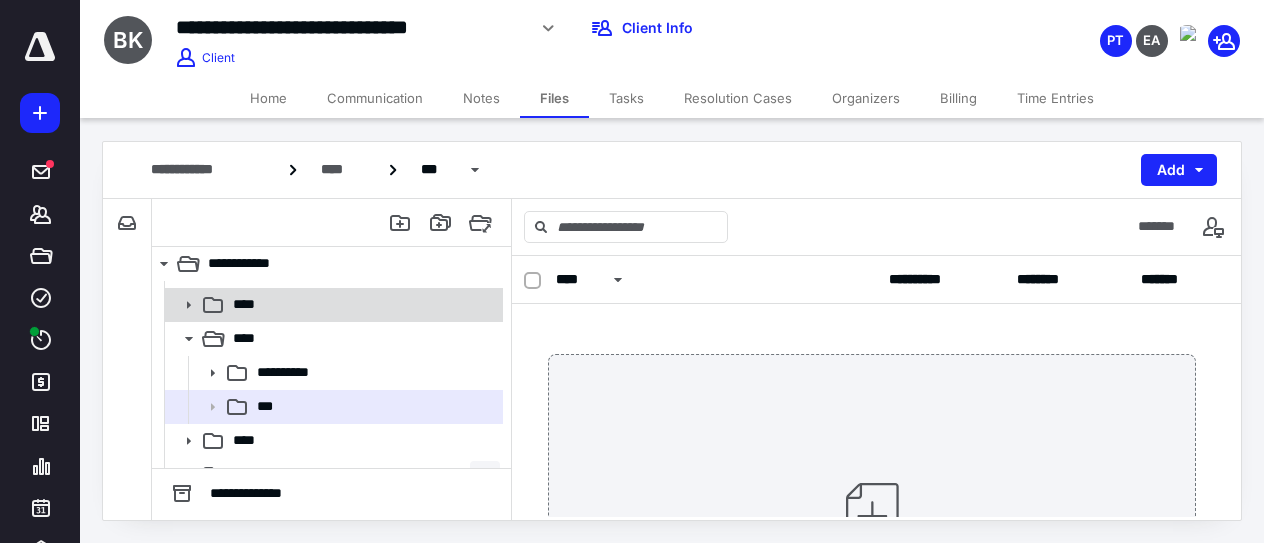 click on "****" at bounding box center (362, 304) 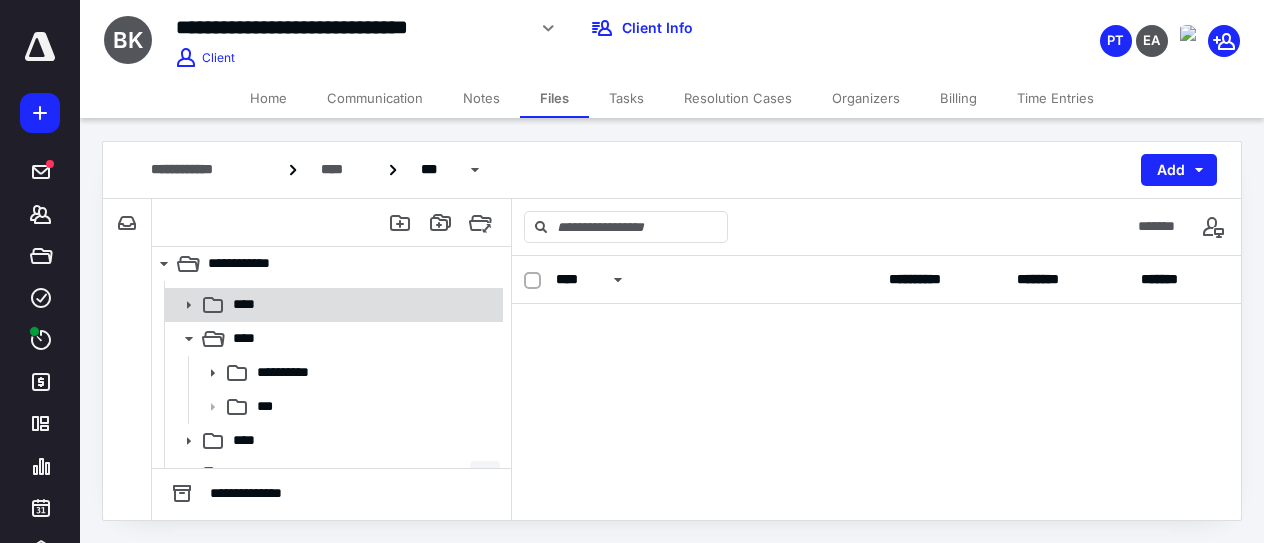 click on "****" at bounding box center [362, 304] 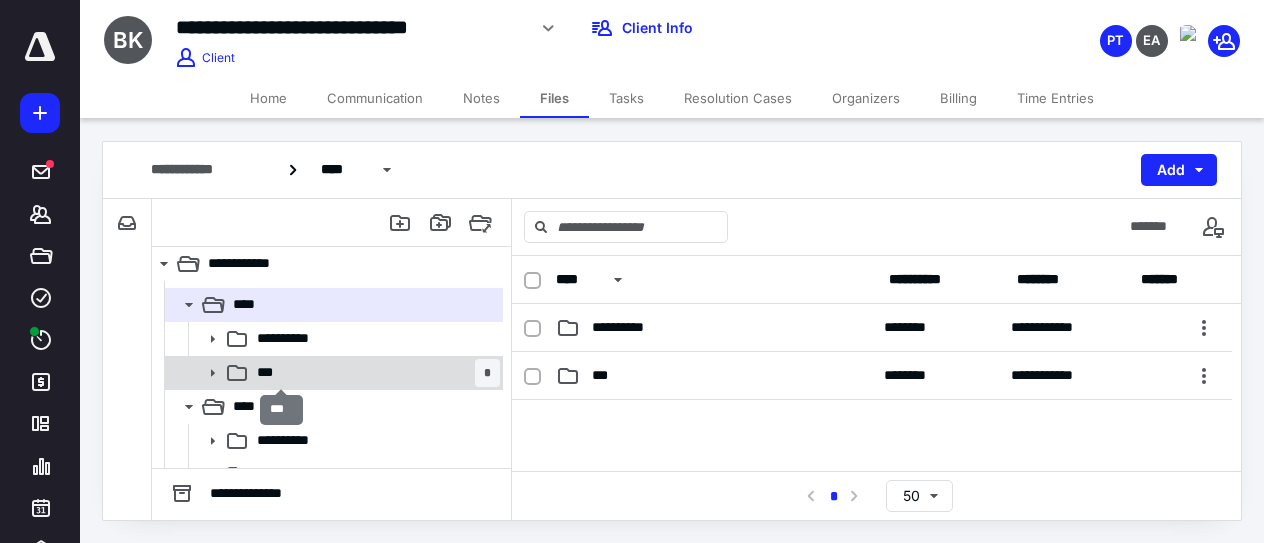 click on "***" at bounding box center [269, 372] 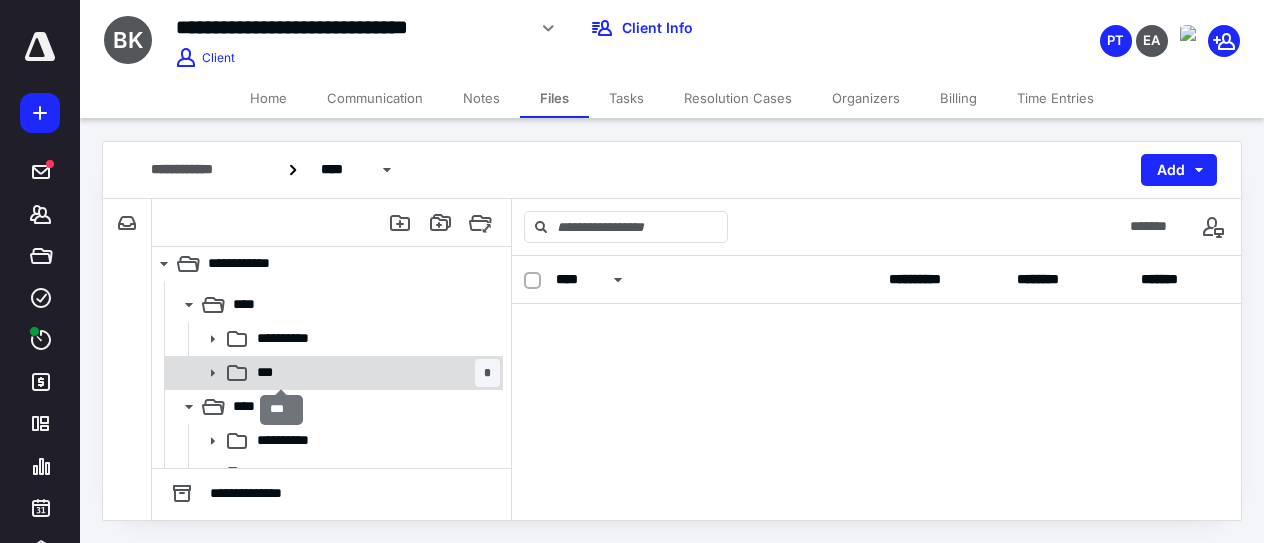 click on "***" at bounding box center (269, 372) 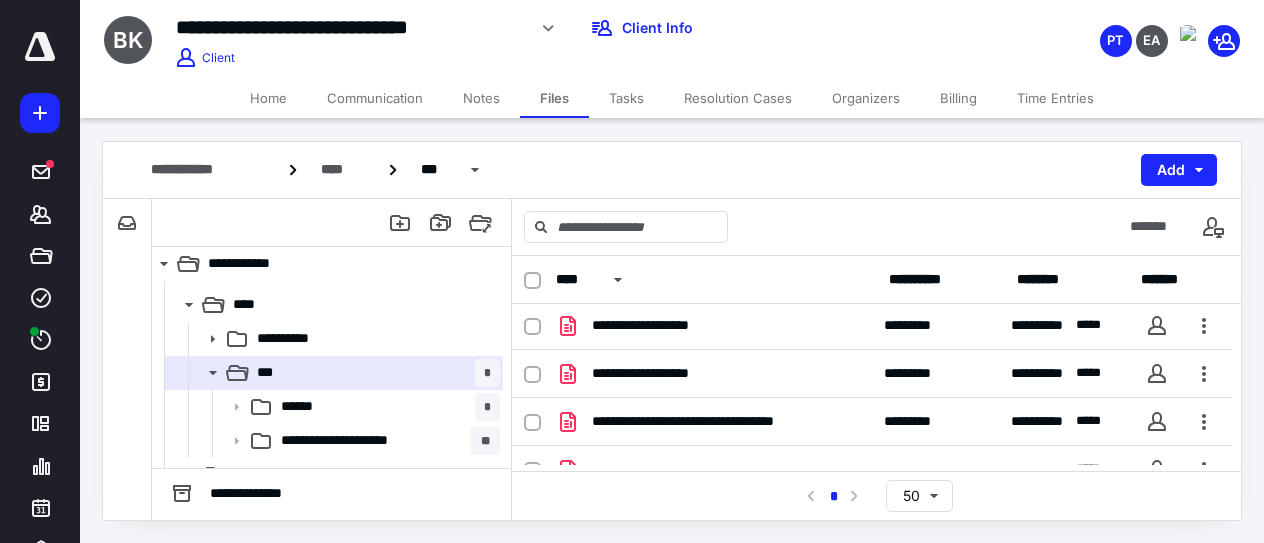 scroll, scrollTop: 136, scrollLeft: 0, axis: vertical 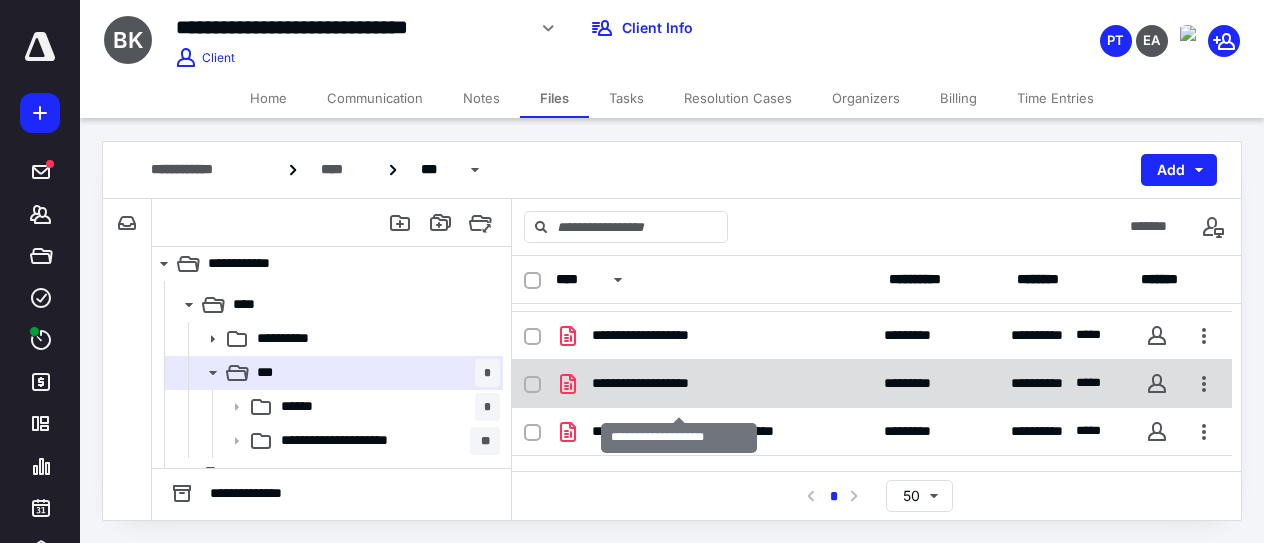 click on "**********" at bounding box center (669, 383) 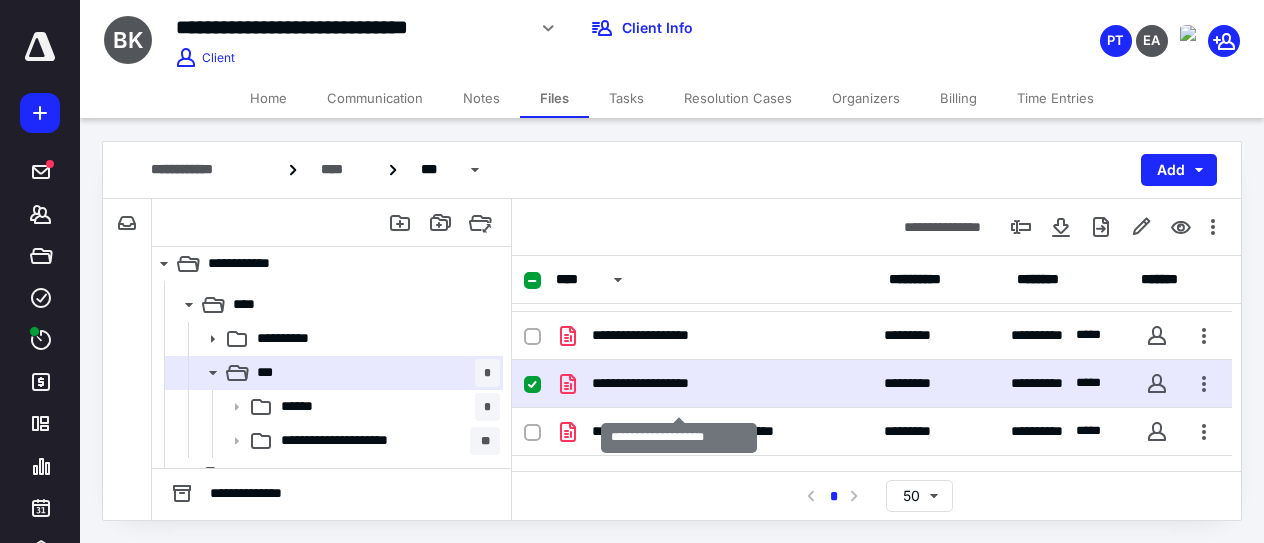 click on "**********" at bounding box center (669, 383) 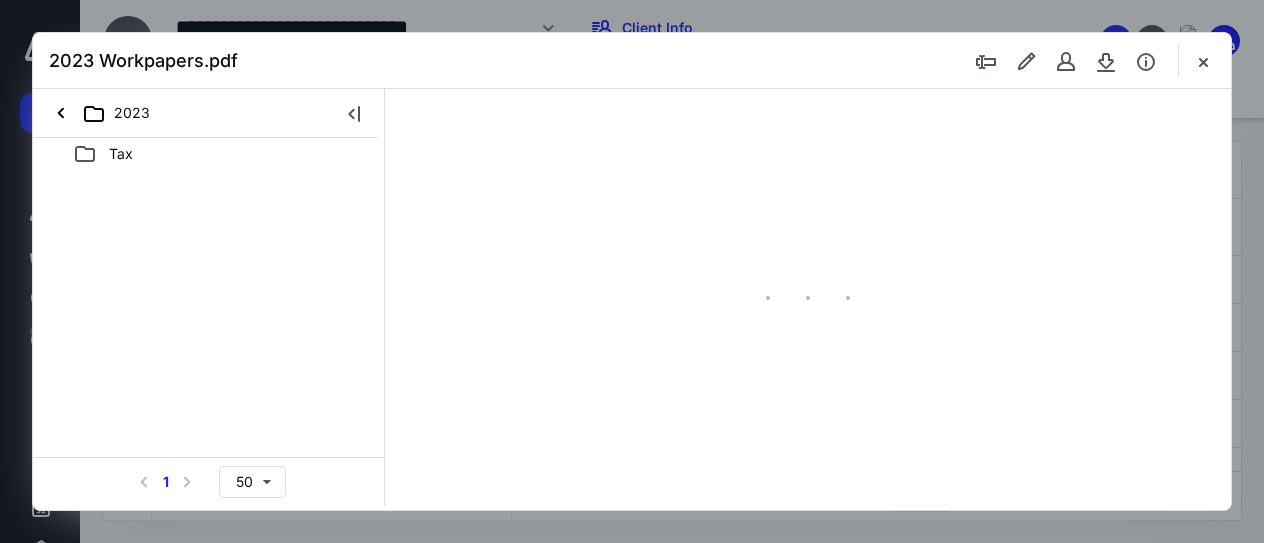 scroll, scrollTop: 95, scrollLeft: 0, axis: vertical 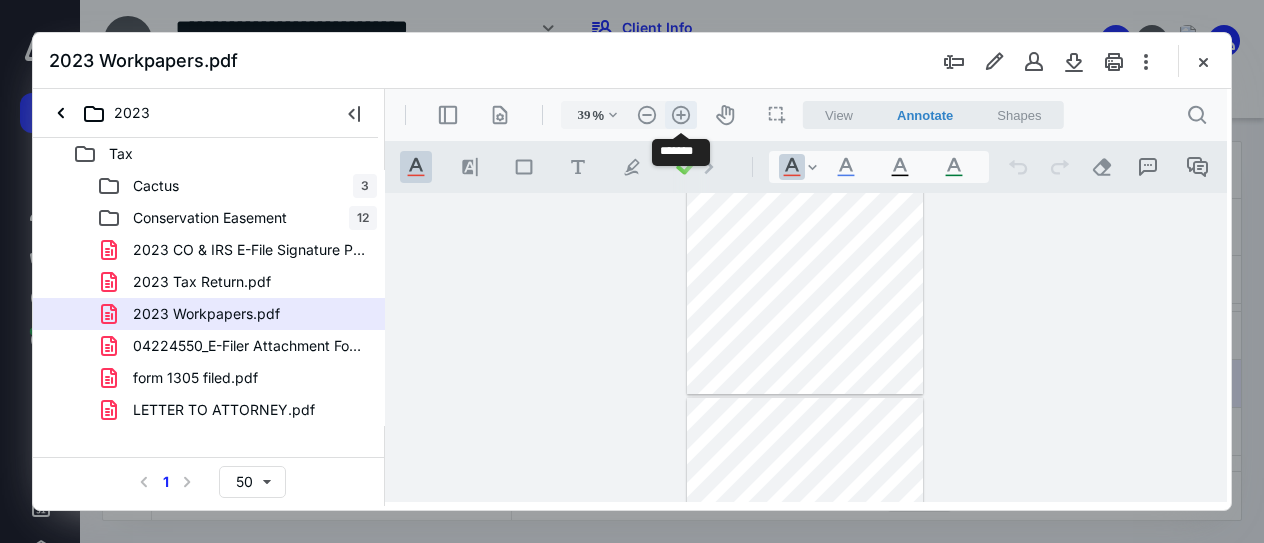 click on ".cls-1{fill:#abb0c4;} icon - header - zoom - in - line" at bounding box center [681, 115] 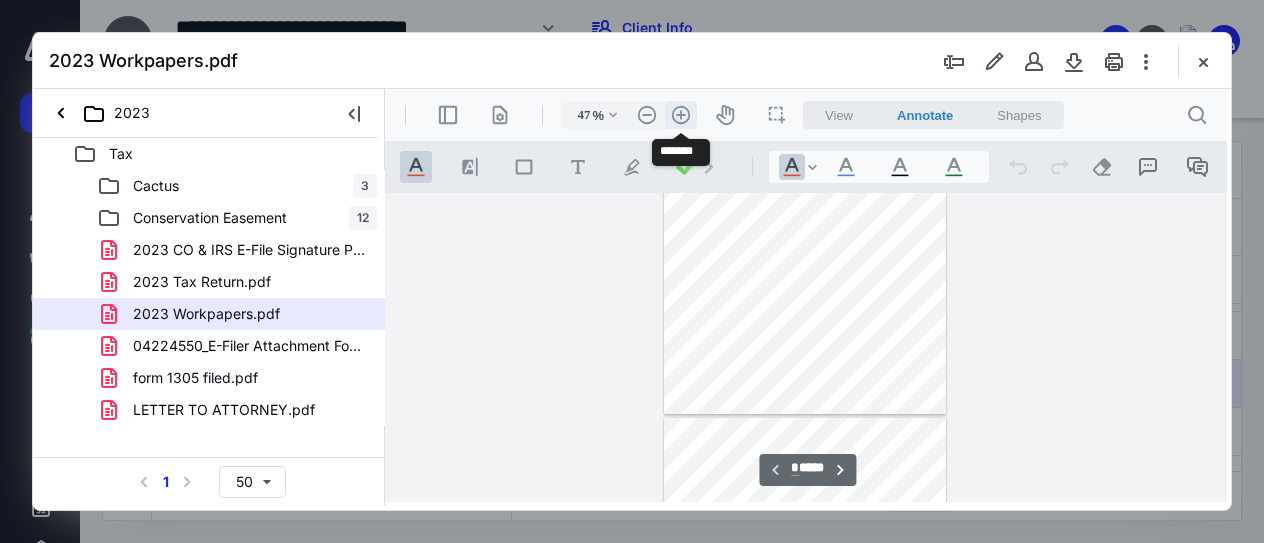 click on ".cls-1{fill:#abb0c4;} icon - header - zoom - in - line" at bounding box center [681, 115] 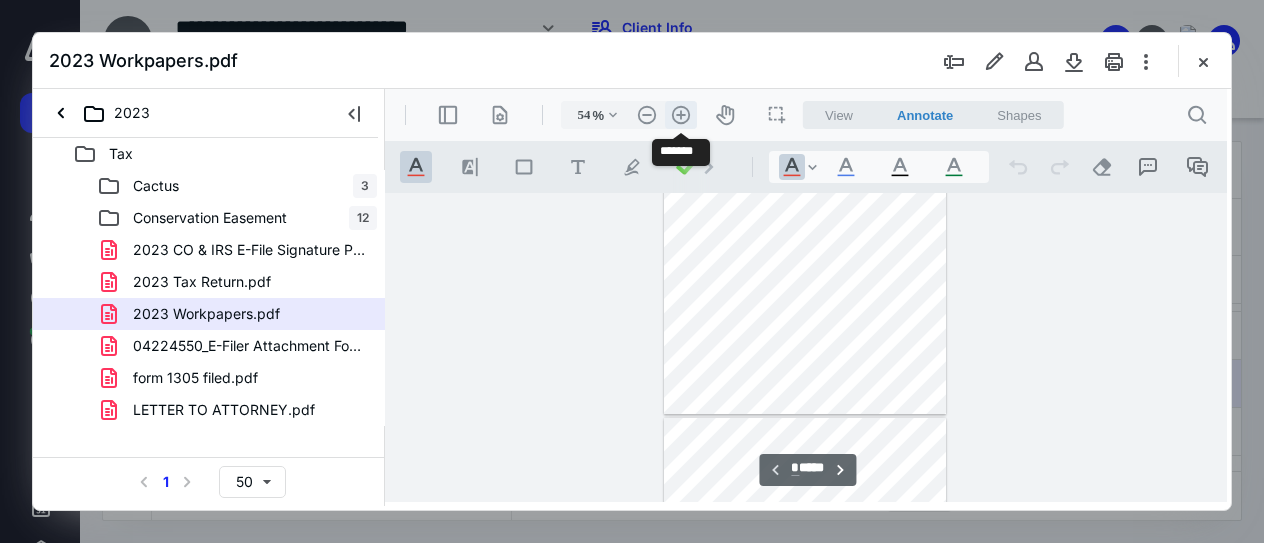 scroll, scrollTop: 186, scrollLeft: 0, axis: vertical 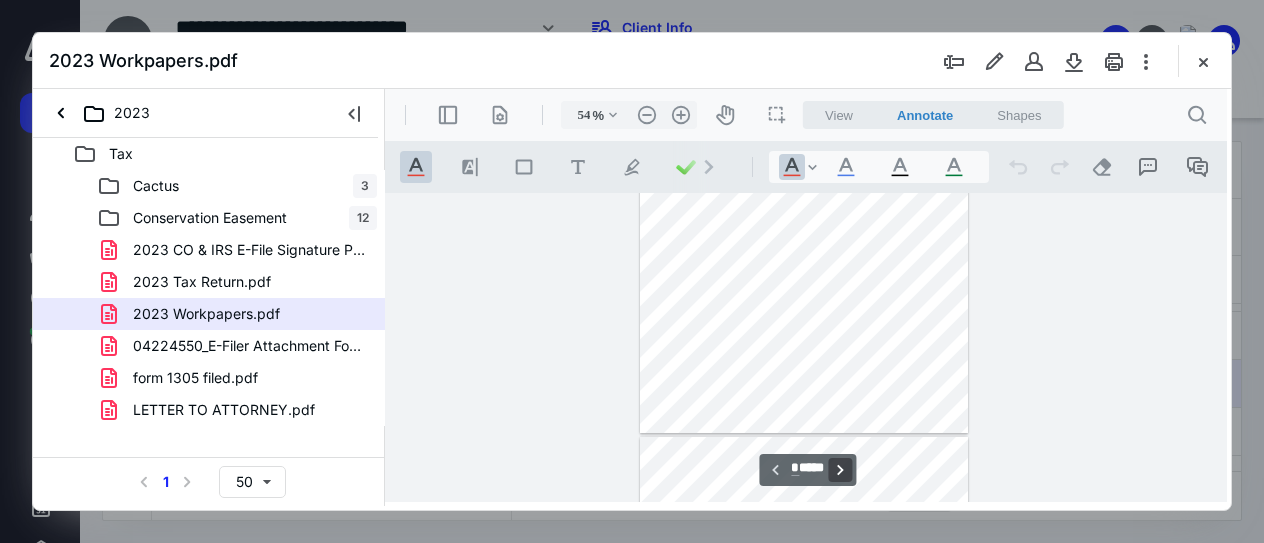 click on "**********" at bounding box center (841, 470) 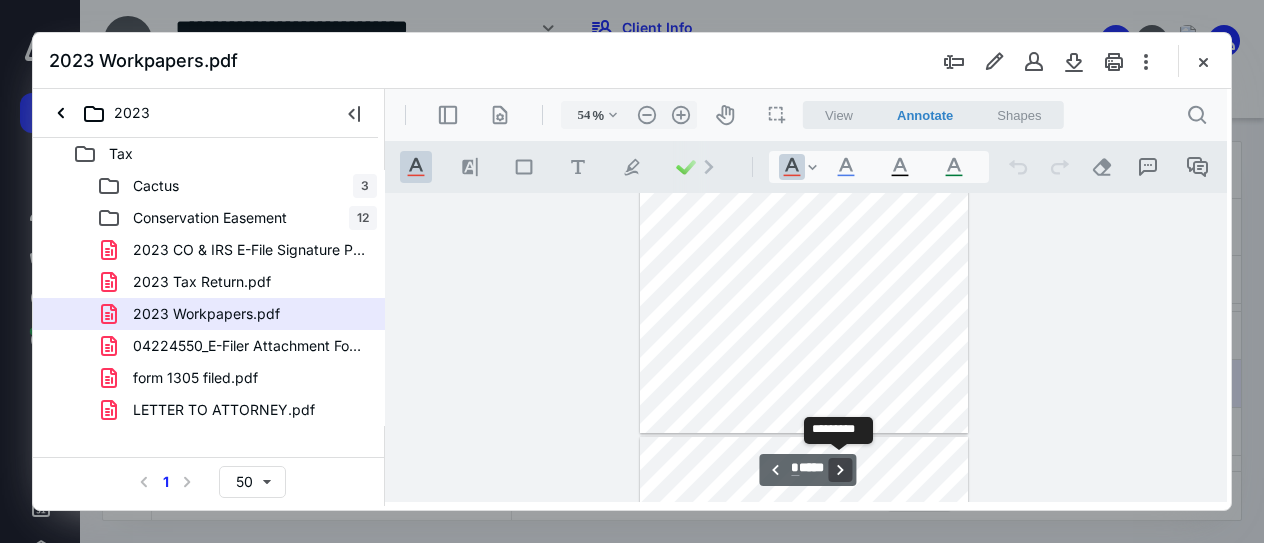 scroll, scrollTop: 428, scrollLeft: 0, axis: vertical 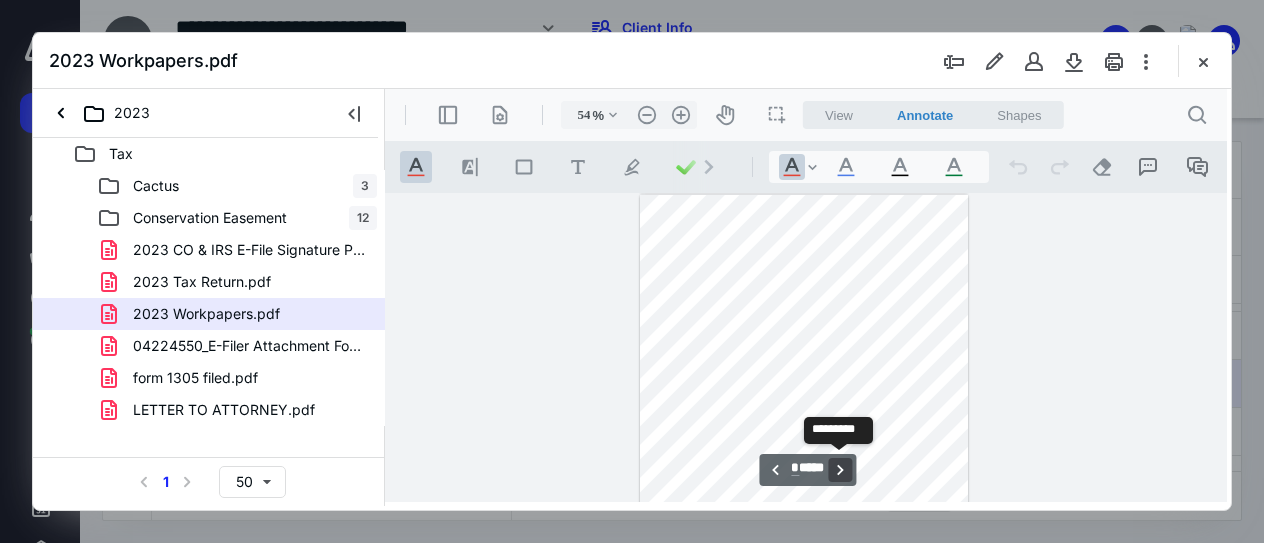 click on "**********" at bounding box center (841, 470) 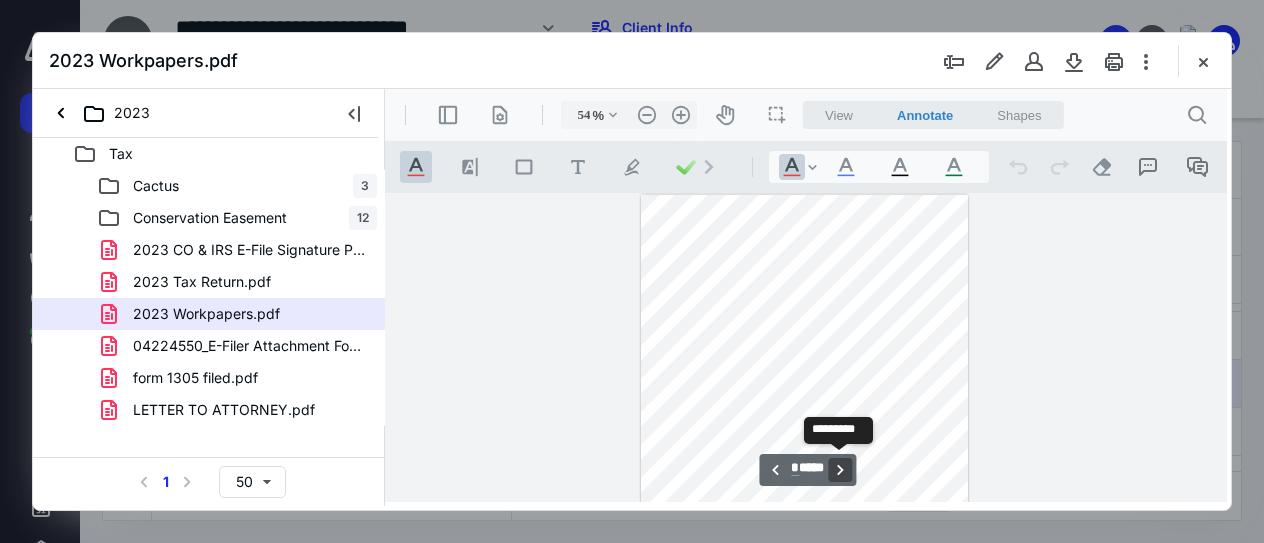 click on "**********" at bounding box center [841, 470] 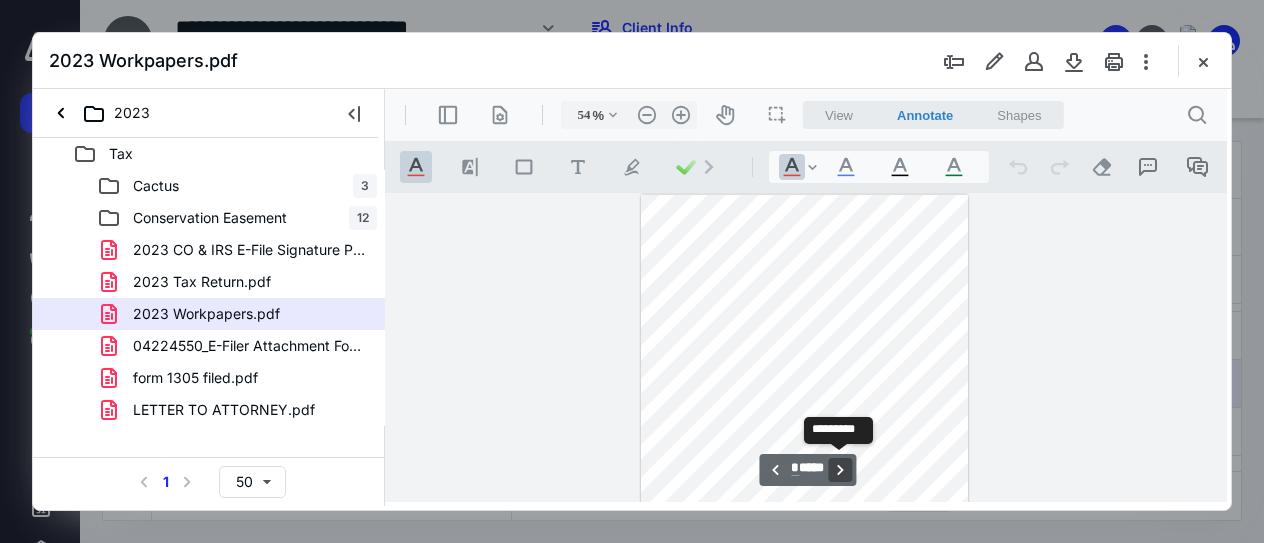click on "**********" at bounding box center [841, 470] 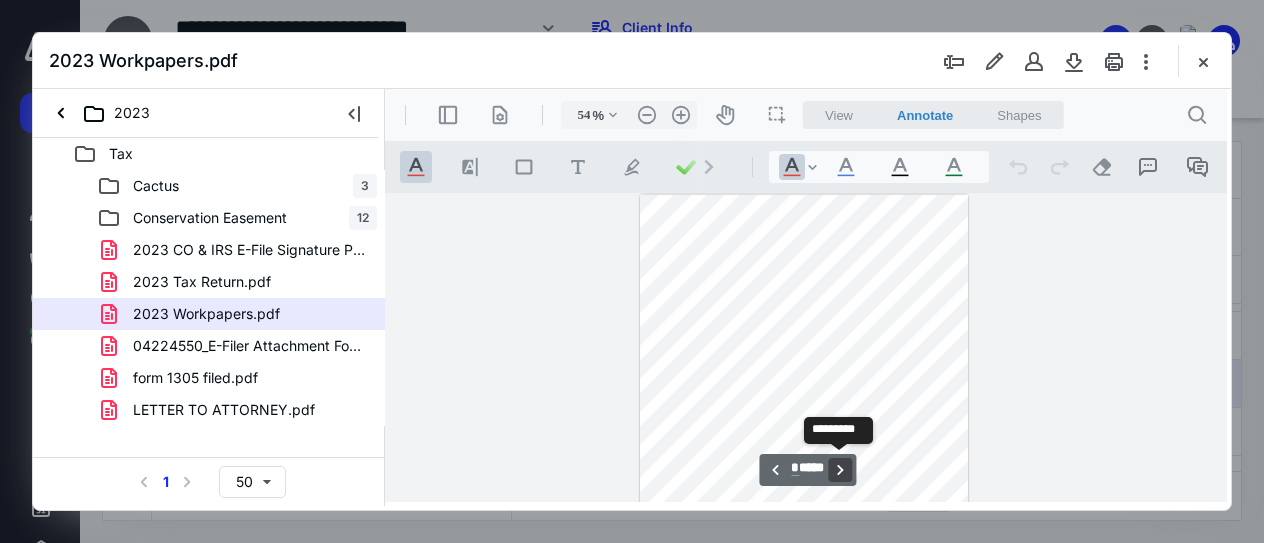 click on "**********" at bounding box center [841, 470] 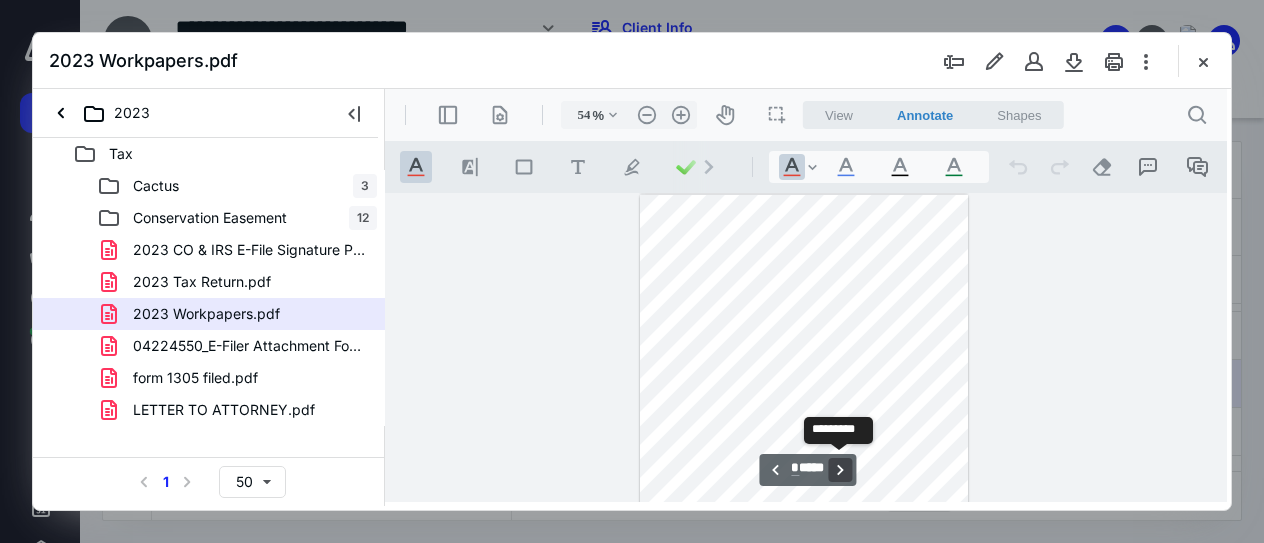 click on "**********" at bounding box center (841, 470) 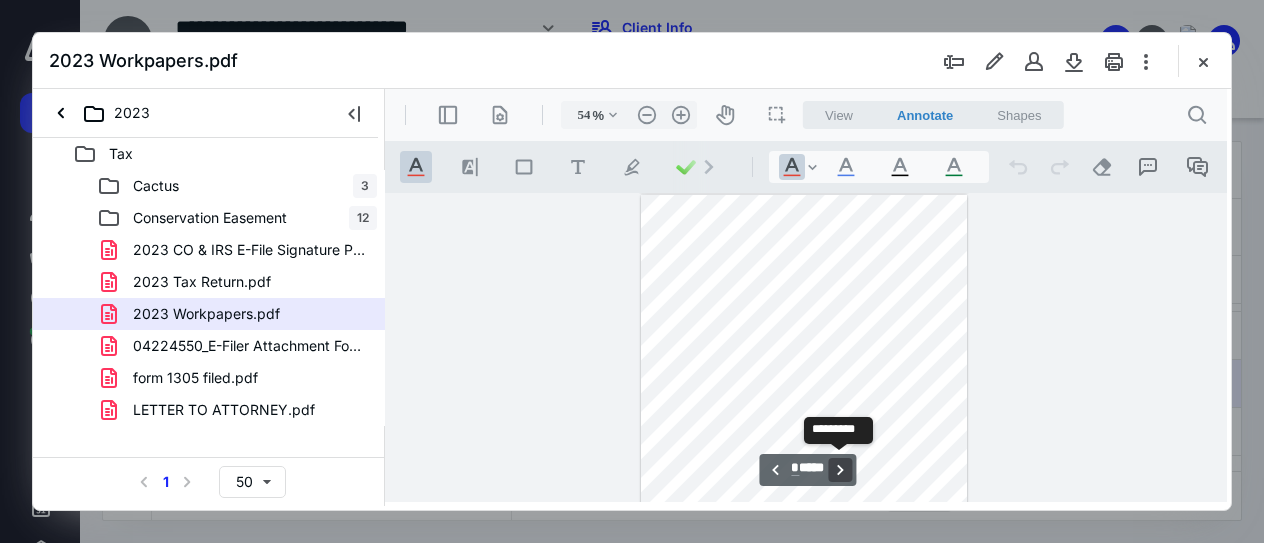 click on "**********" at bounding box center (841, 470) 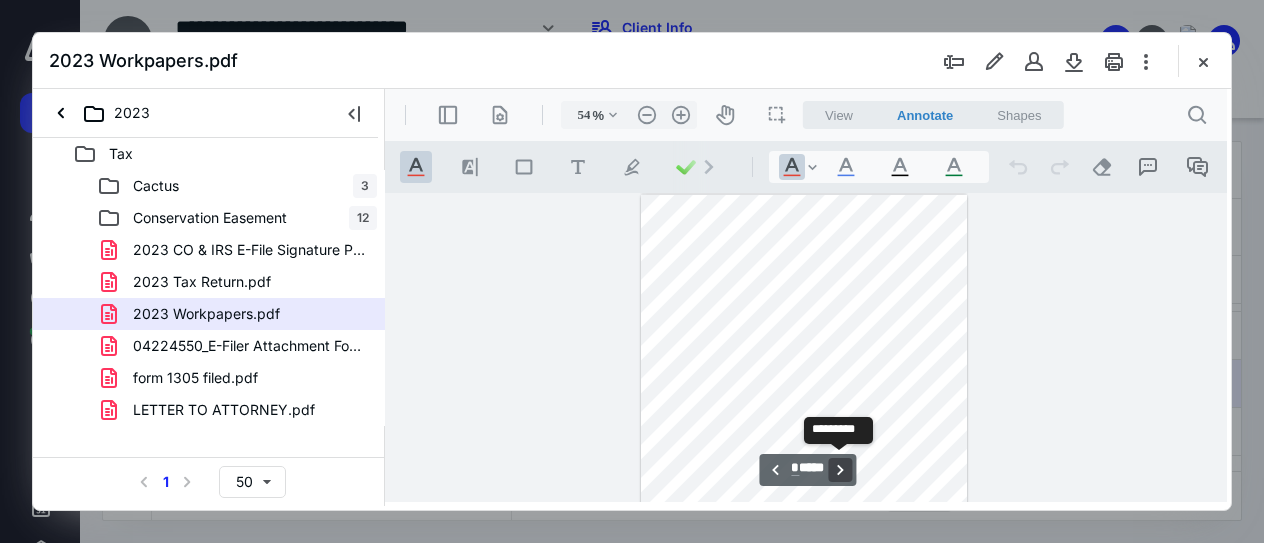 click on "**********" at bounding box center (841, 470) 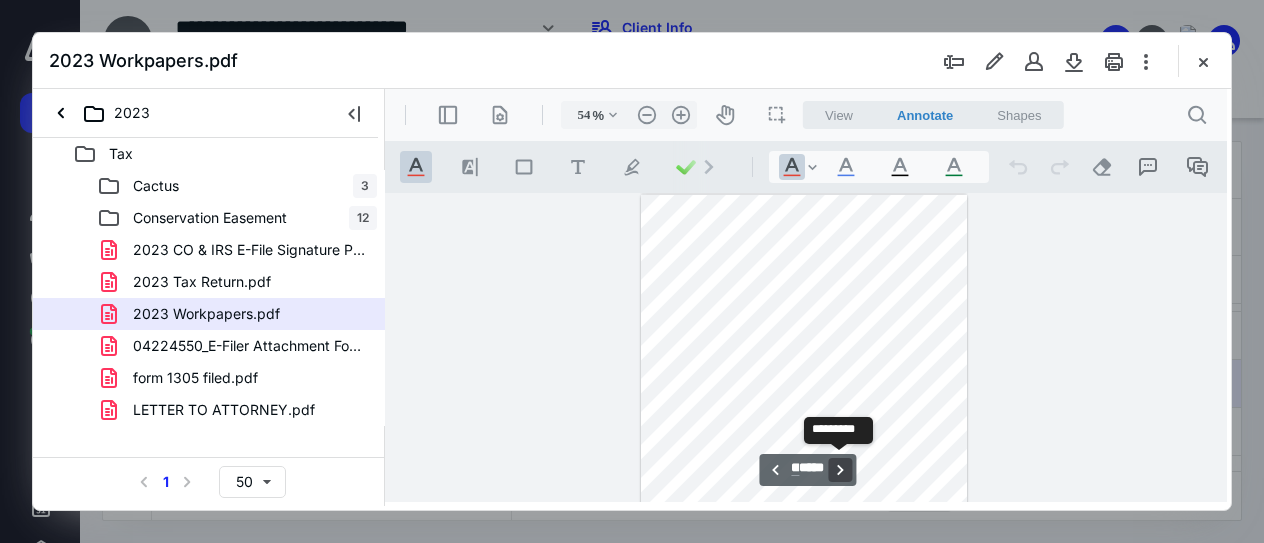 scroll, scrollTop: 3848, scrollLeft: 0, axis: vertical 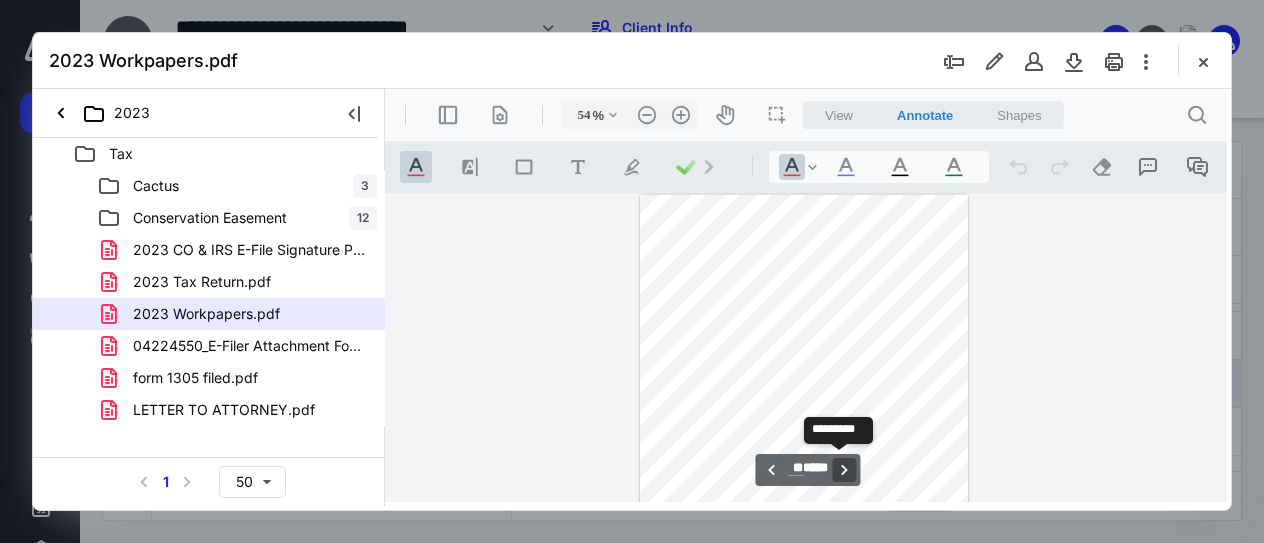 click on "**********" at bounding box center (845, 470) 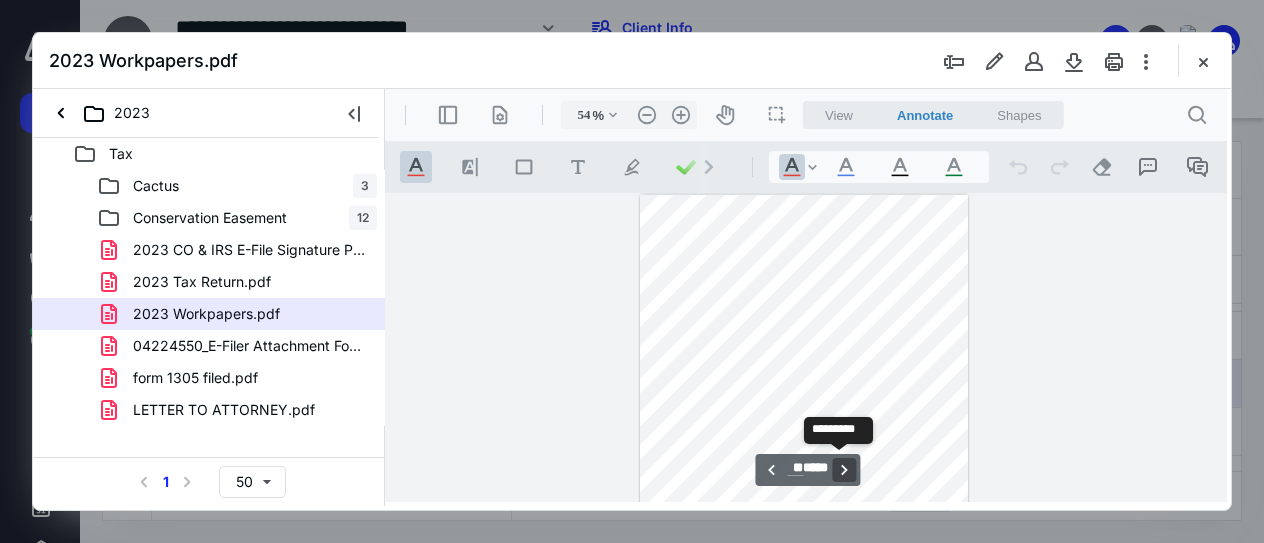 click on "**********" at bounding box center [845, 470] 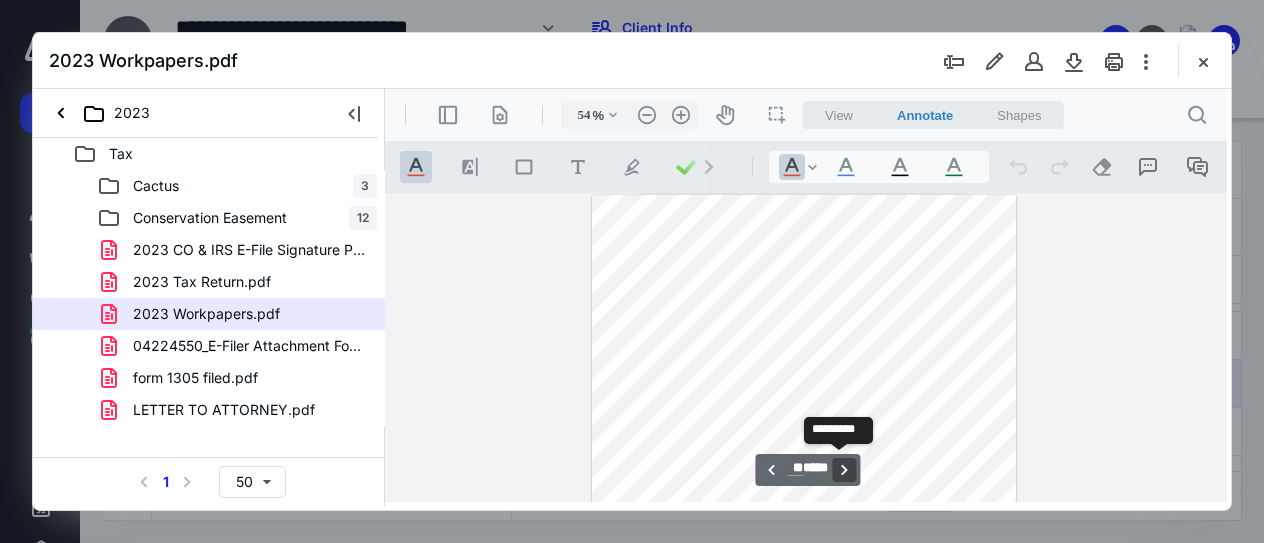 click on "**********" at bounding box center [845, 470] 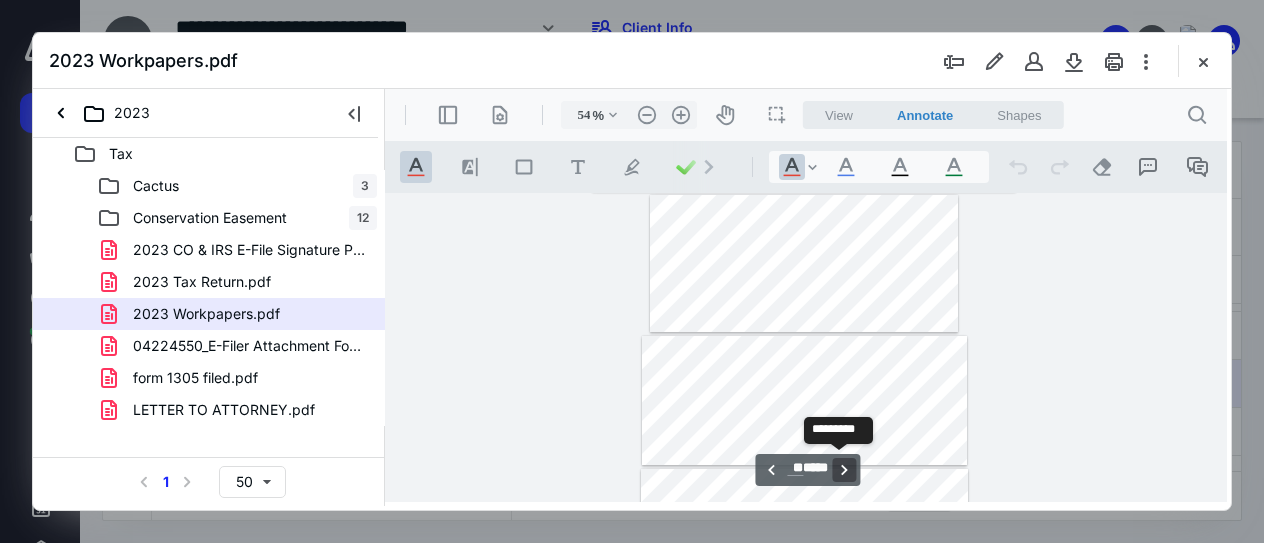 click on "**********" at bounding box center [845, 470] 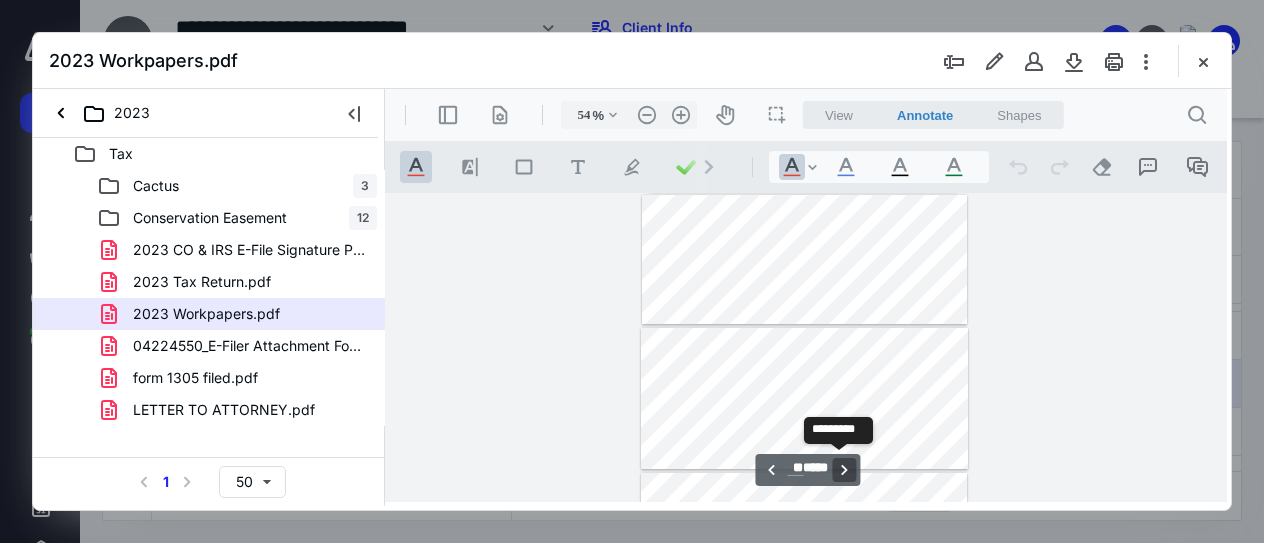 click on "**********" at bounding box center [845, 470] 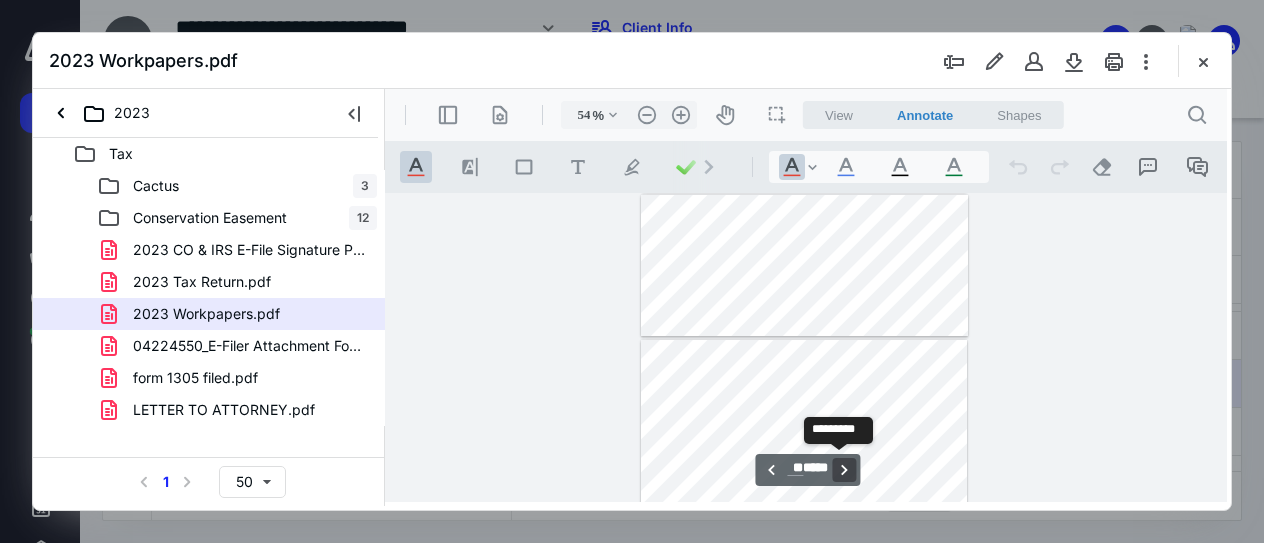 click on "**********" at bounding box center (845, 470) 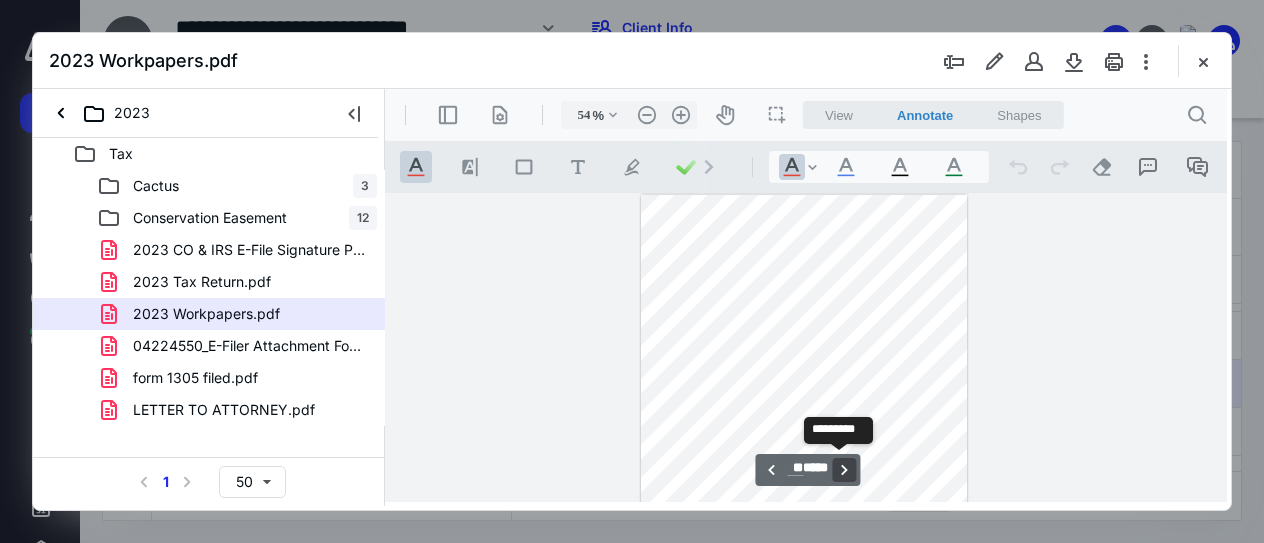 click on "**********" at bounding box center (845, 470) 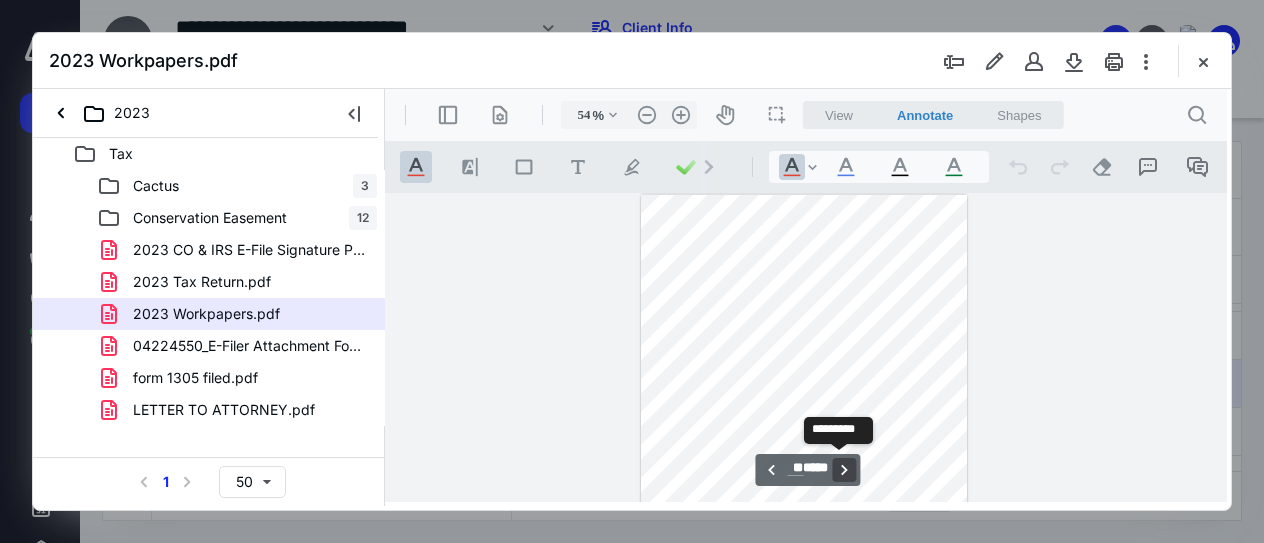 click on "**********" at bounding box center [845, 470] 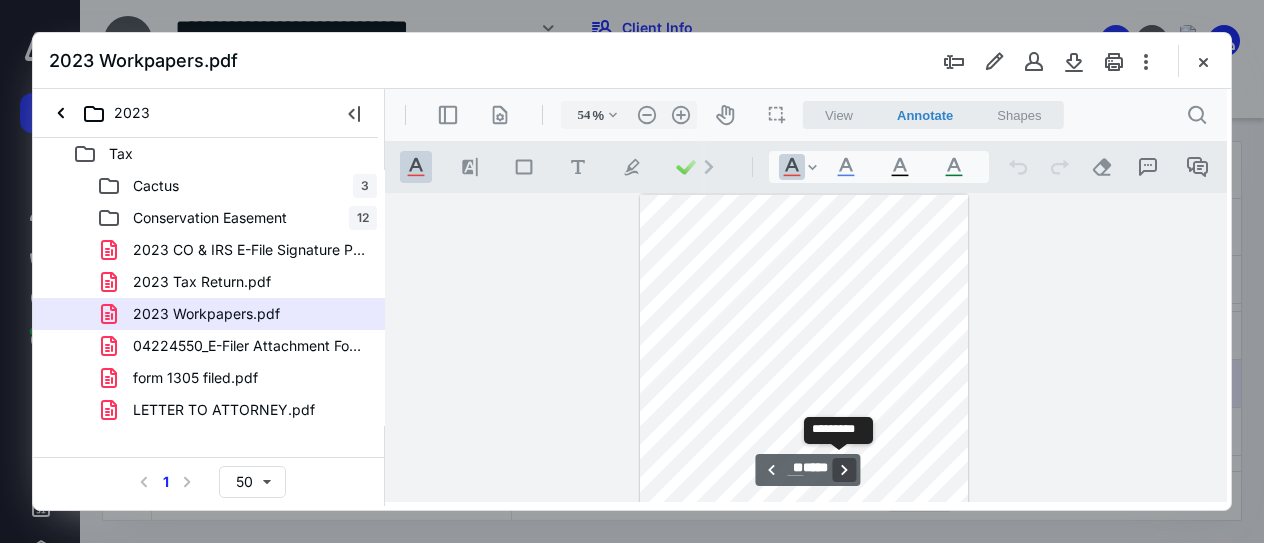 click on "**********" at bounding box center (845, 470) 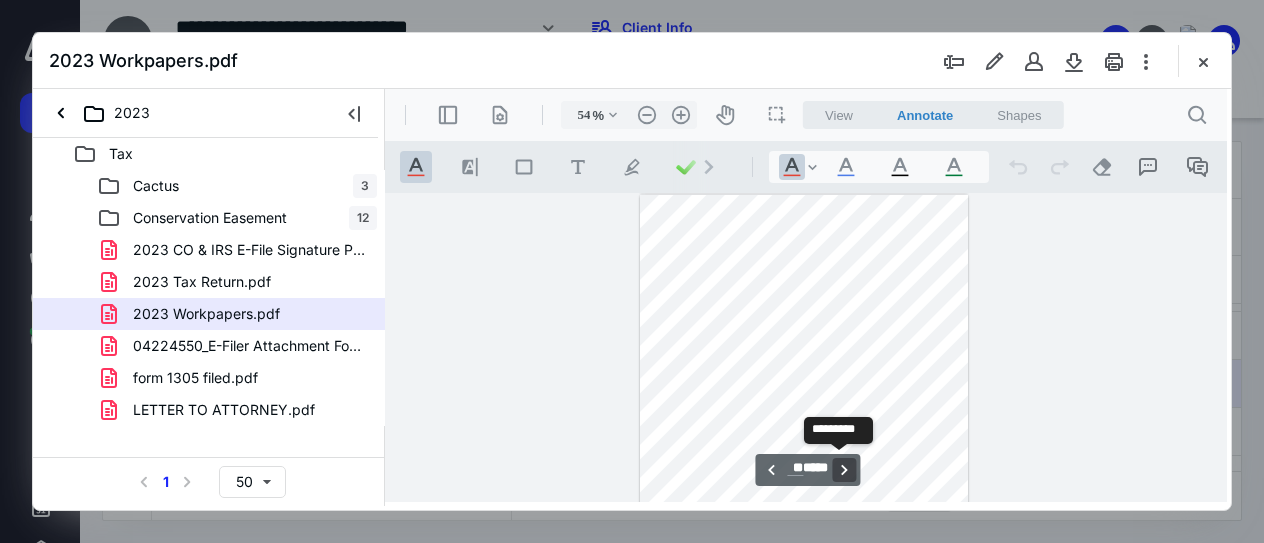 click on "**********" at bounding box center (845, 470) 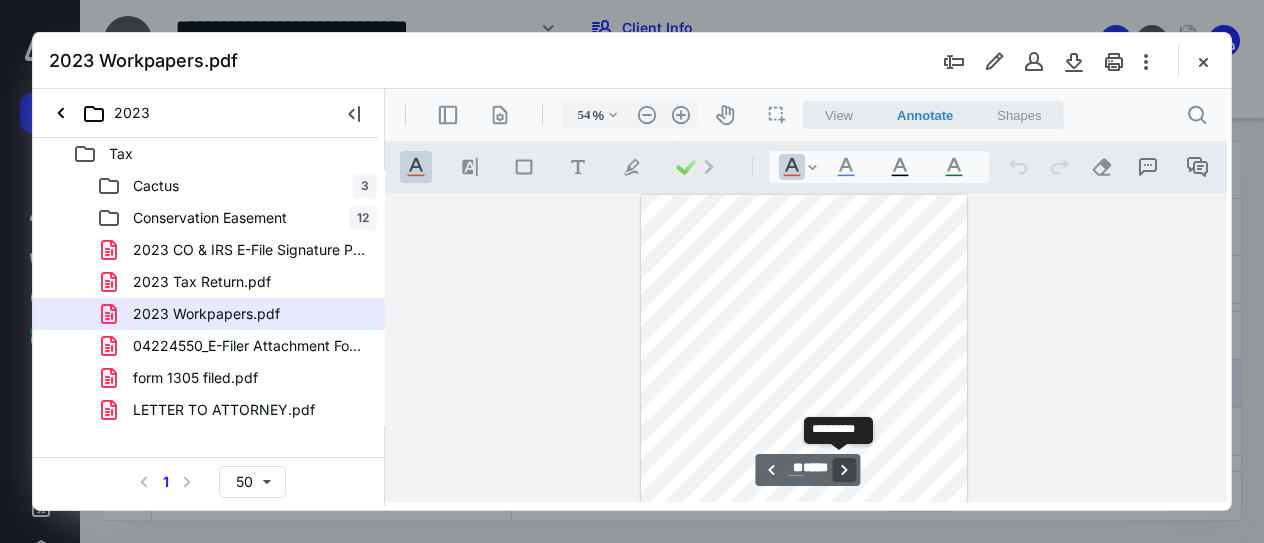 click on "**********" at bounding box center [845, 470] 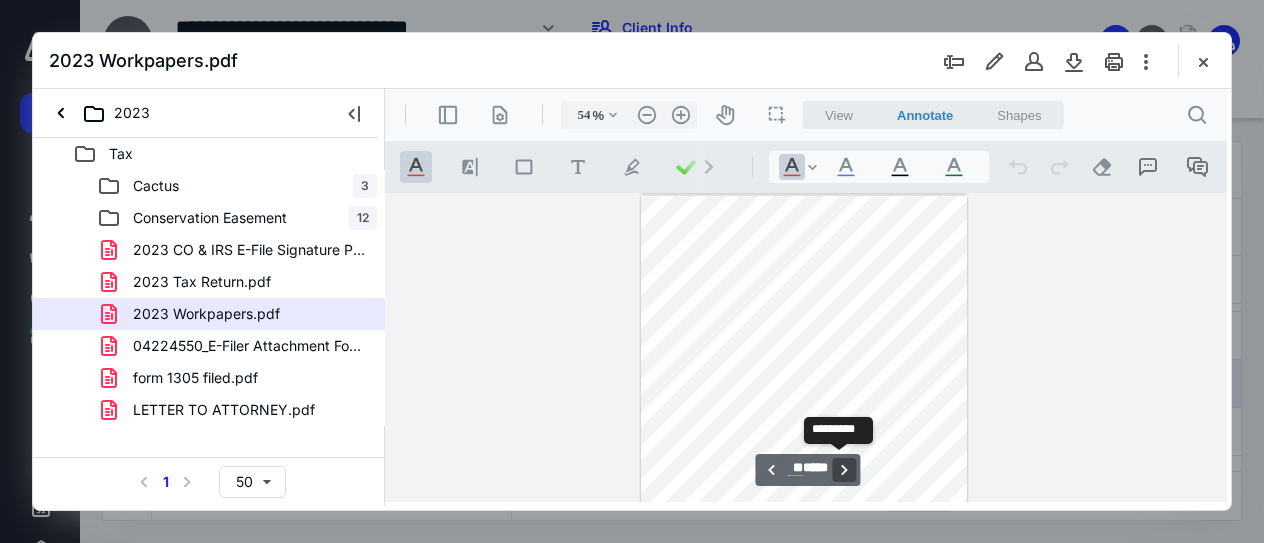 click on "**********" at bounding box center [845, 470] 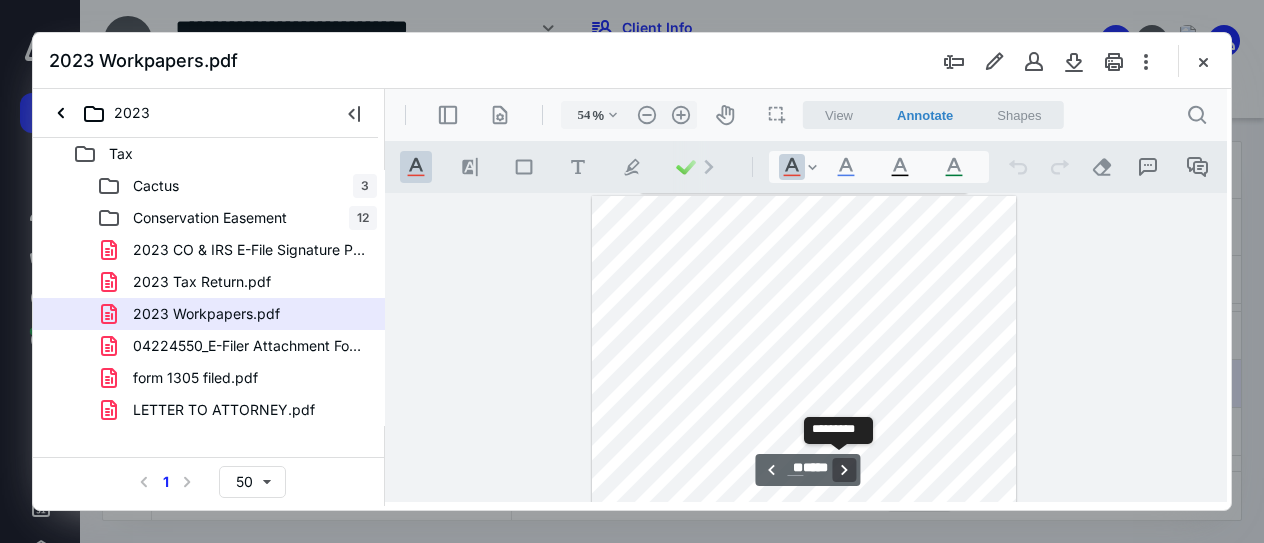 click on "**********" at bounding box center (845, 470) 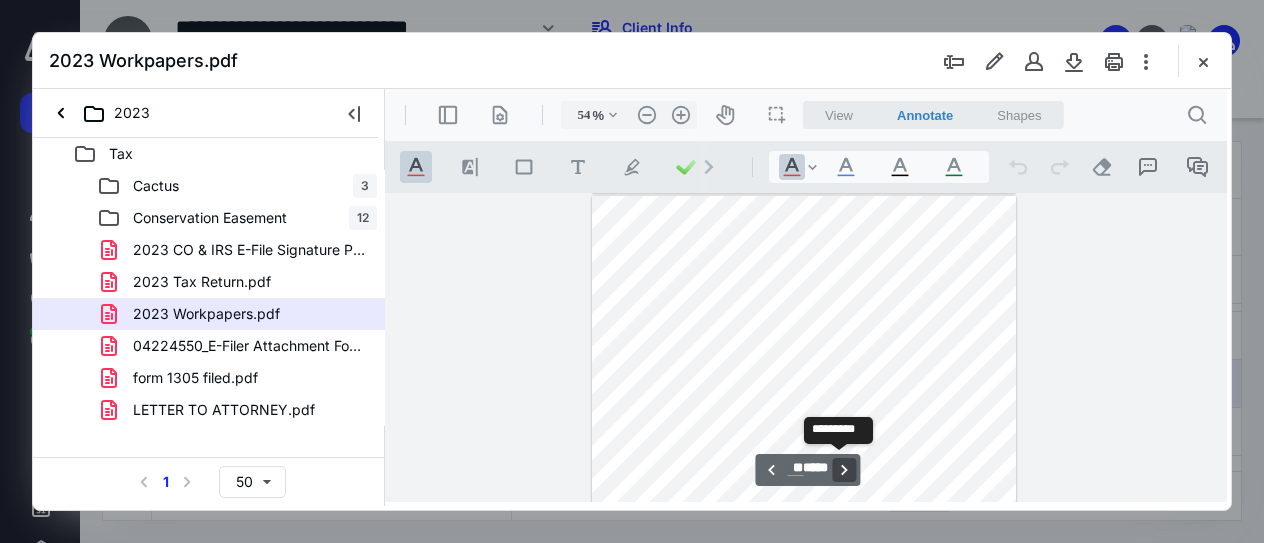 click on "**********" at bounding box center [845, 470] 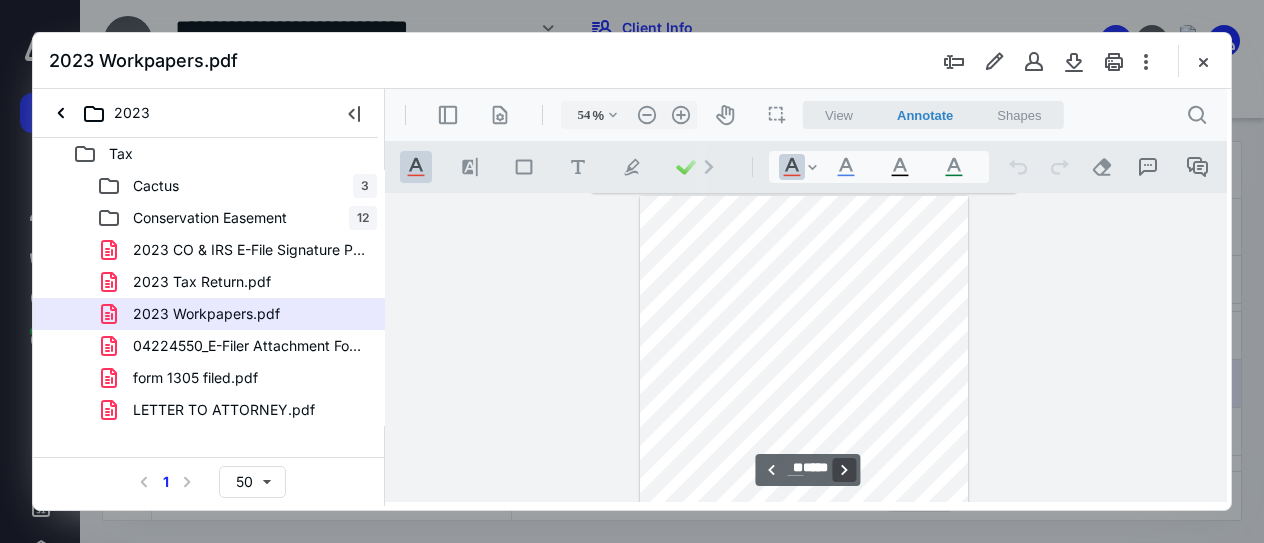 click on "**********" at bounding box center [845, 470] 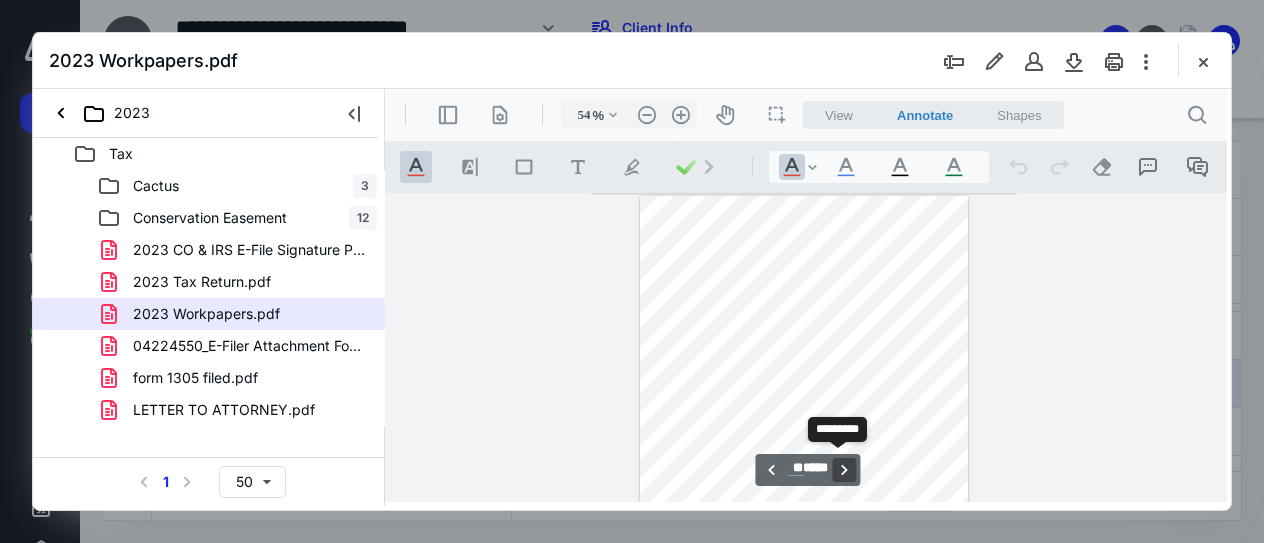 scroll, scrollTop: 9656, scrollLeft: 0, axis: vertical 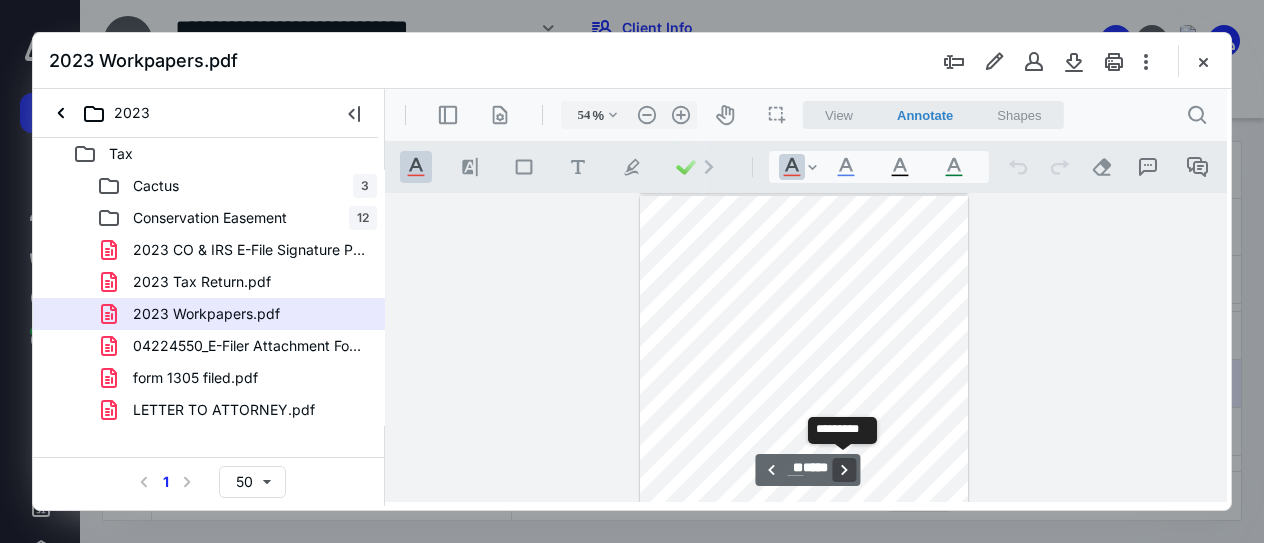 click on "**********" at bounding box center [845, 470] 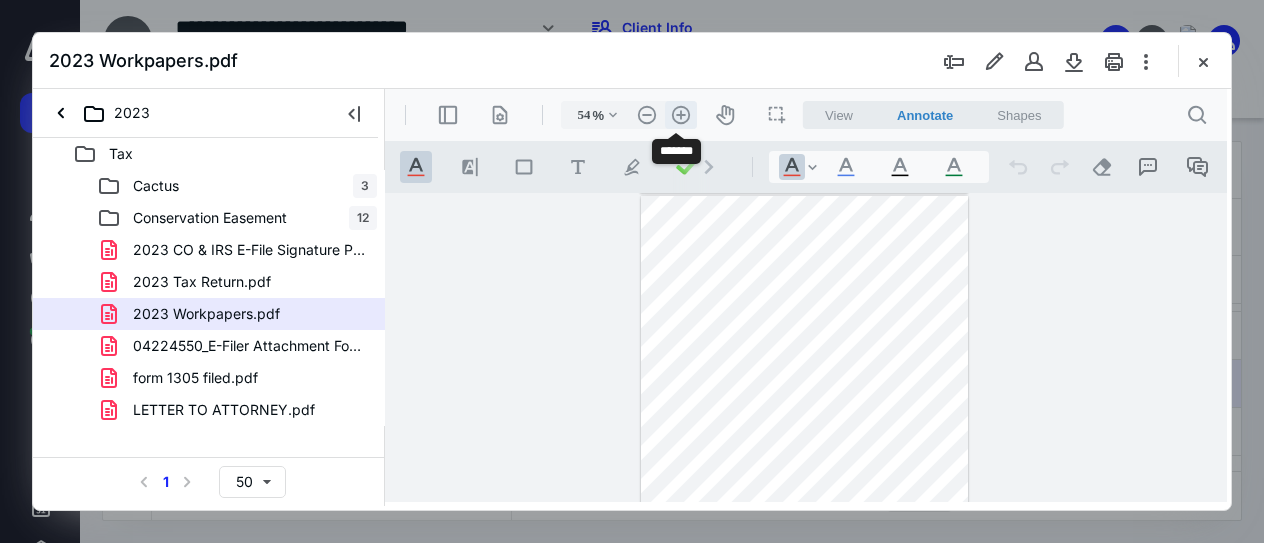 click on ".cls-1{fill:#abb0c4;} icon - header - zoom - in - line" at bounding box center (681, 115) 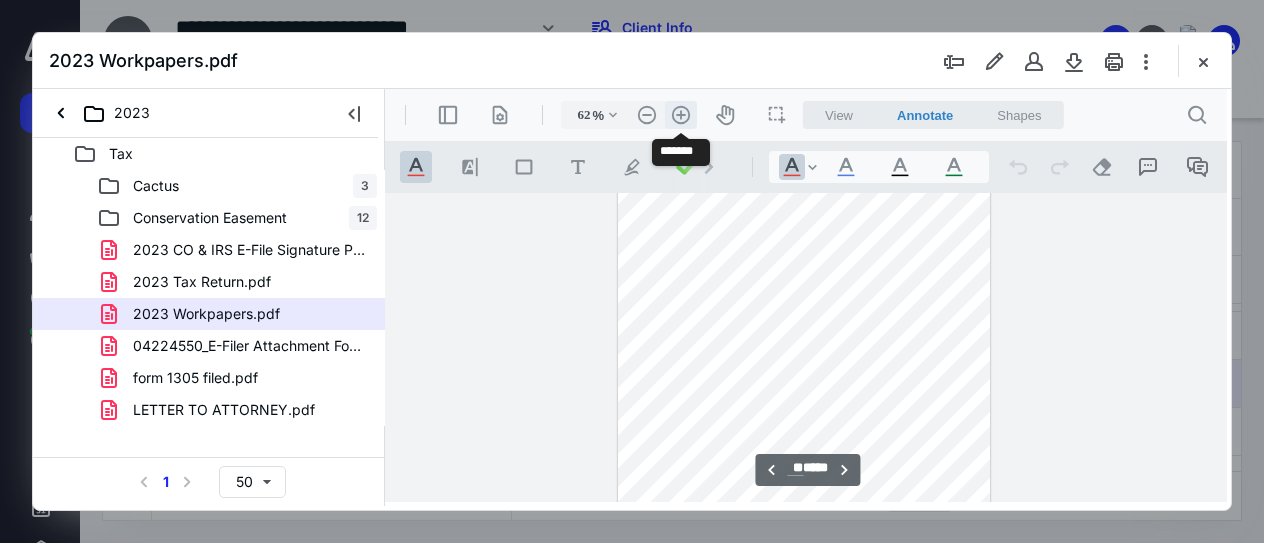 click on ".cls-1{fill:#abb0c4;} icon - header - zoom - in - line" at bounding box center (681, 115) 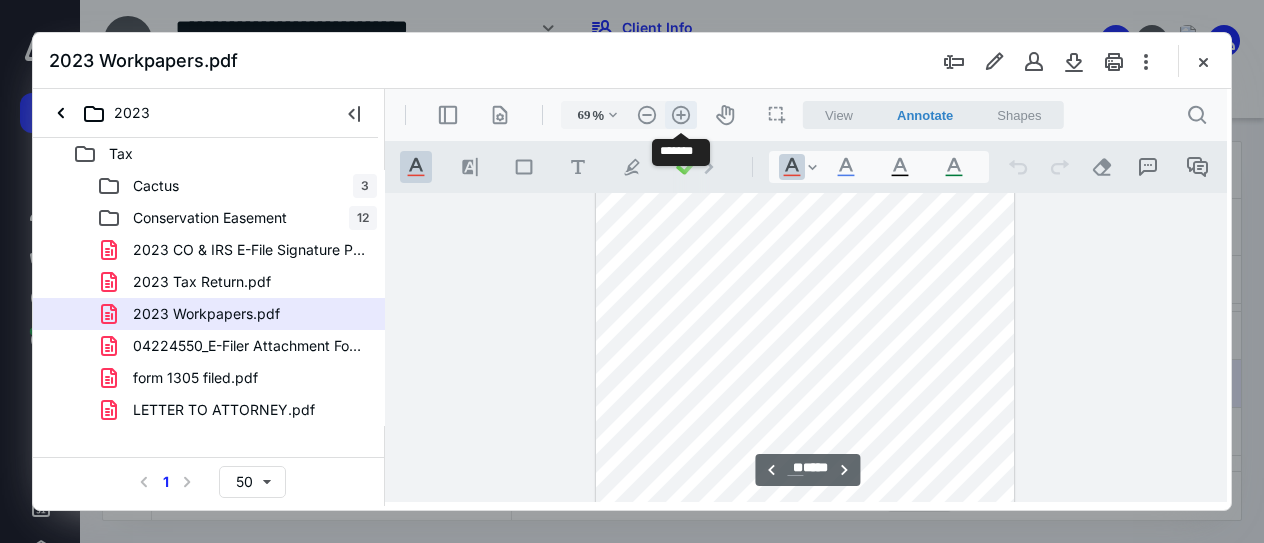 click on ".cls-1{fill:#abb0c4;} icon - header - zoom - in - line" at bounding box center [681, 115] 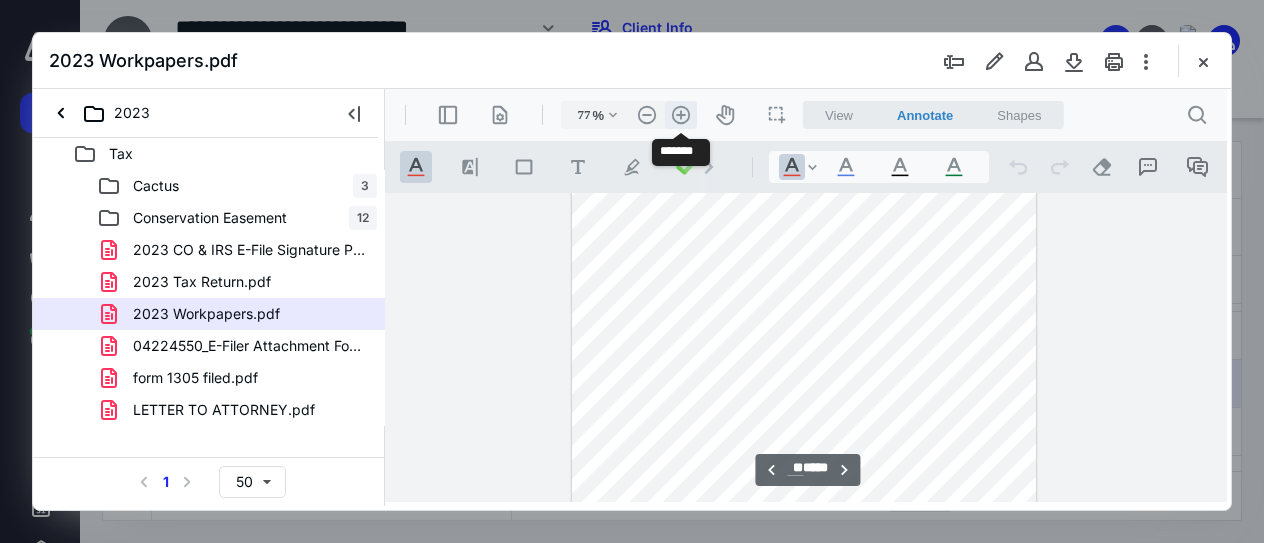 click on ".cls-1{fill:#abb0c4;} icon - header - zoom - in - line" at bounding box center [681, 115] 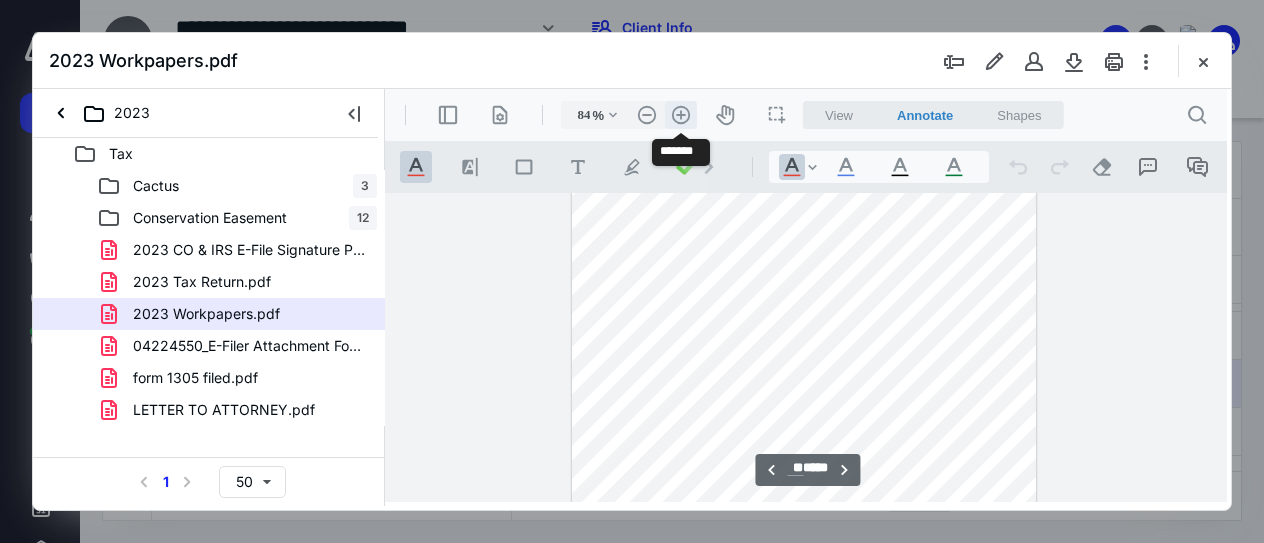 scroll, scrollTop: 15784, scrollLeft: 0, axis: vertical 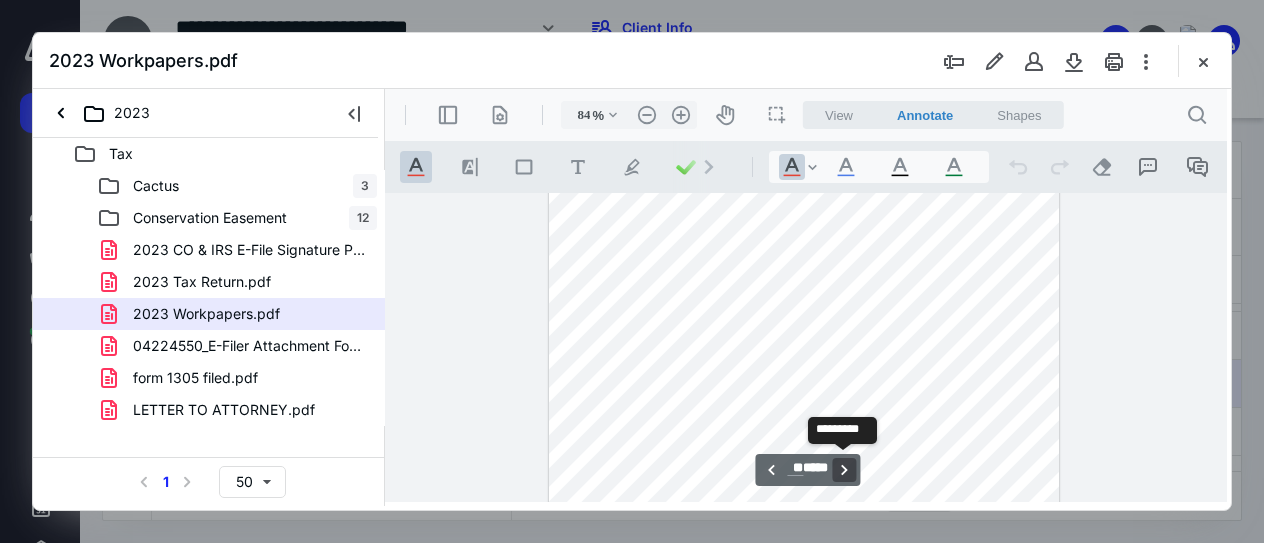 click on "**********" at bounding box center [845, 470] 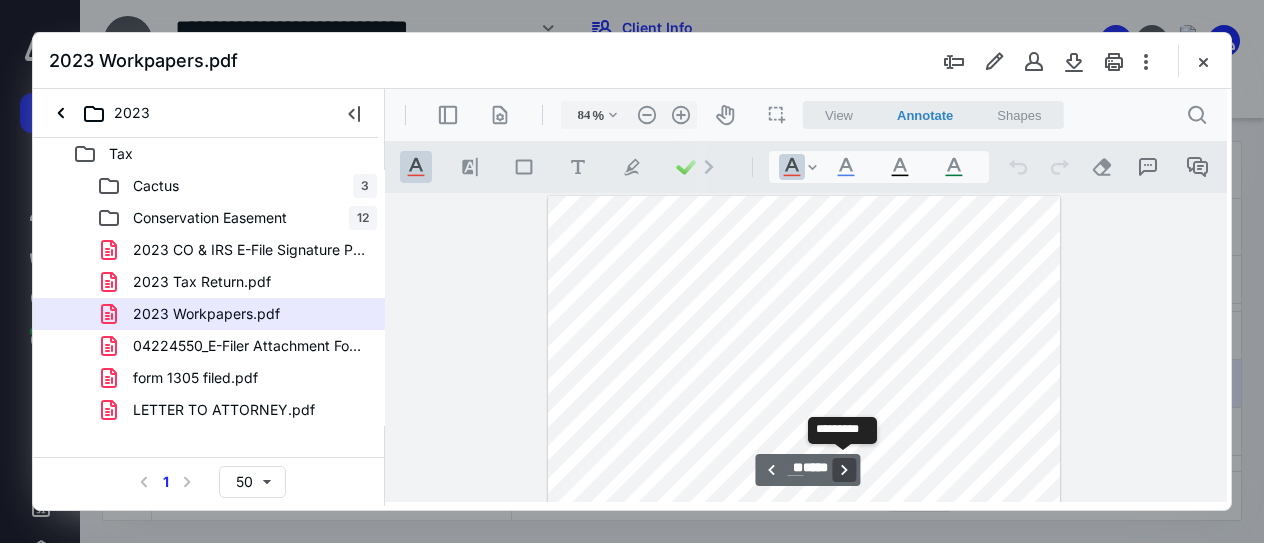 click on "**********" at bounding box center (845, 470) 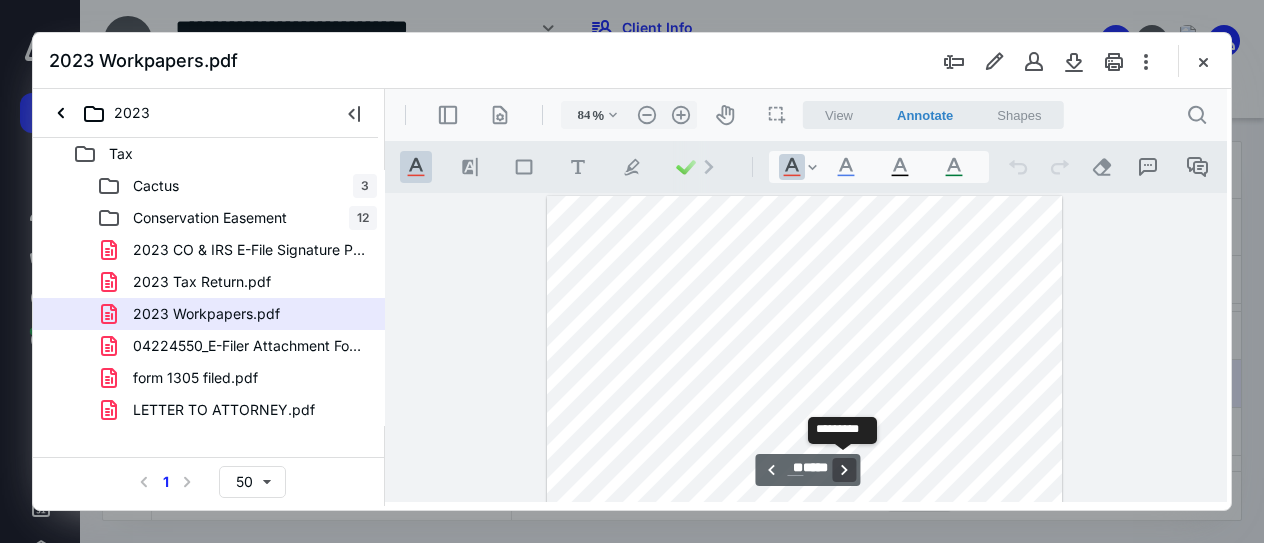 click on "**********" at bounding box center (845, 470) 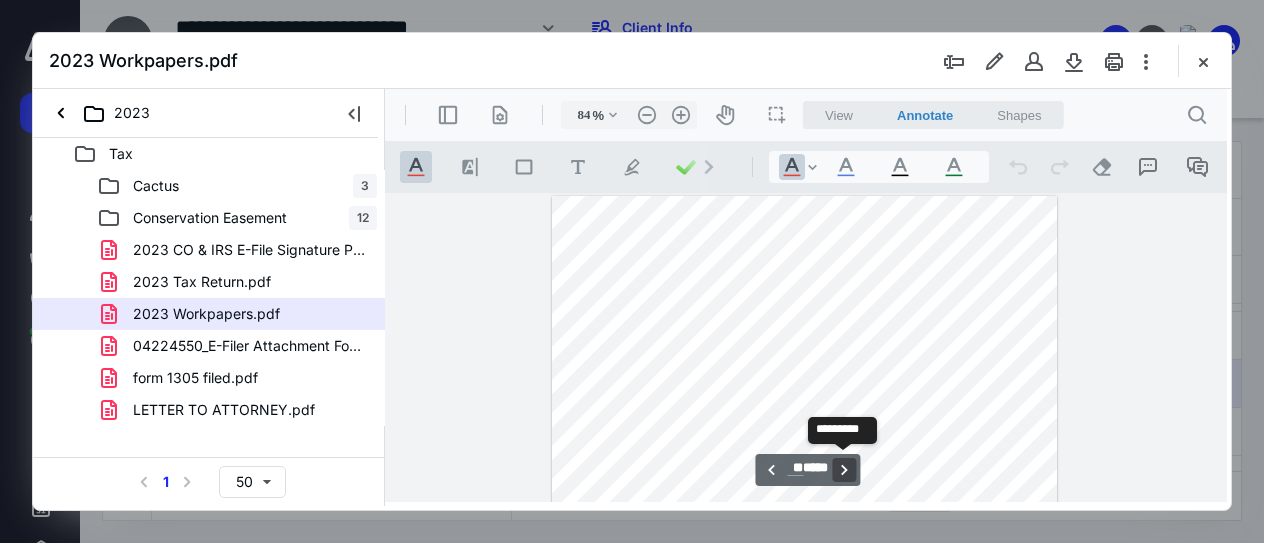 click on "**********" at bounding box center (845, 470) 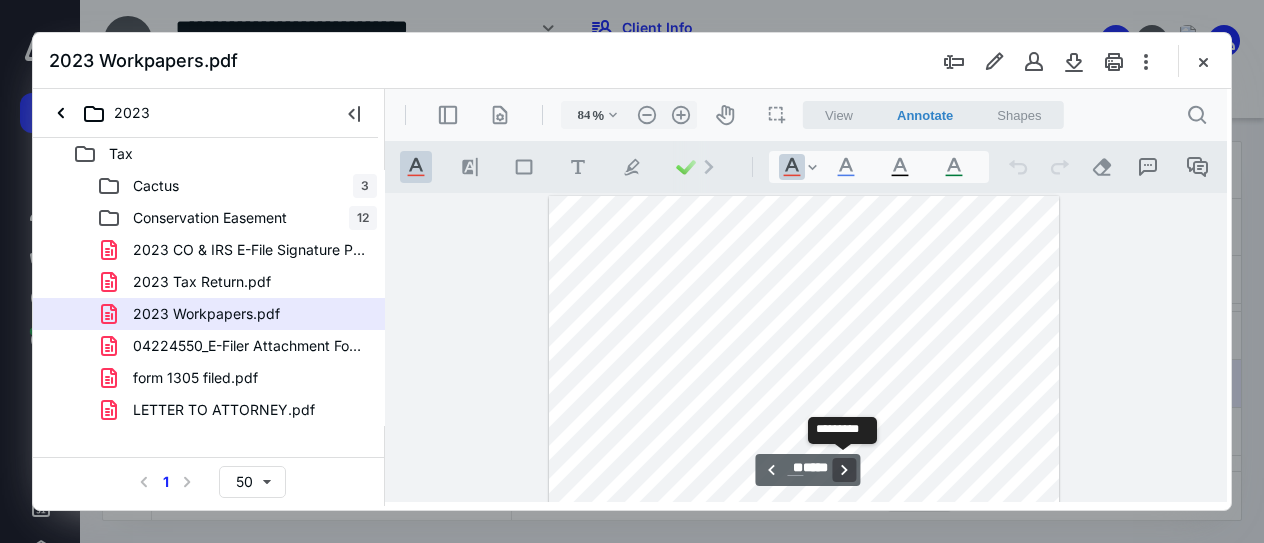 click on "**********" at bounding box center (845, 470) 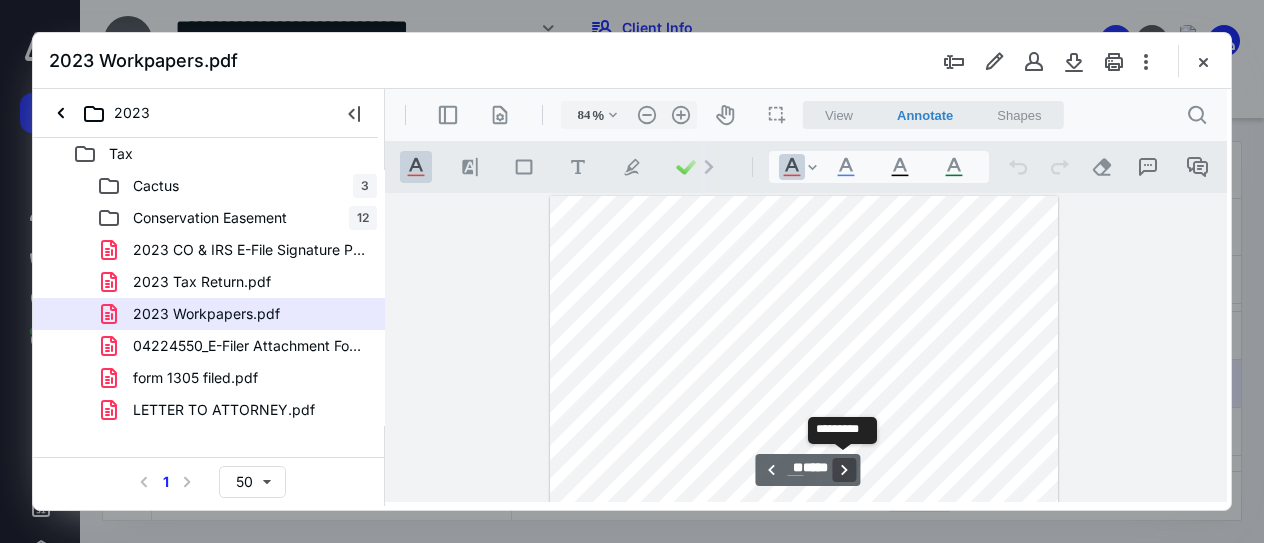 click on "**********" at bounding box center (845, 470) 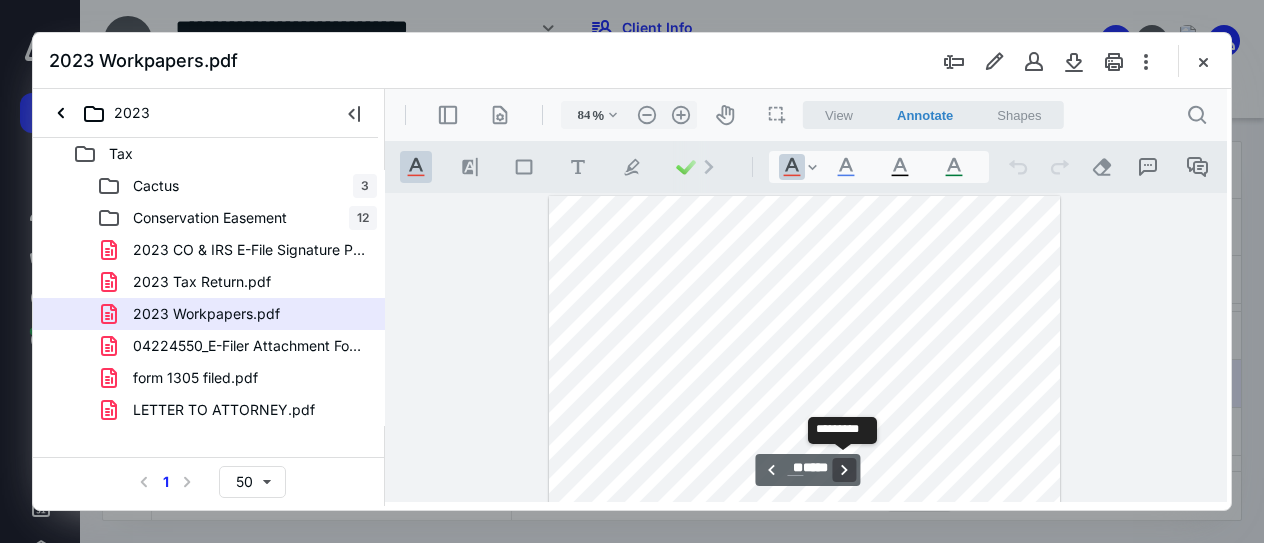 click on "**********" at bounding box center [845, 470] 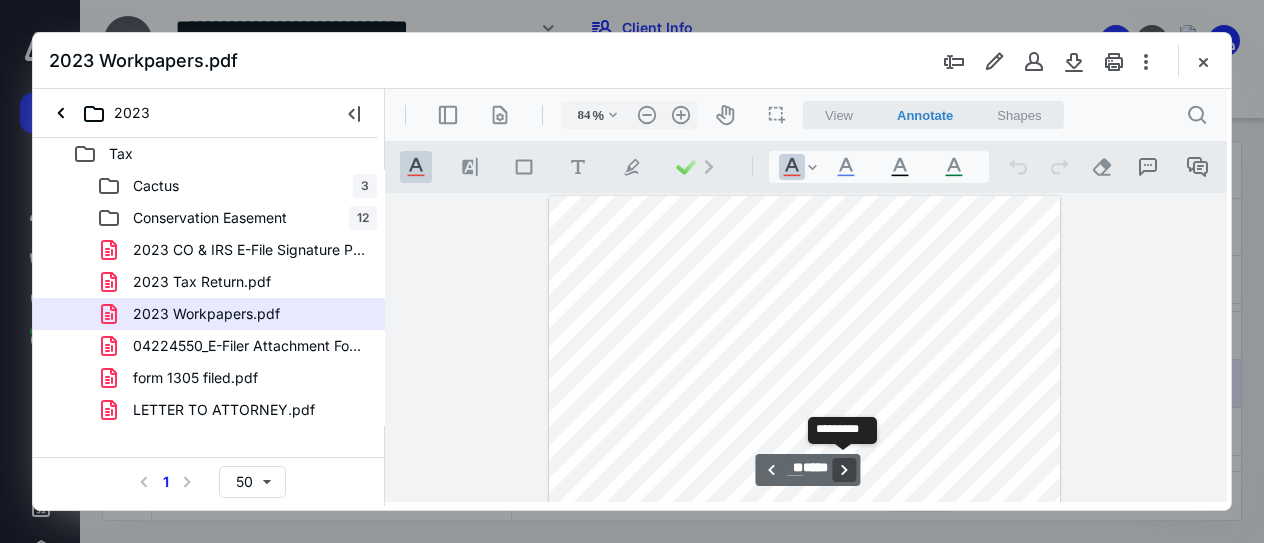 click on "**********" at bounding box center (845, 470) 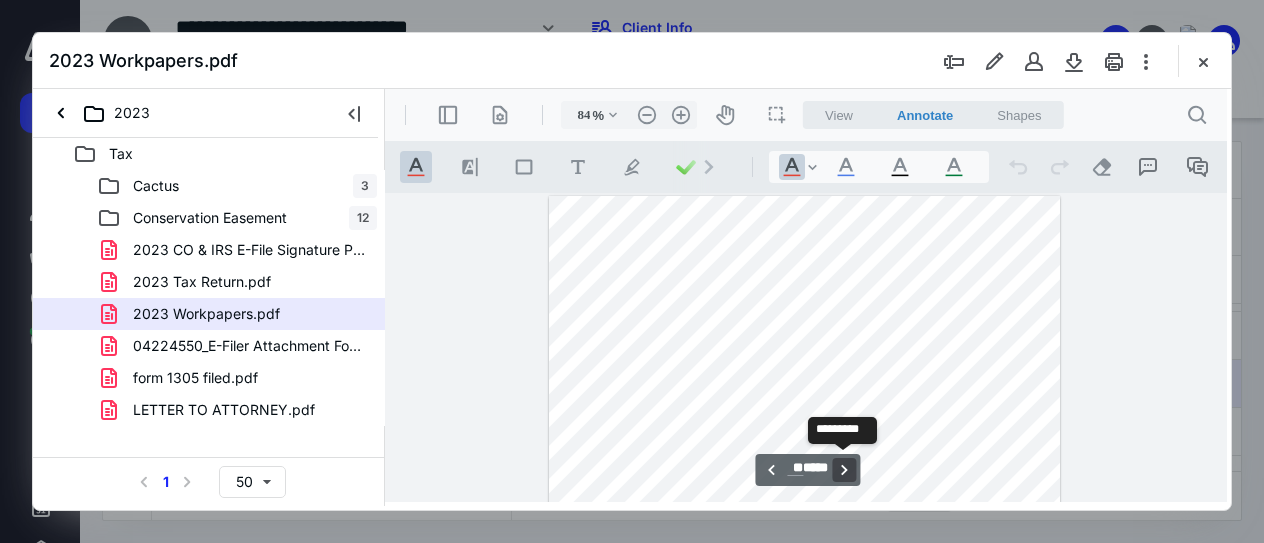 click on "**********" at bounding box center [845, 470] 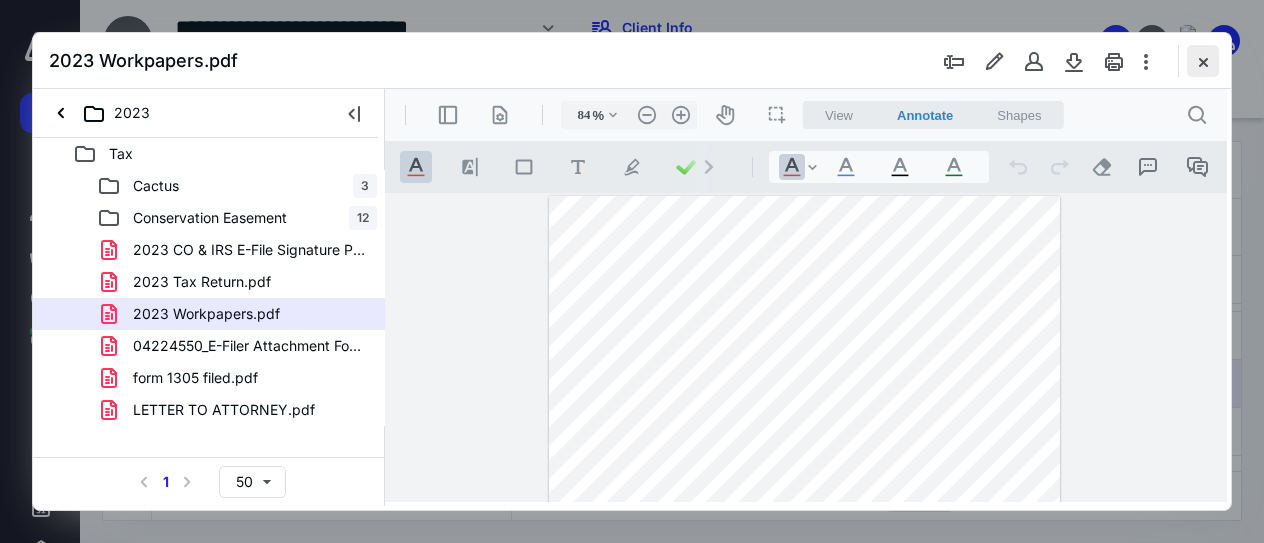 click at bounding box center (1203, 61) 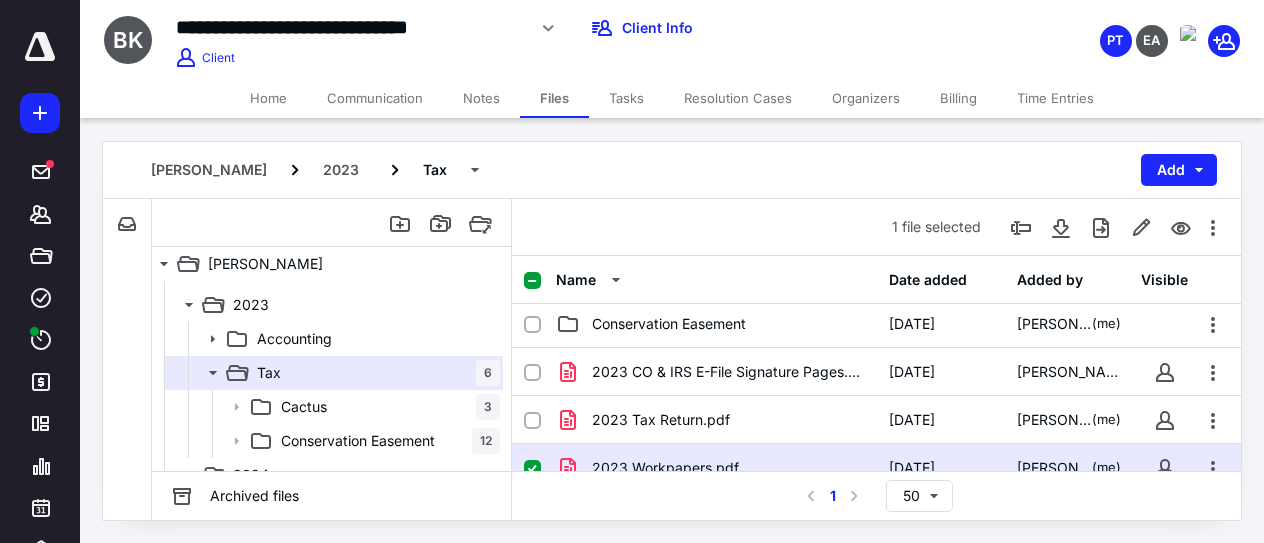 scroll, scrollTop: 0, scrollLeft: 0, axis: both 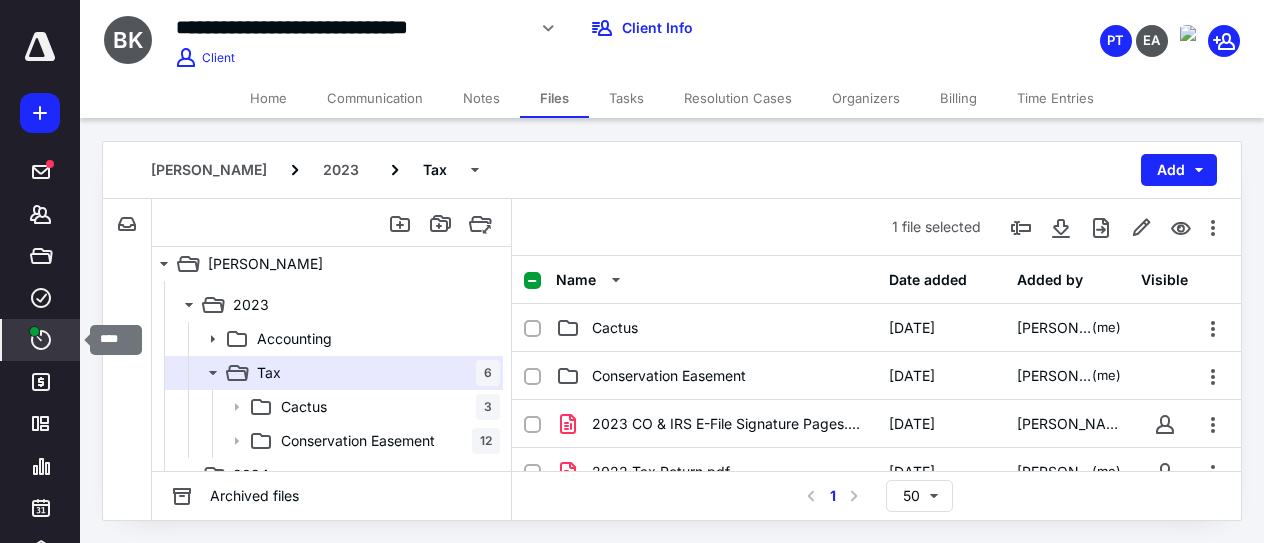 click 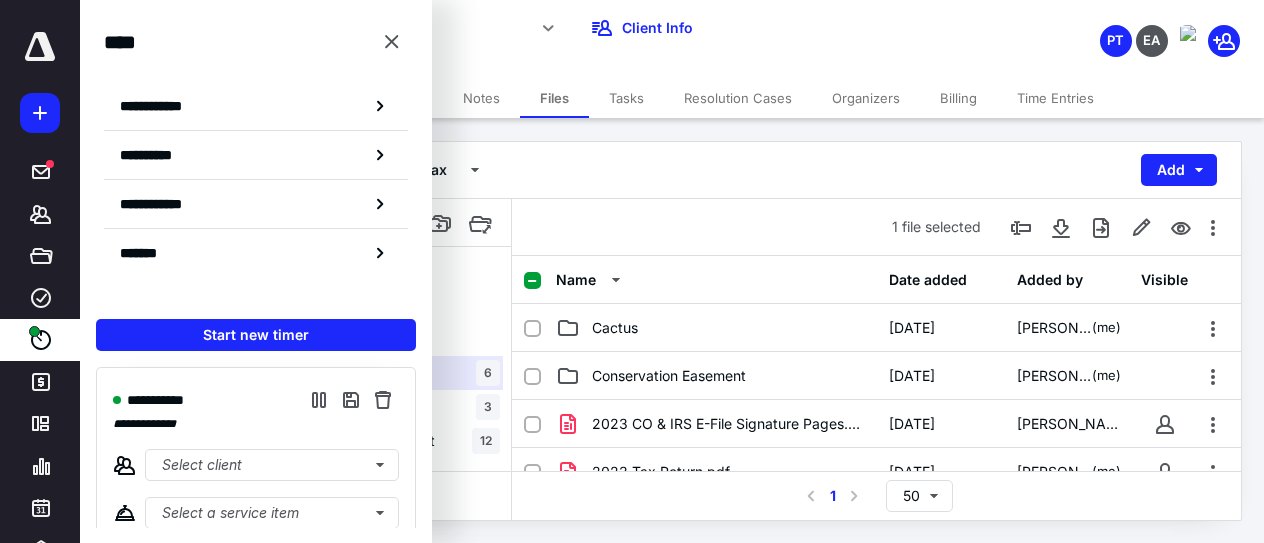 scroll, scrollTop: 80, scrollLeft: 0, axis: vertical 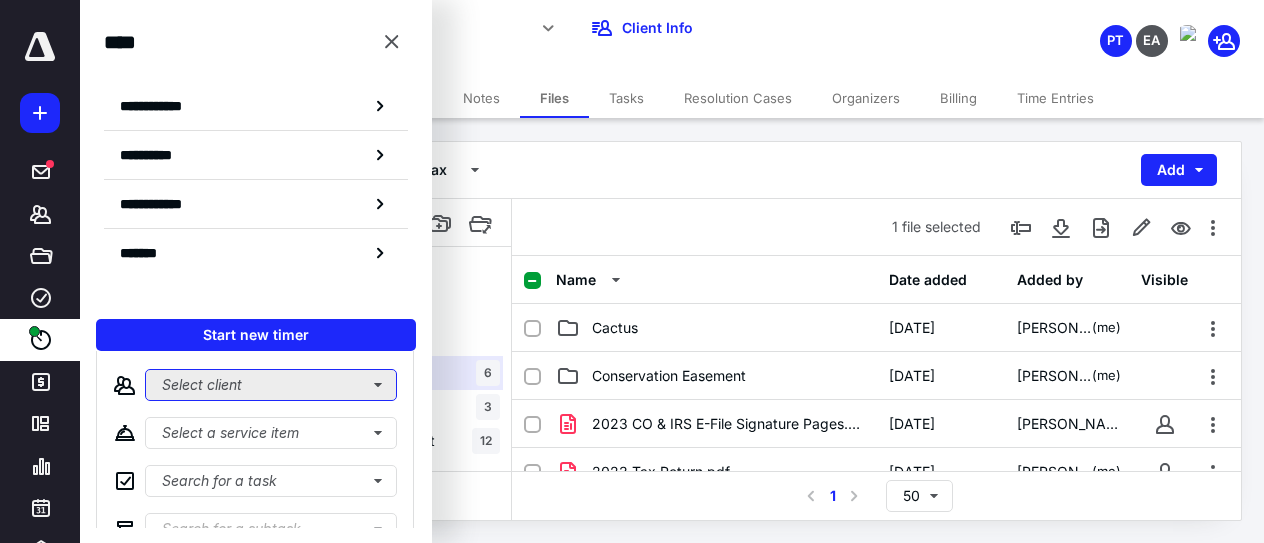 click on "Select client" at bounding box center [271, 385] 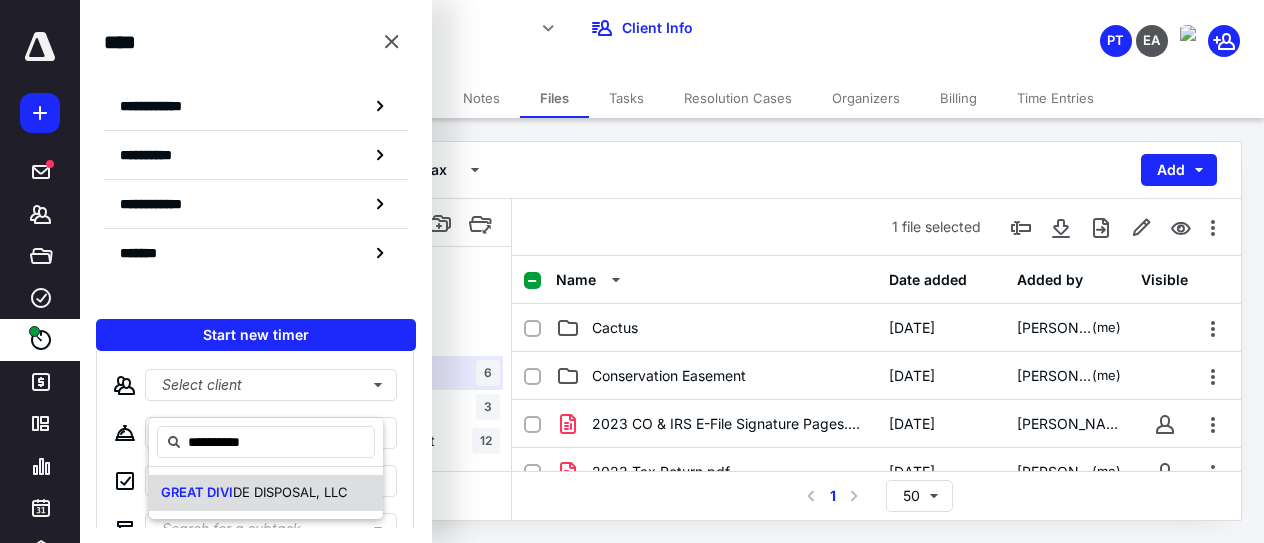 click on "DE DISPOSAL, LLC" at bounding box center (290, 492) 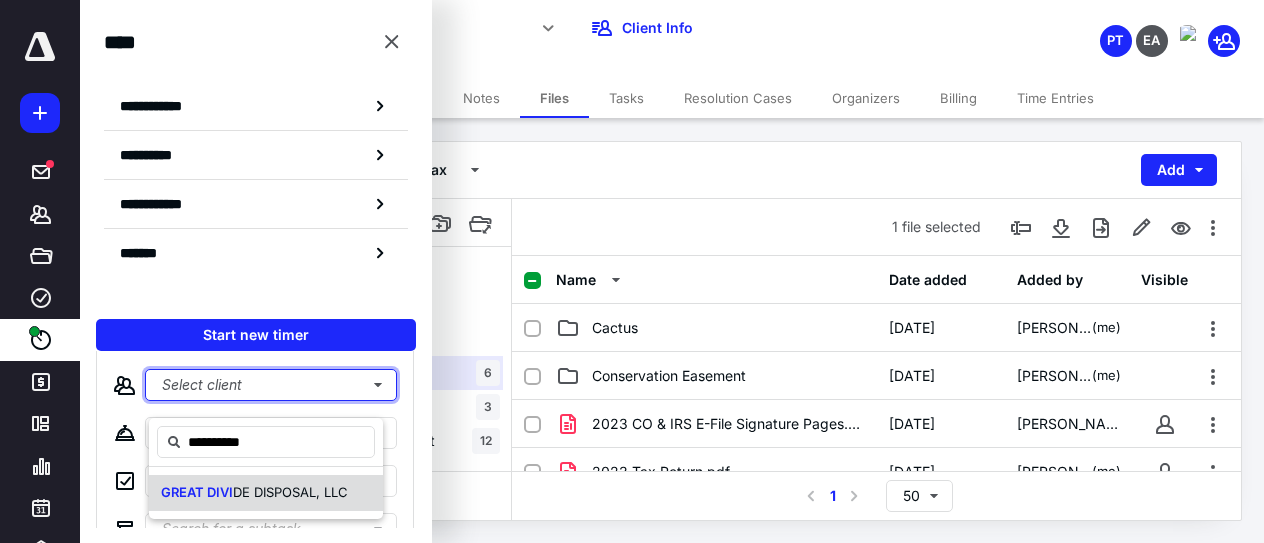 type 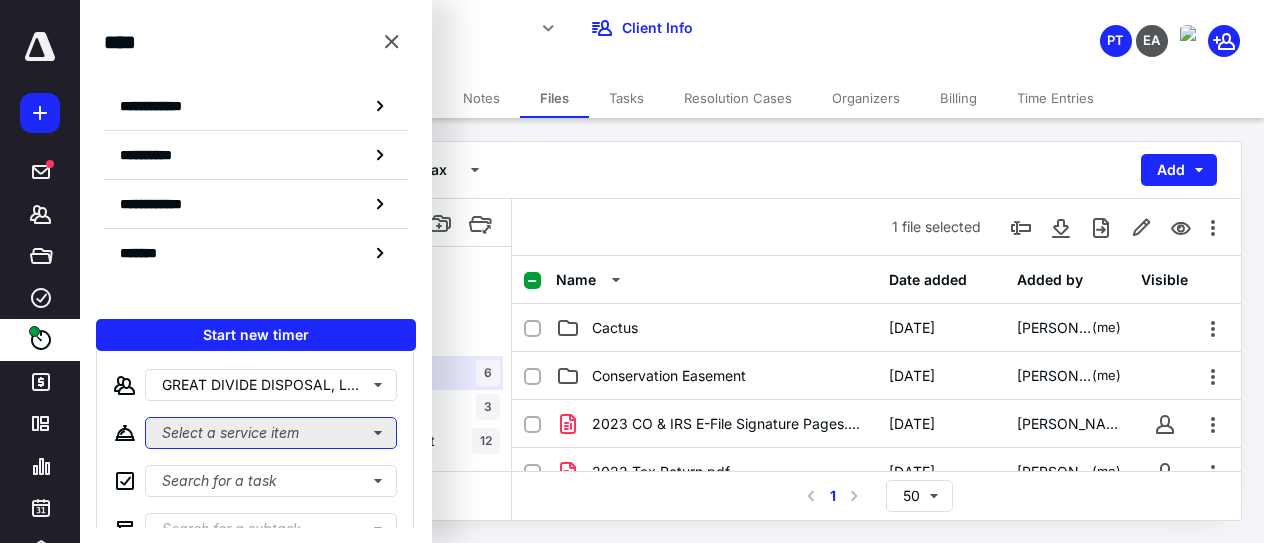 click on "Select a service item" at bounding box center (271, 433) 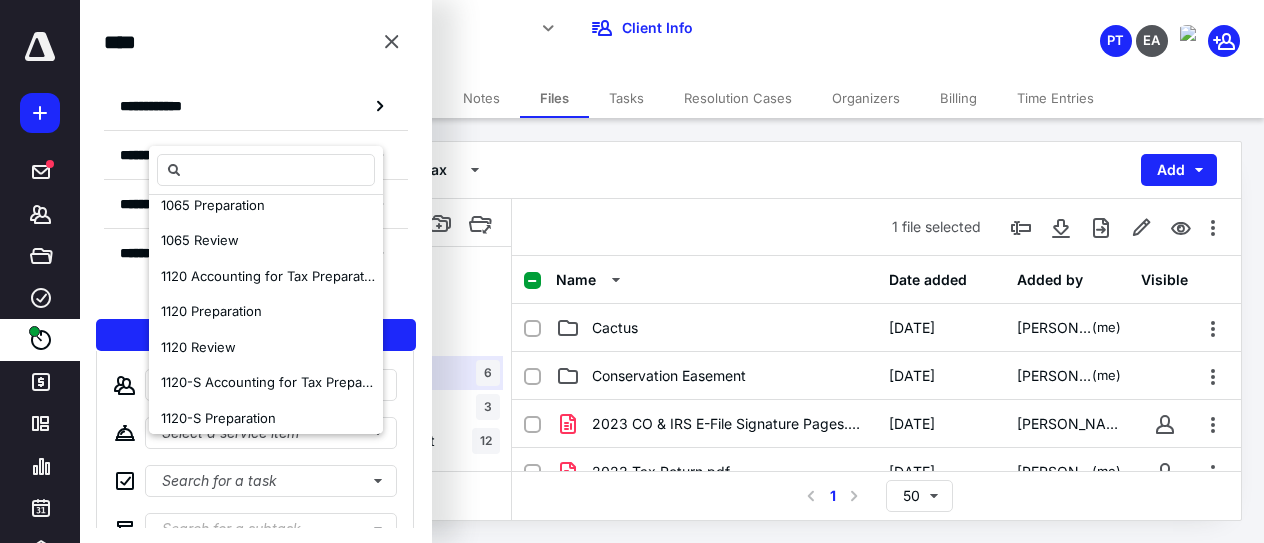 scroll, scrollTop: 291, scrollLeft: 0, axis: vertical 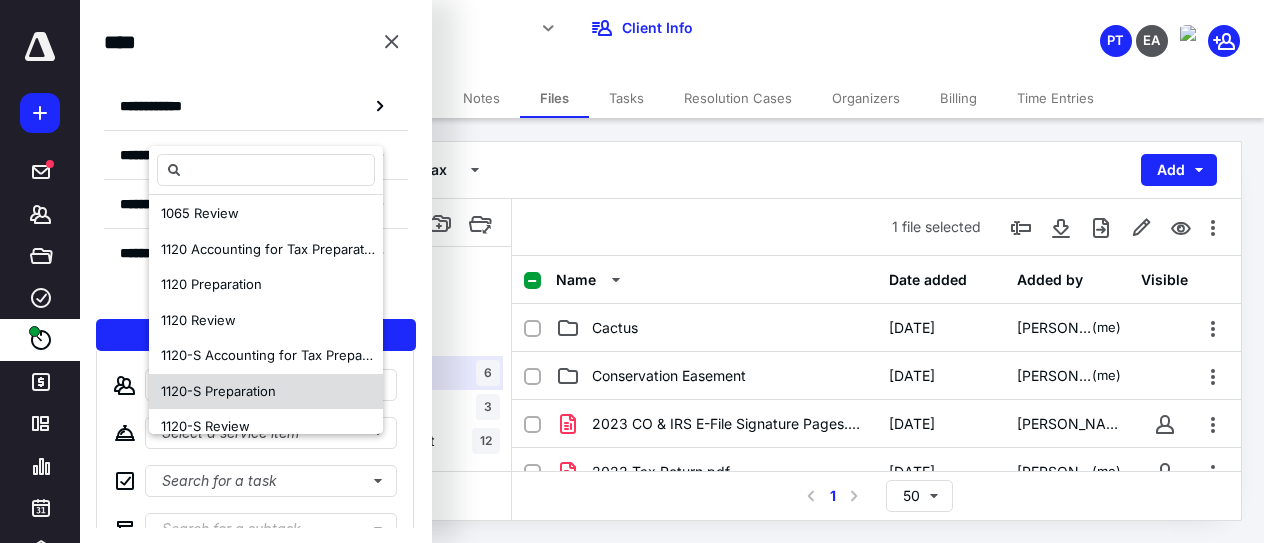 click on "1120-S Preparation" at bounding box center (218, 391) 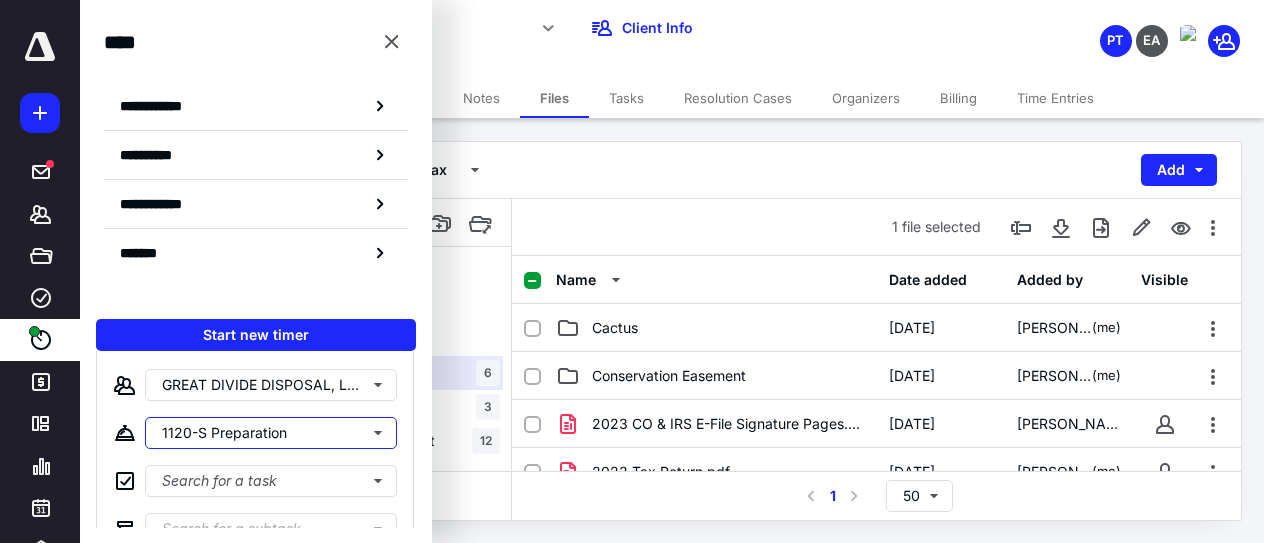 scroll, scrollTop: 0, scrollLeft: 0, axis: both 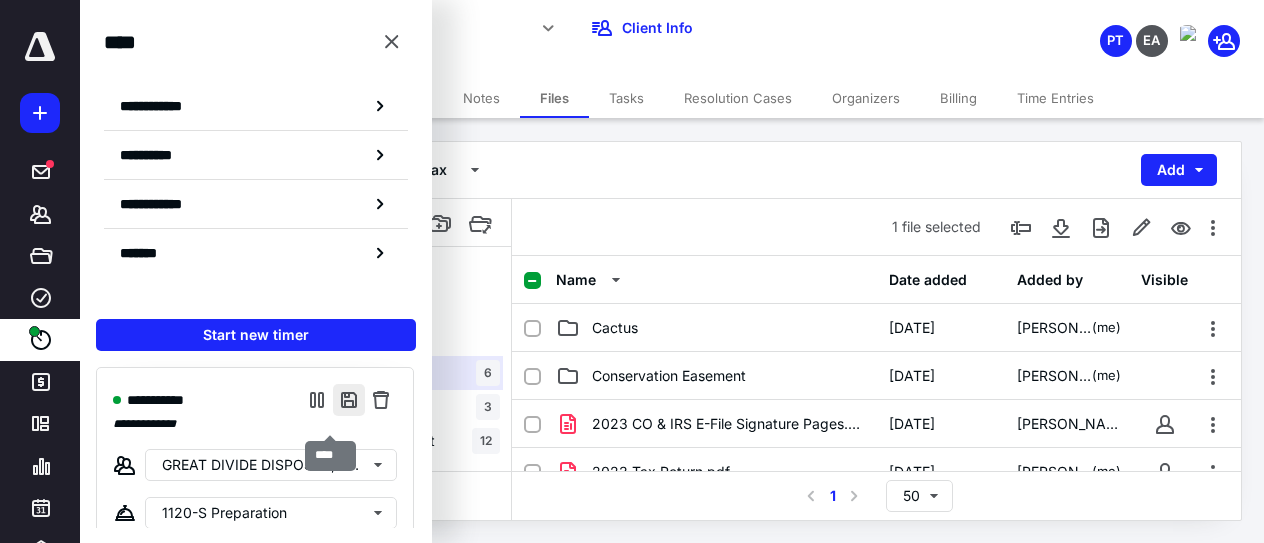 click at bounding box center (349, 400) 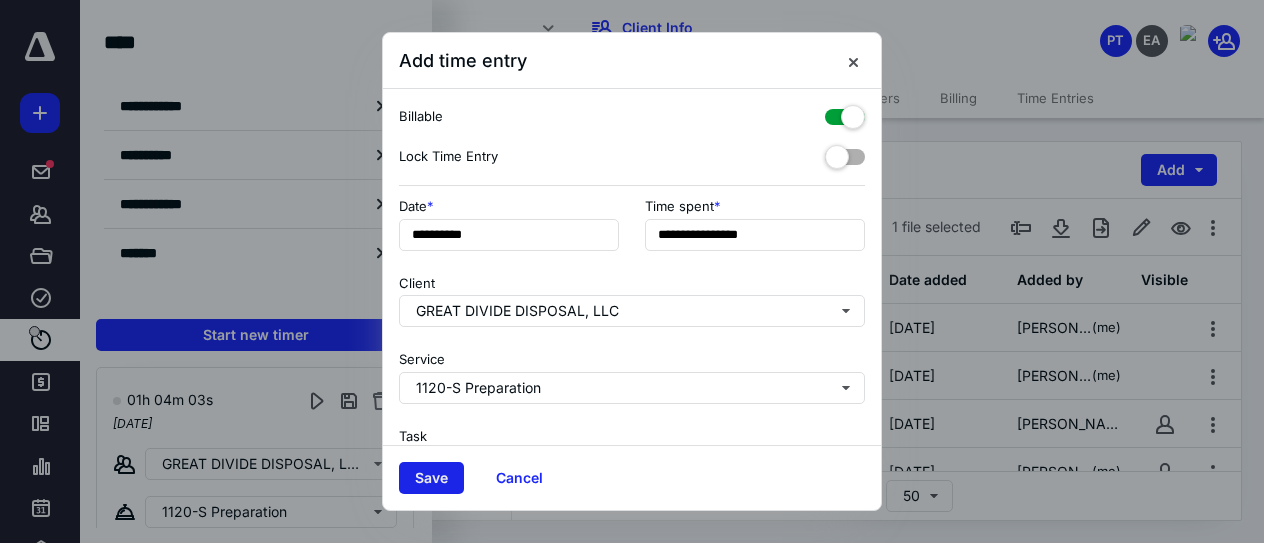 click on "Save" at bounding box center [431, 478] 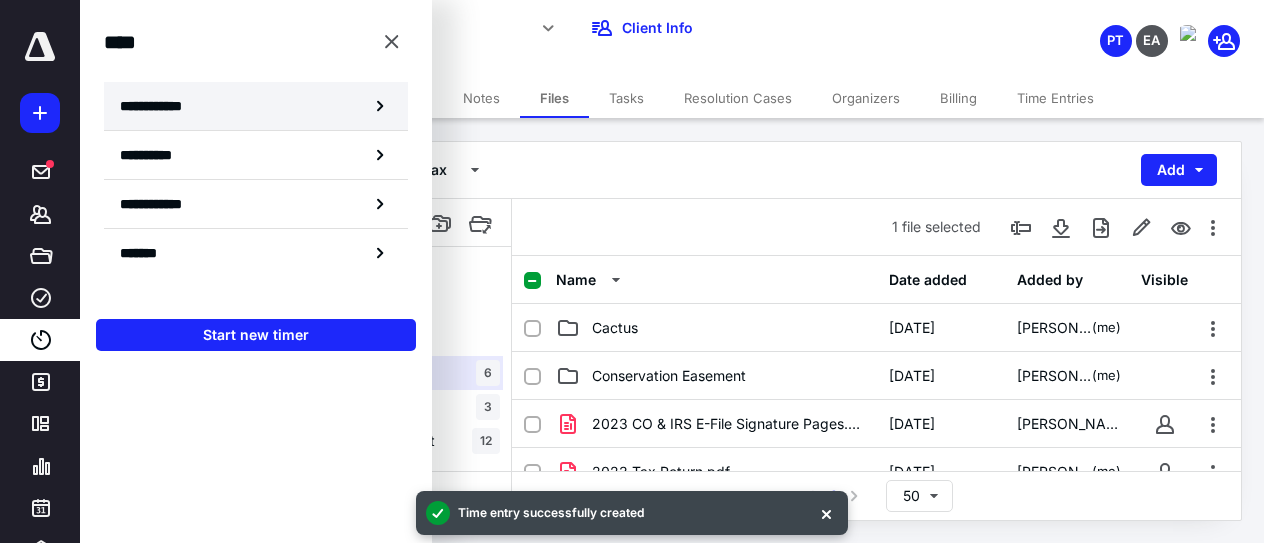 click on "**********" at bounding box center [162, 106] 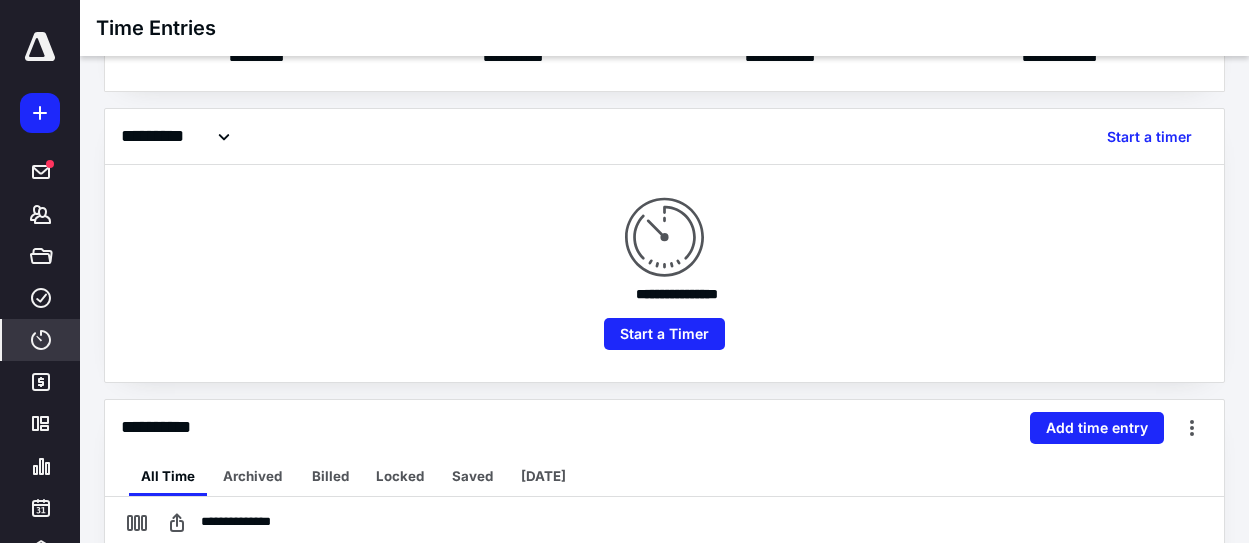 scroll, scrollTop: 112, scrollLeft: 0, axis: vertical 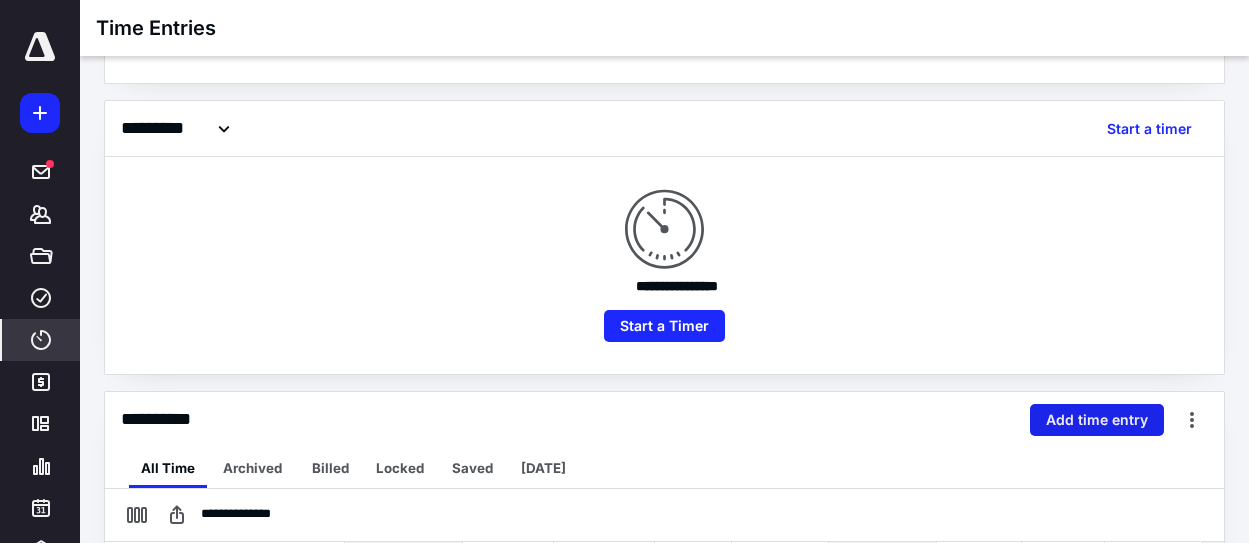 click on "Add time entry" at bounding box center [1097, 420] 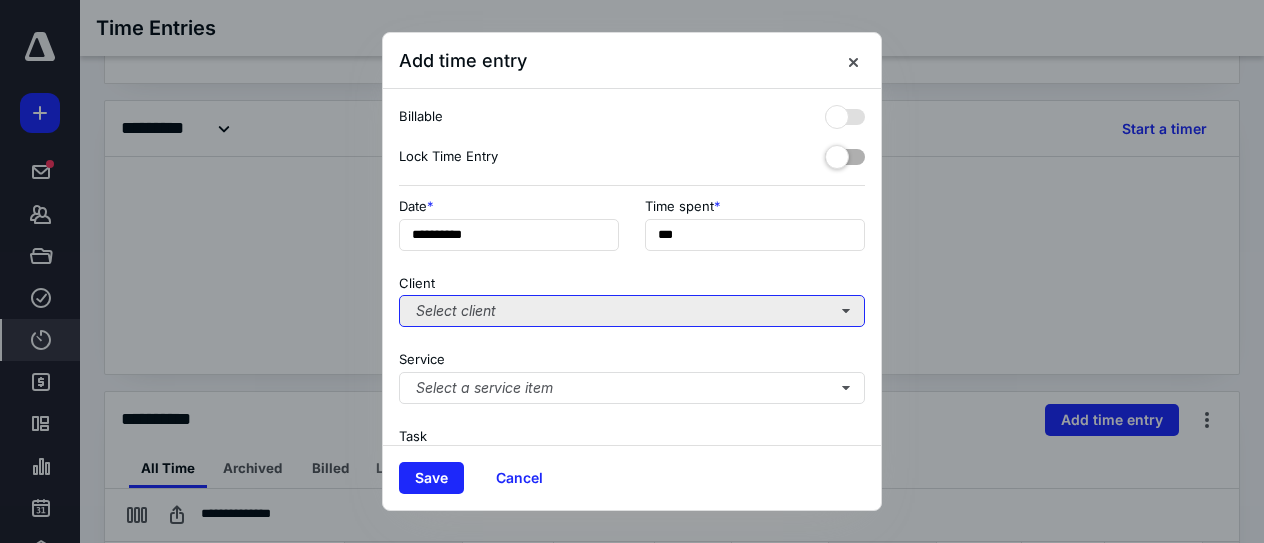 click on "Select client" at bounding box center (632, 311) 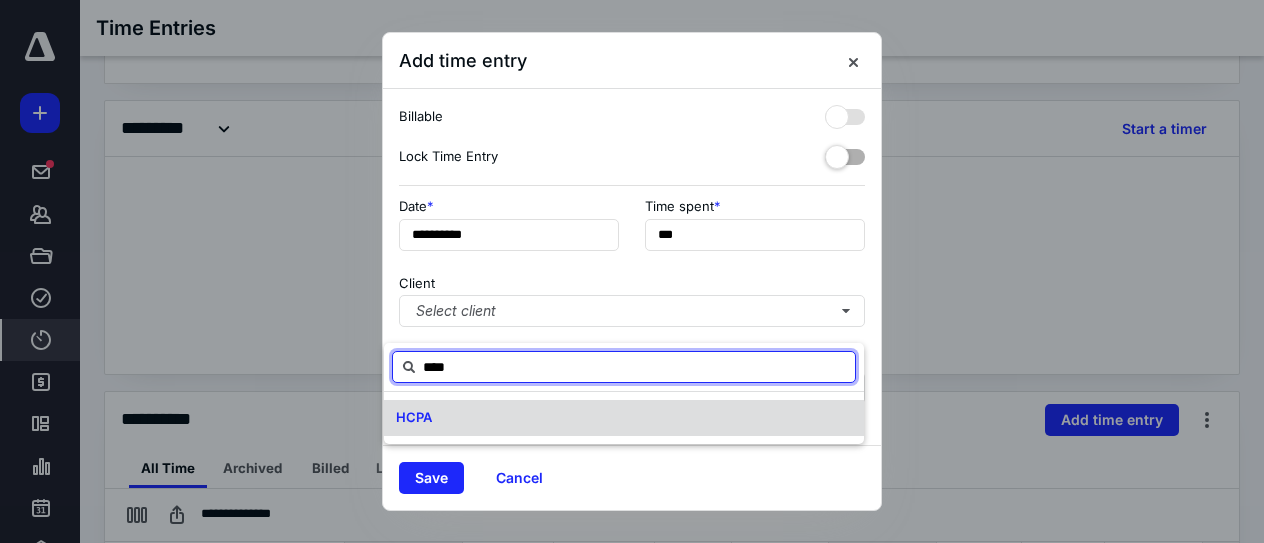 click on "HCPA" at bounding box center [414, 417] 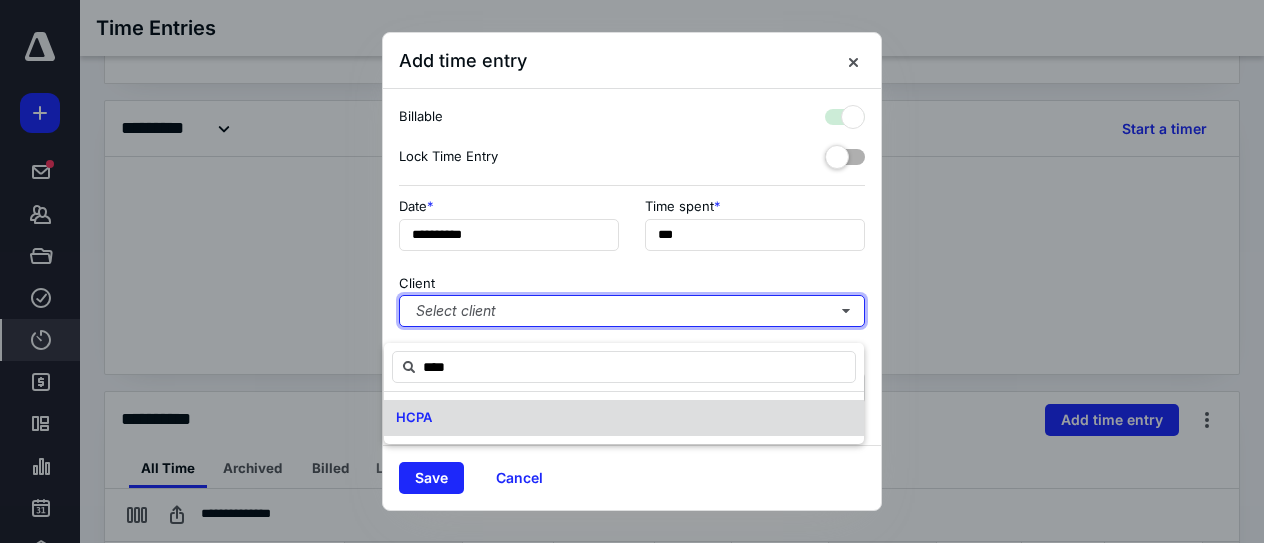 checkbox on "true" 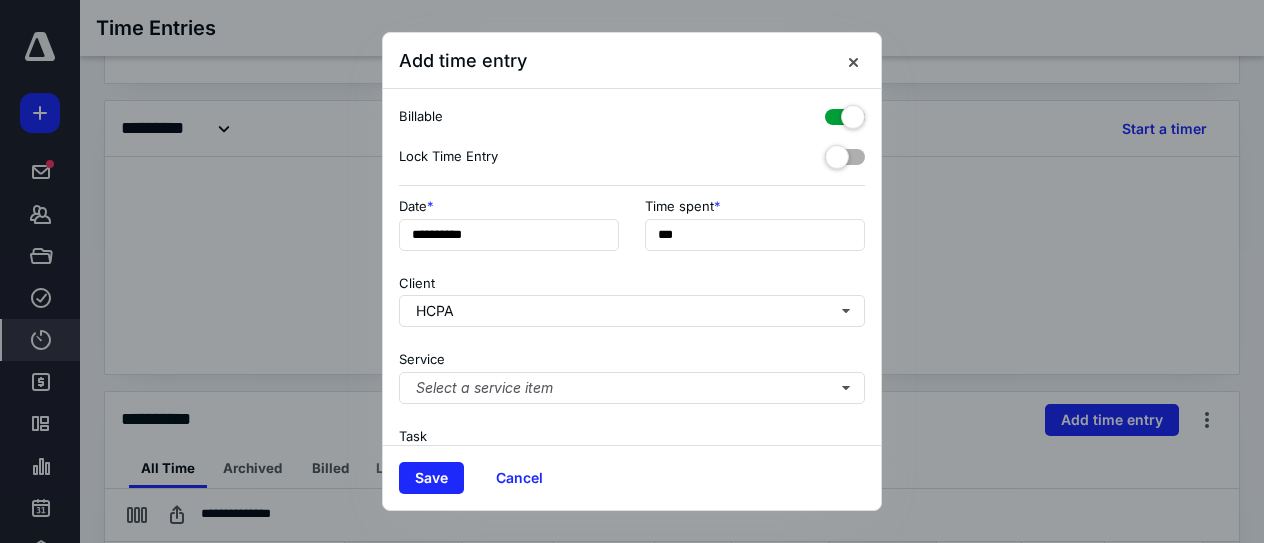 click at bounding box center (845, 113) 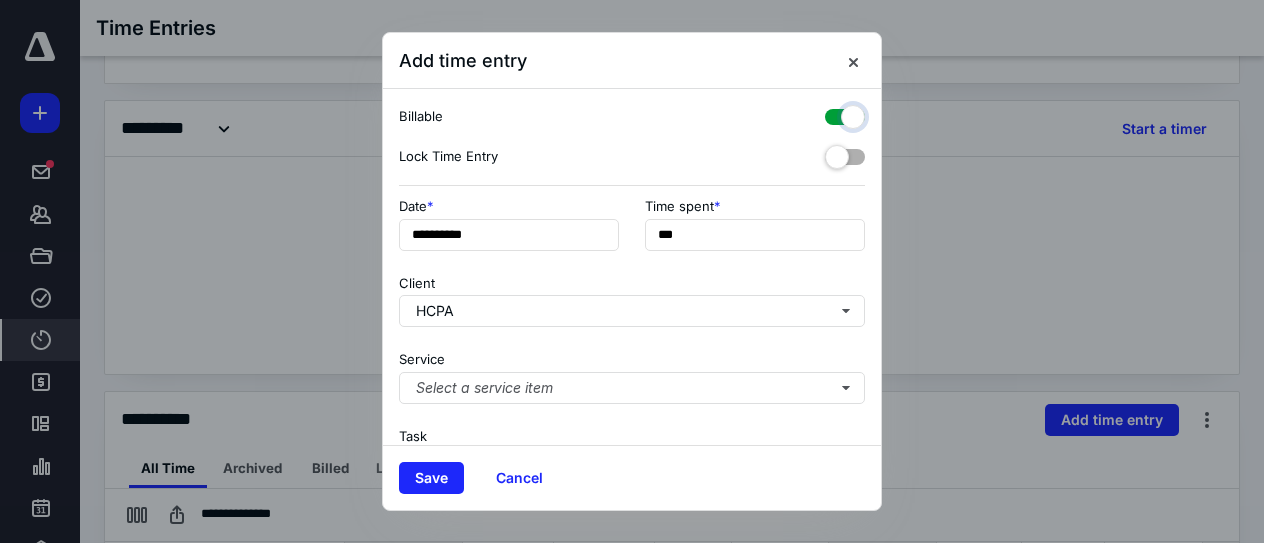 click at bounding box center [835, 114] 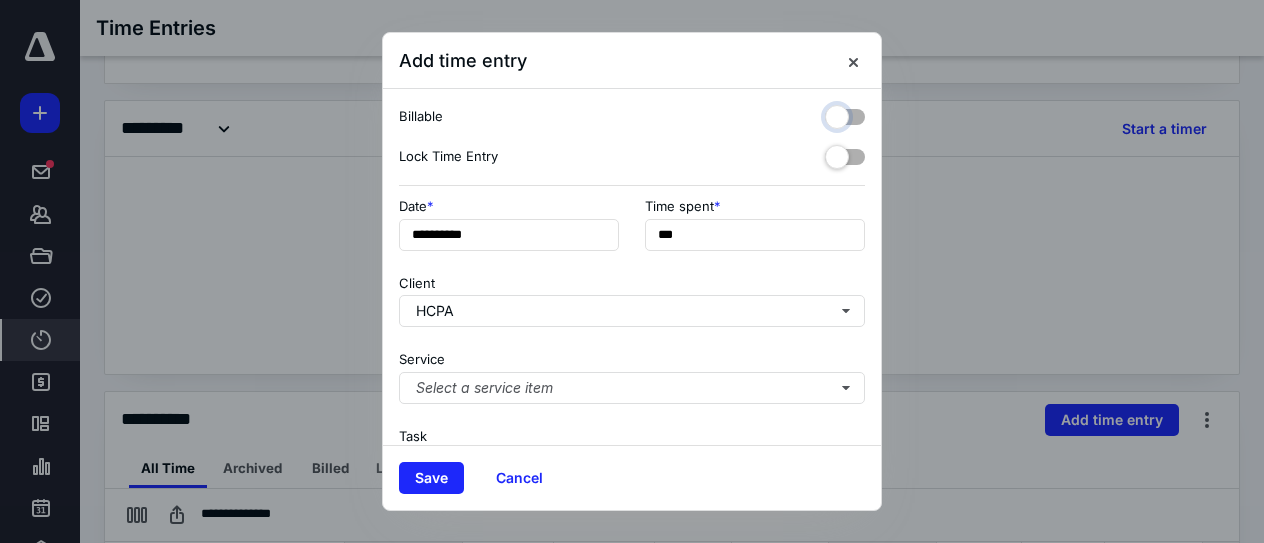 checkbox on "false" 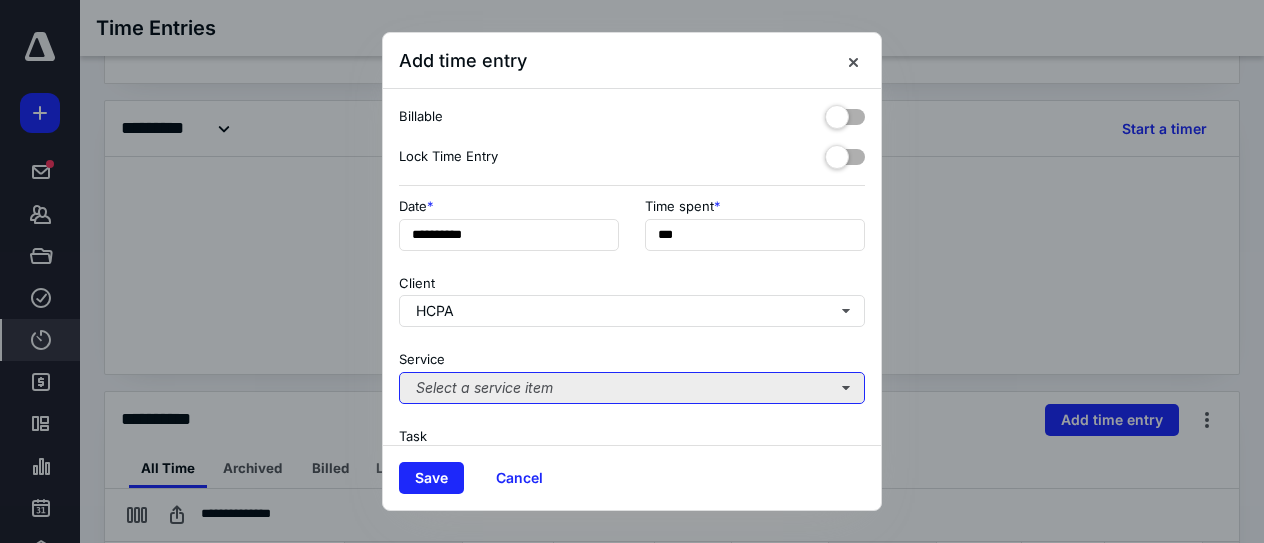 click on "Select a service item" at bounding box center (632, 388) 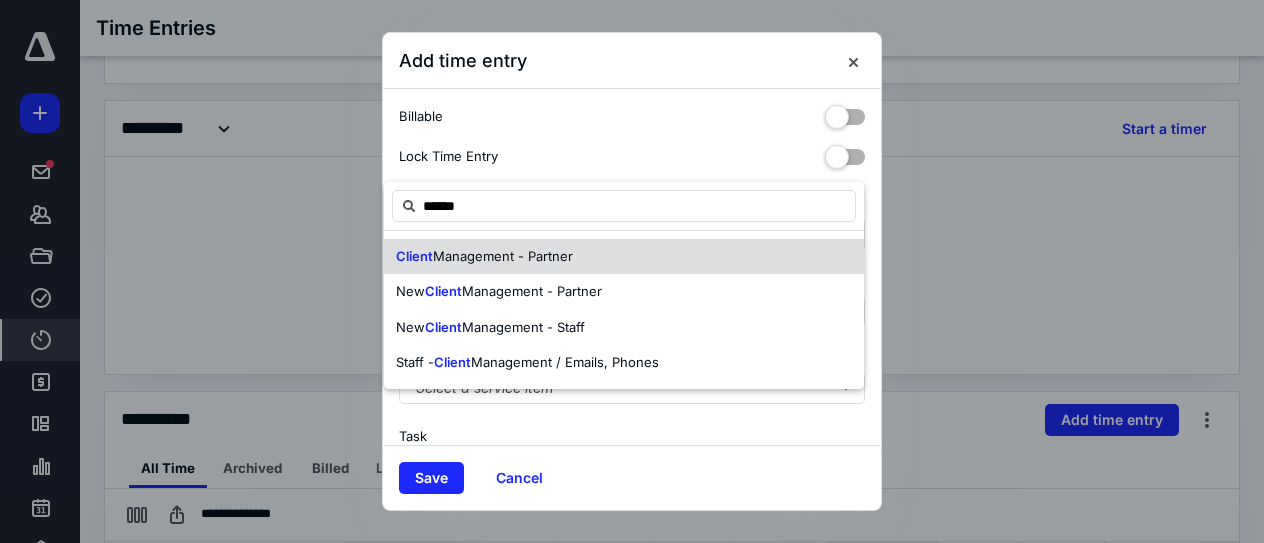 click on "Management - Partner" at bounding box center (503, 256) 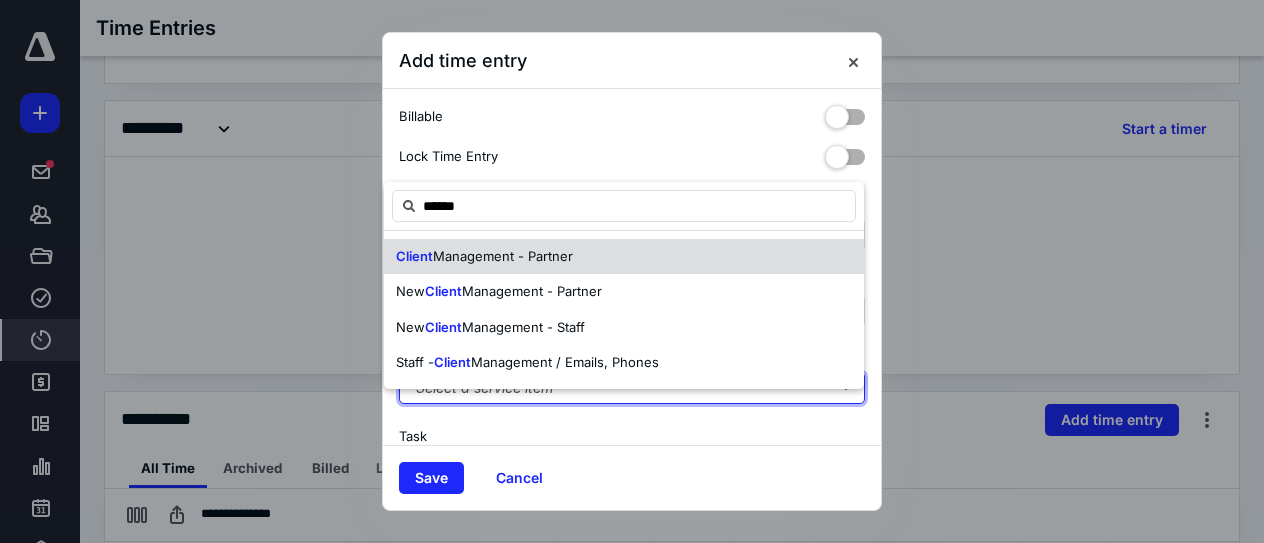 type 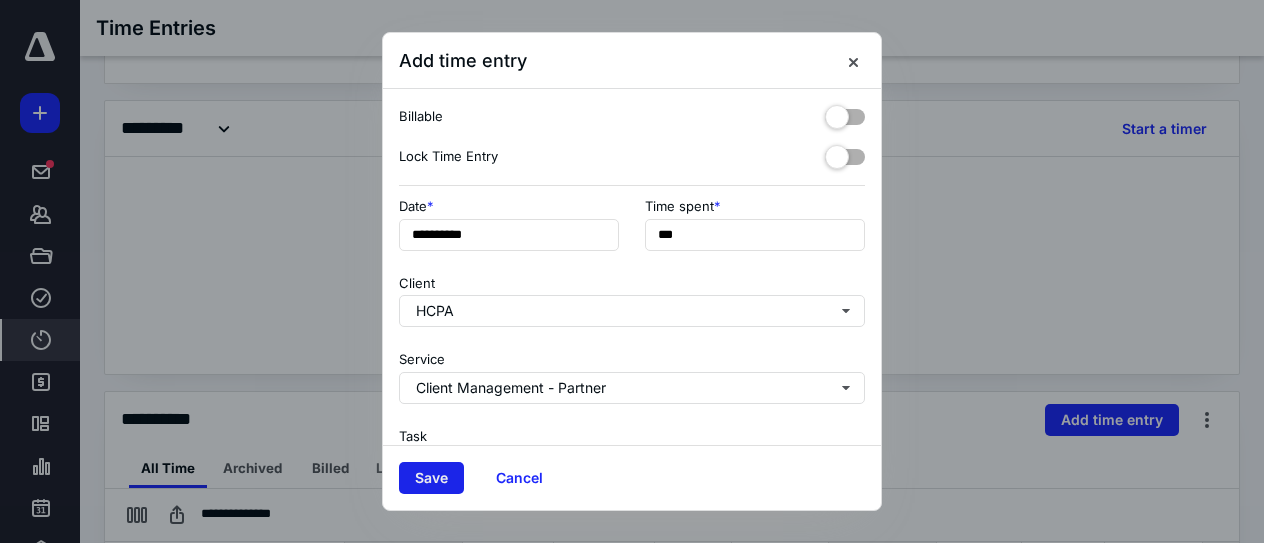 click on "Save" at bounding box center [431, 478] 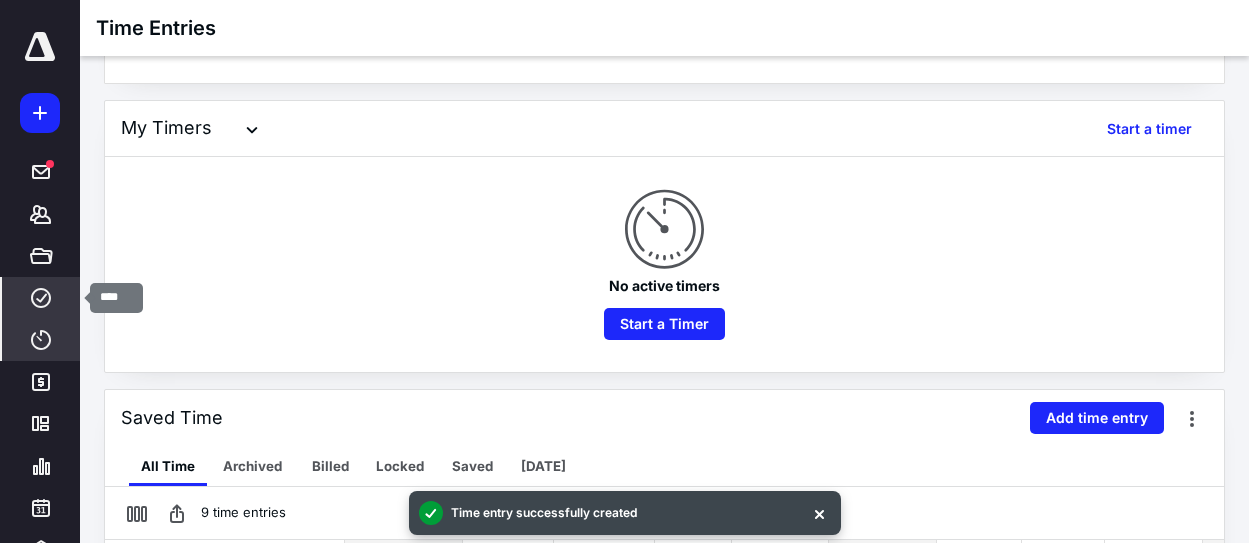 click 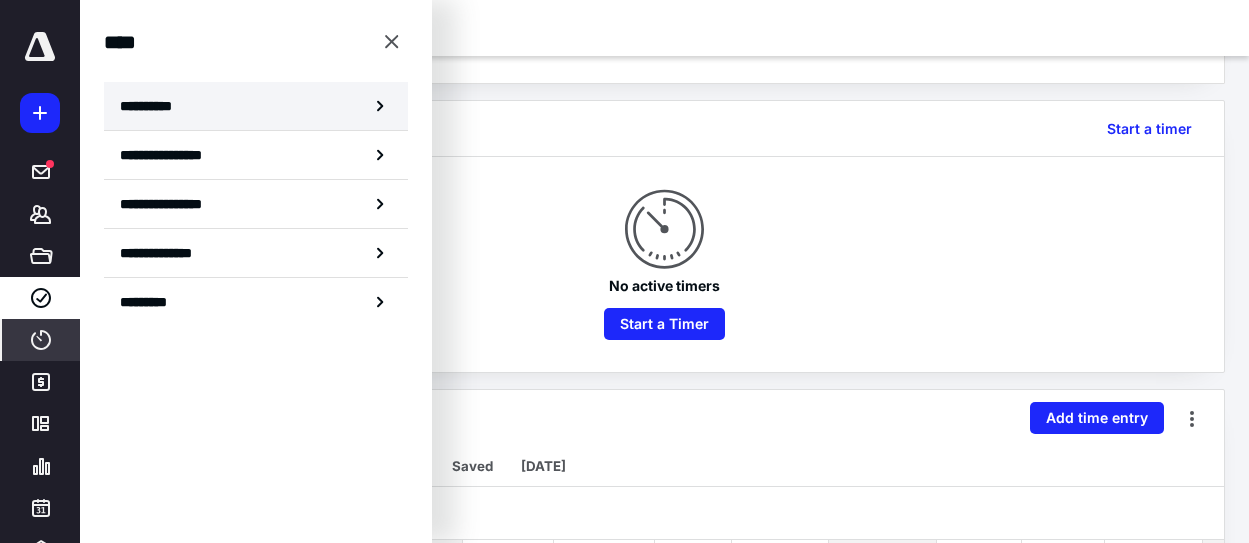 click on "**********" at bounding box center (153, 106) 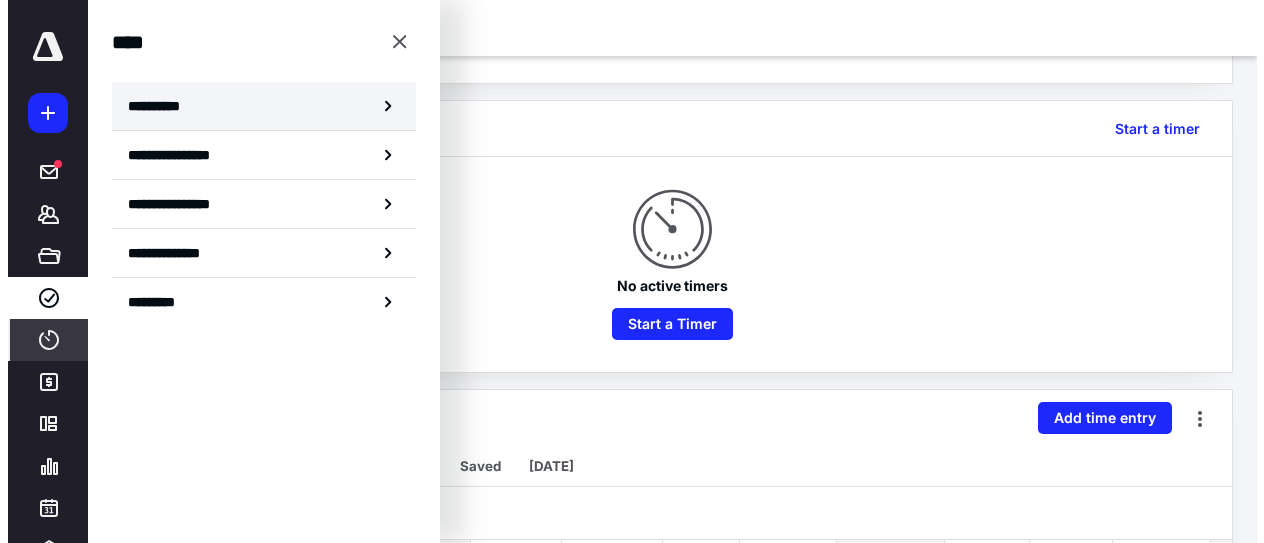scroll, scrollTop: 0, scrollLeft: 0, axis: both 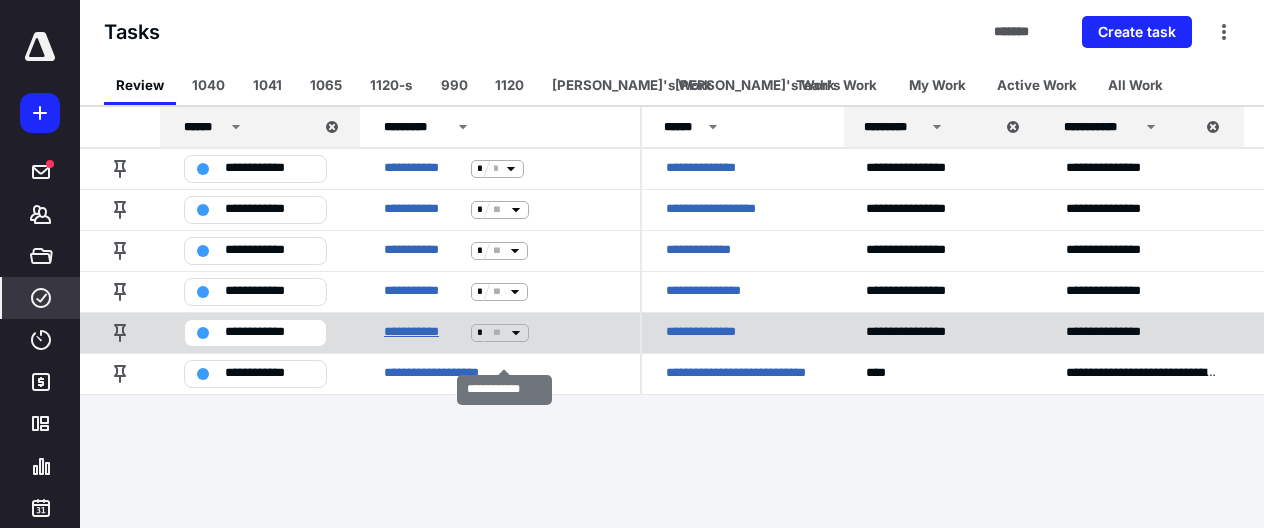 click on "**********" at bounding box center [423, 332] 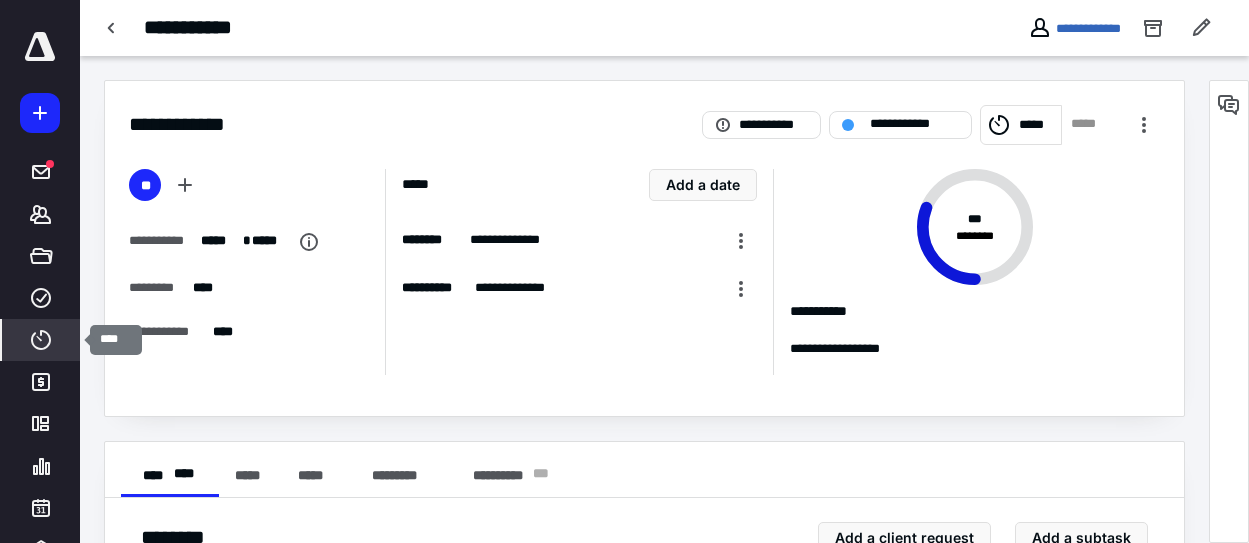 click 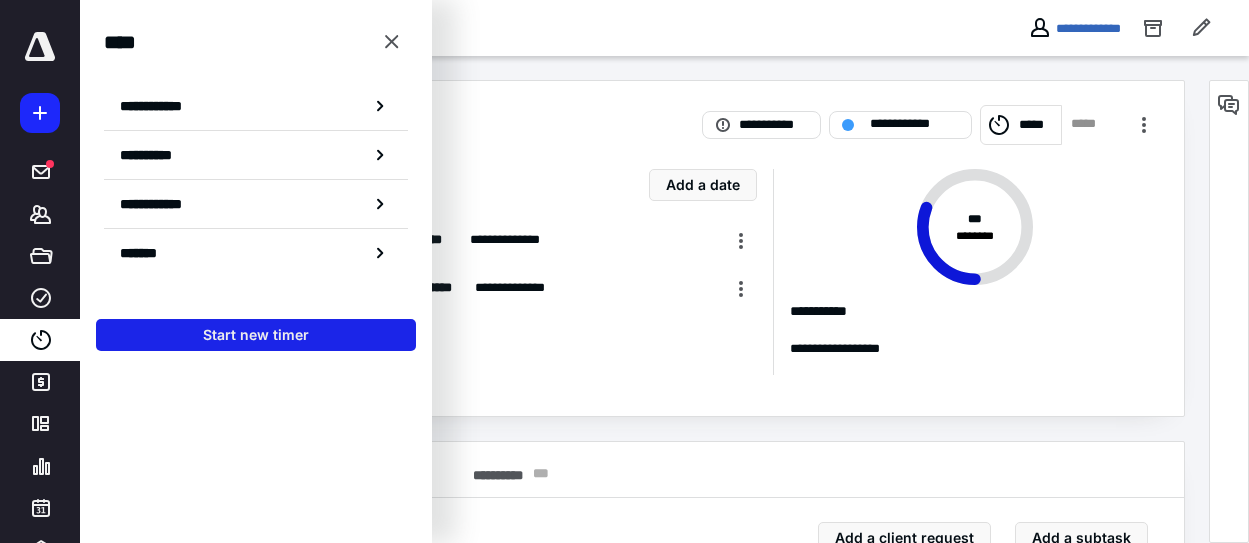 click on "Start new timer" at bounding box center [256, 335] 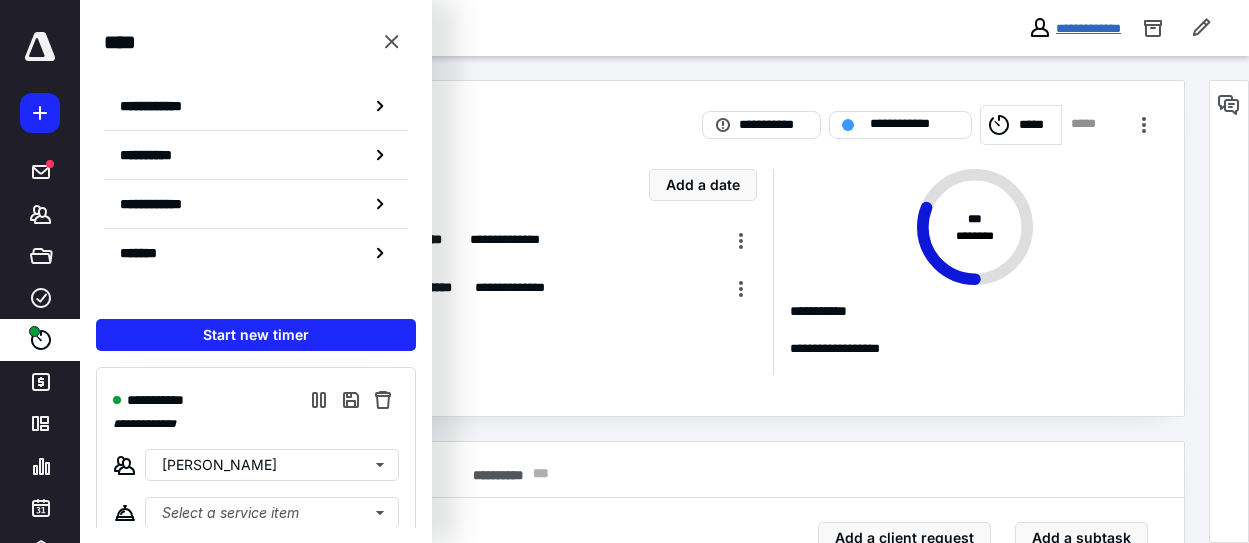click on "**********" at bounding box center (1088, 28) 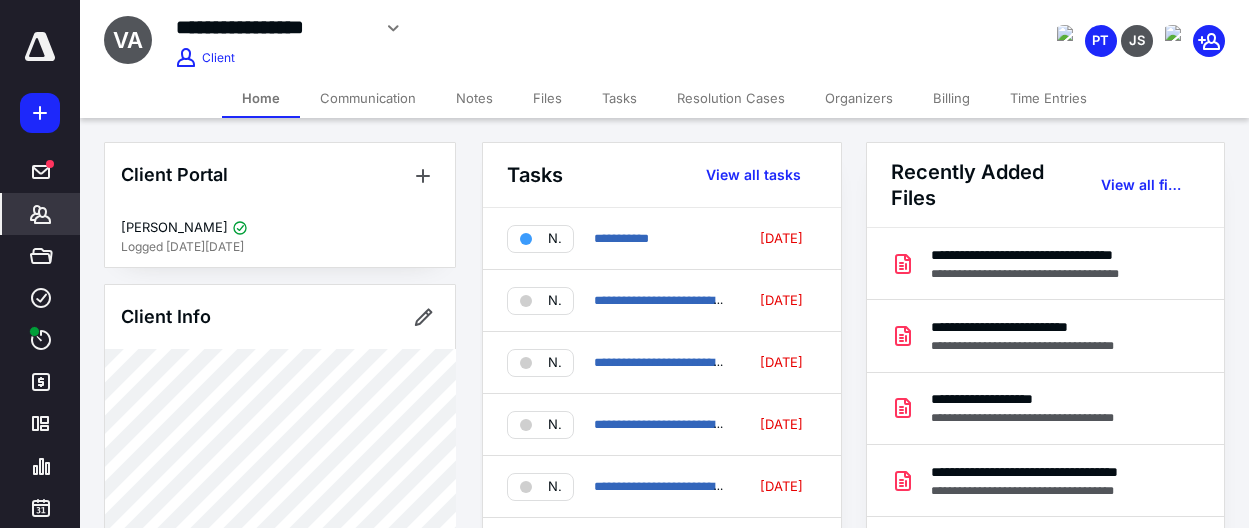 click on "Files" at bounding box center (547, 98) 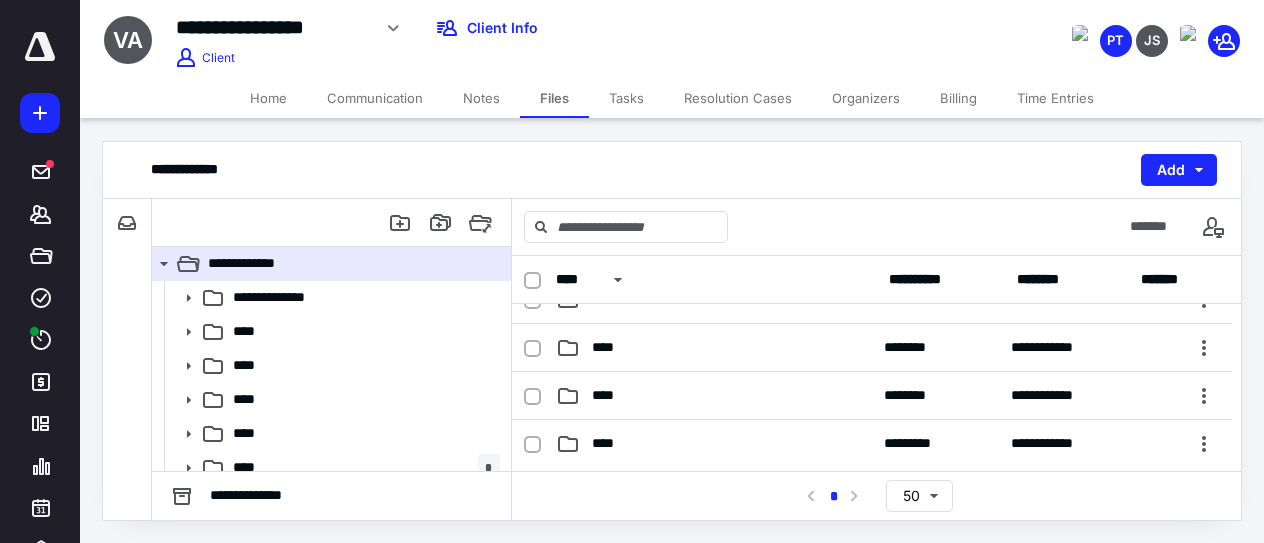 scroll, scrollTop: 129, scrollLeft: 0, axis: vertical 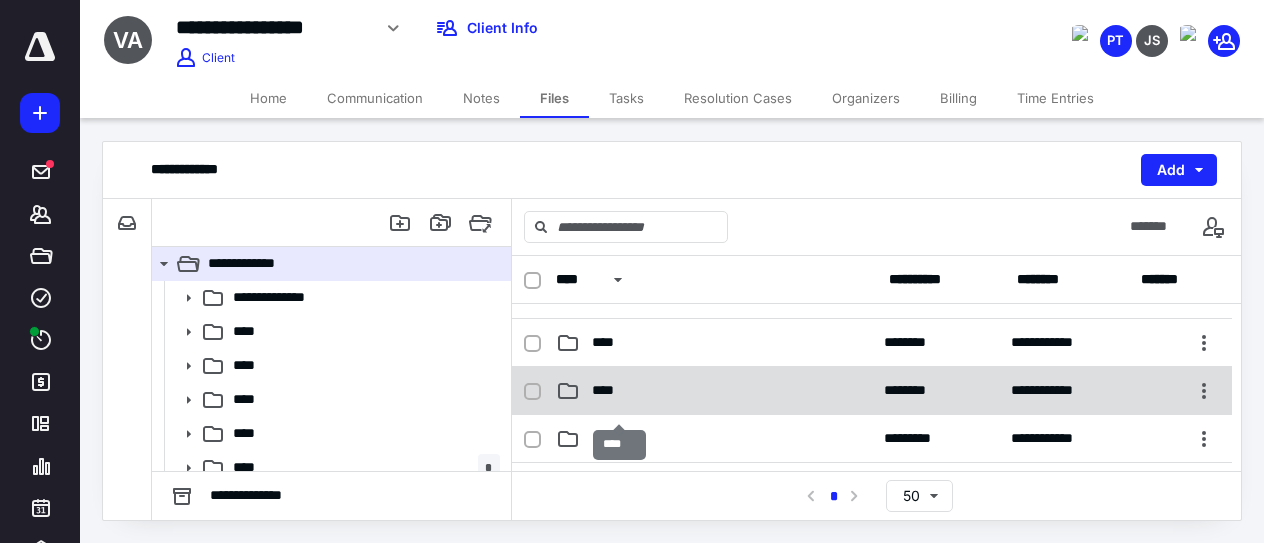 click on "****" at bounding box center (610, 390) 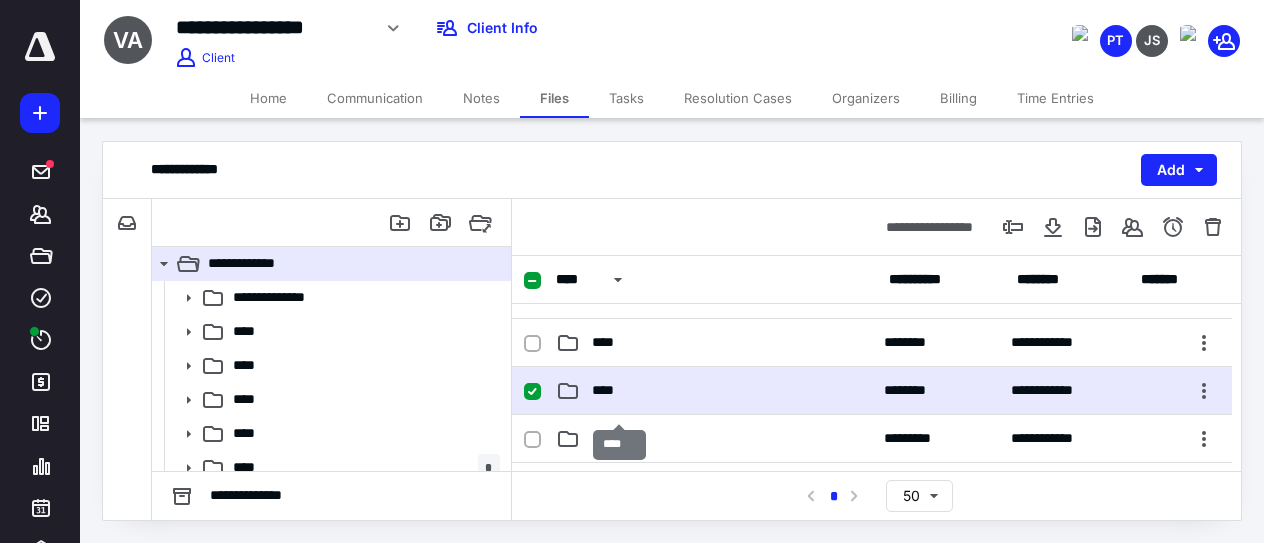click on "****" at bounding box center (610, 390) 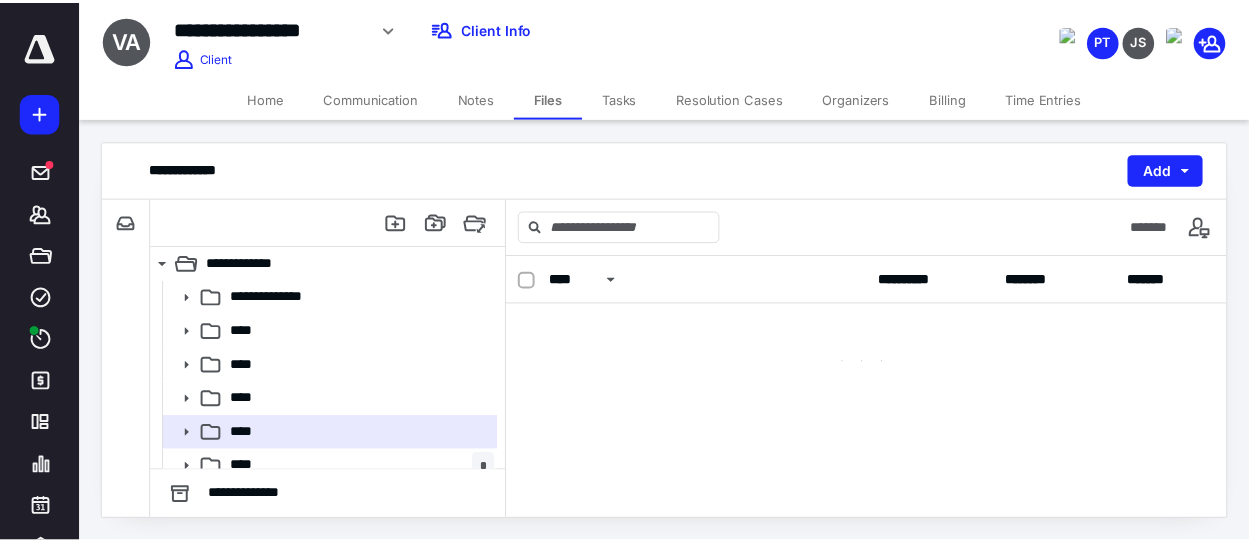 scroll, scrollTop: 0, scrollLeft: 0, axis: both 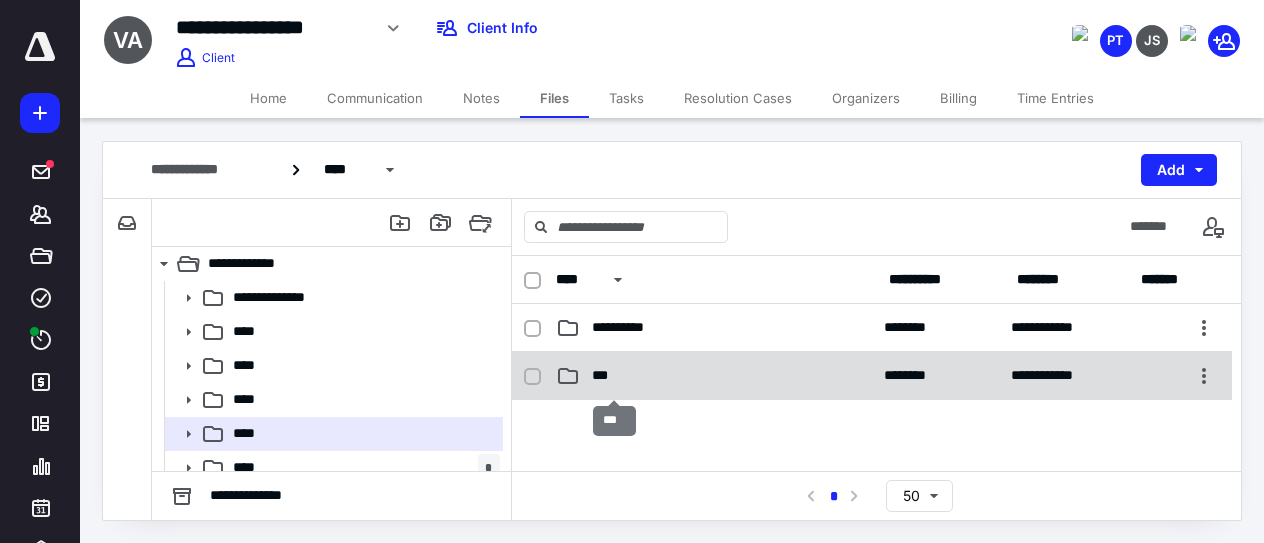 click on "***" at bounding box center [604, 375] 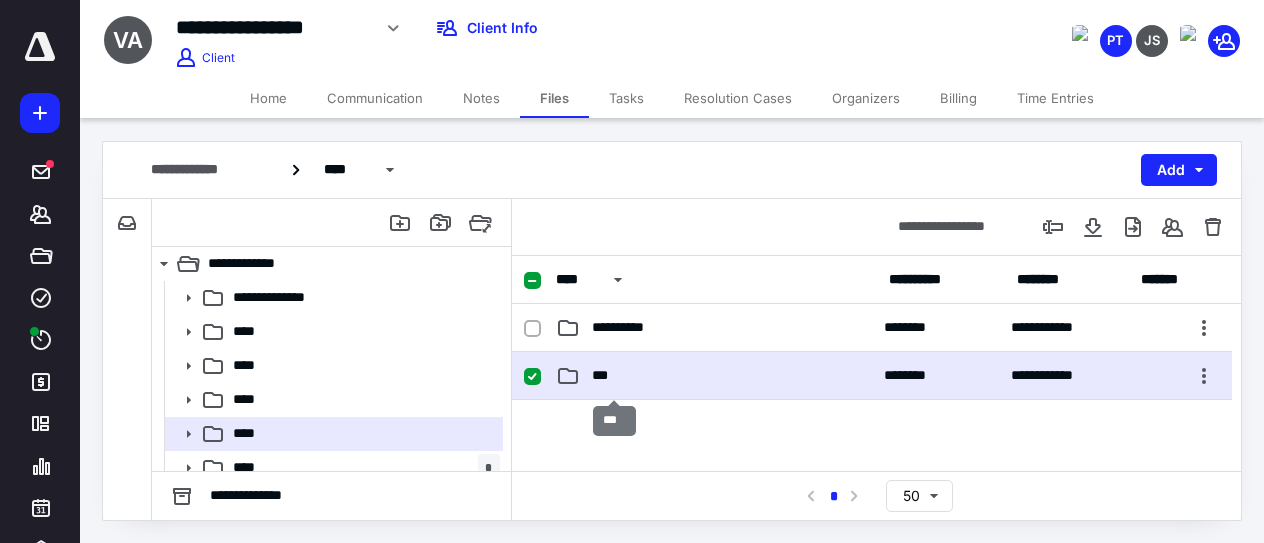 click on "***" at bounding box center (604, 375) 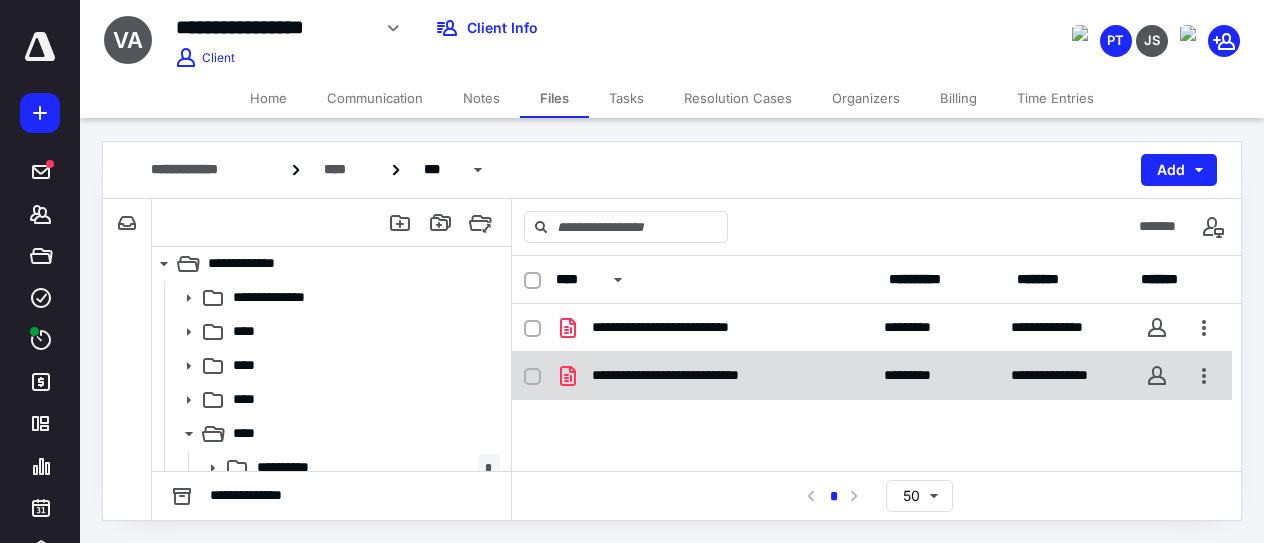click 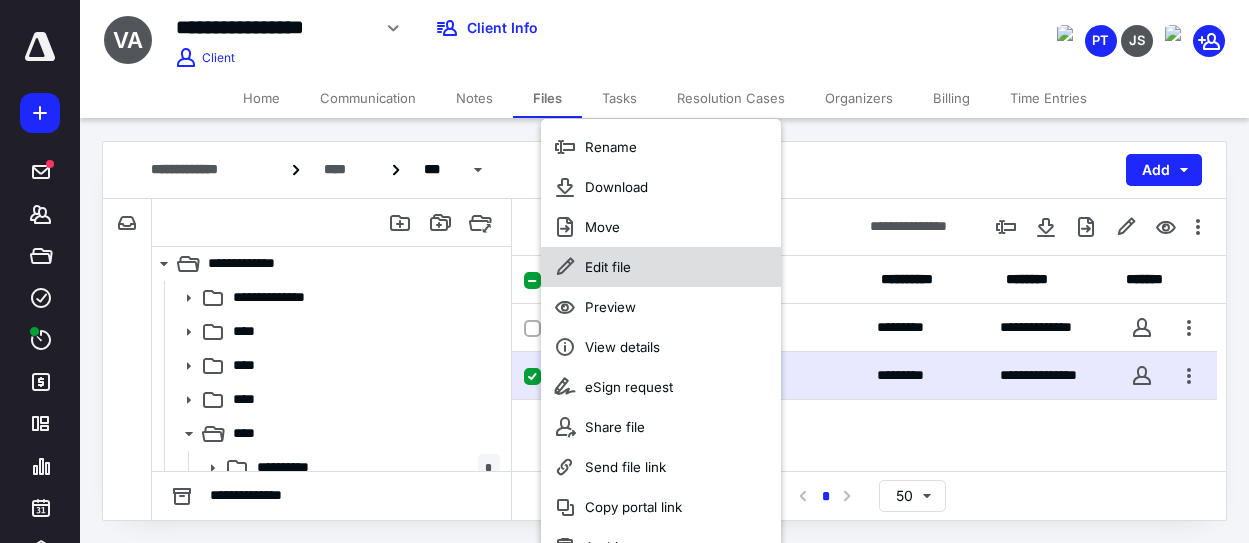 click on "Edit file" at bounding box center [608, 267] 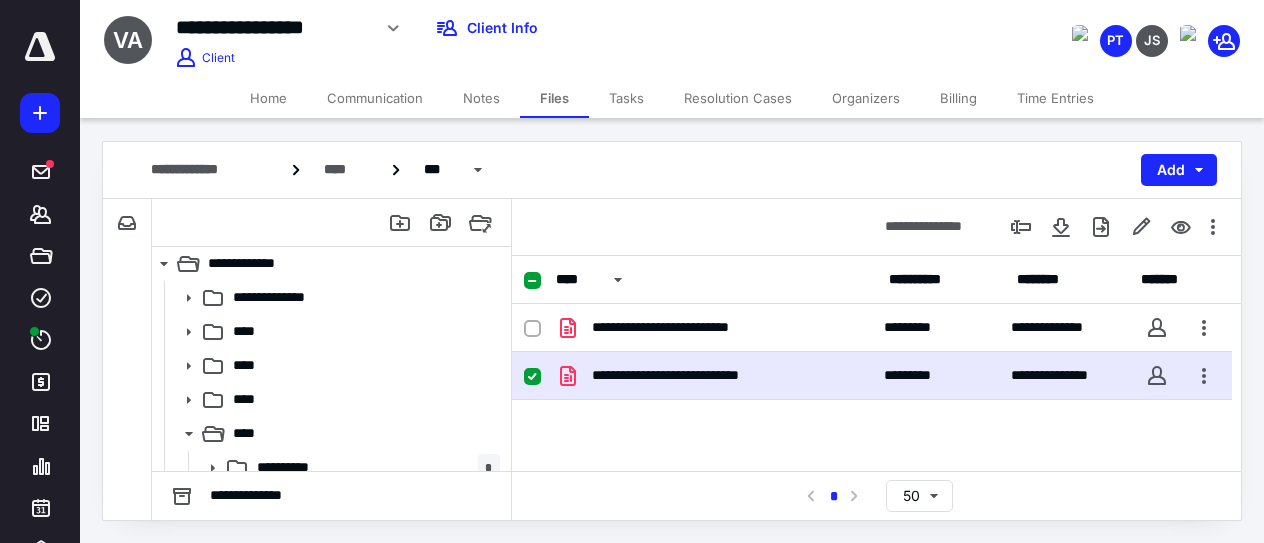 click on "Tasks" at bounding box center (626, 98) 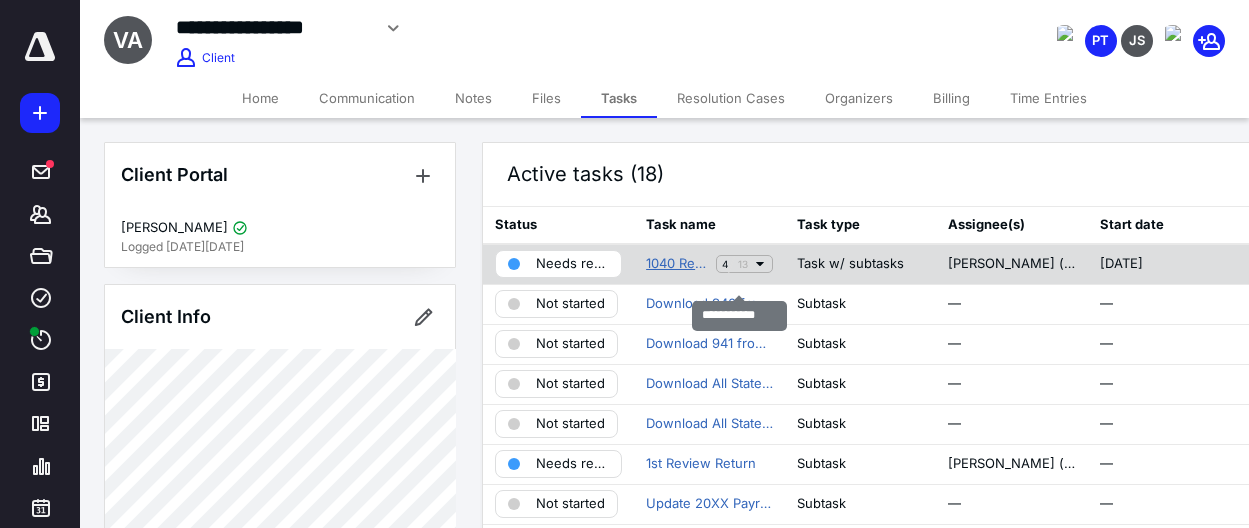 click on "1040 Return" at bounding box center (677, 264) 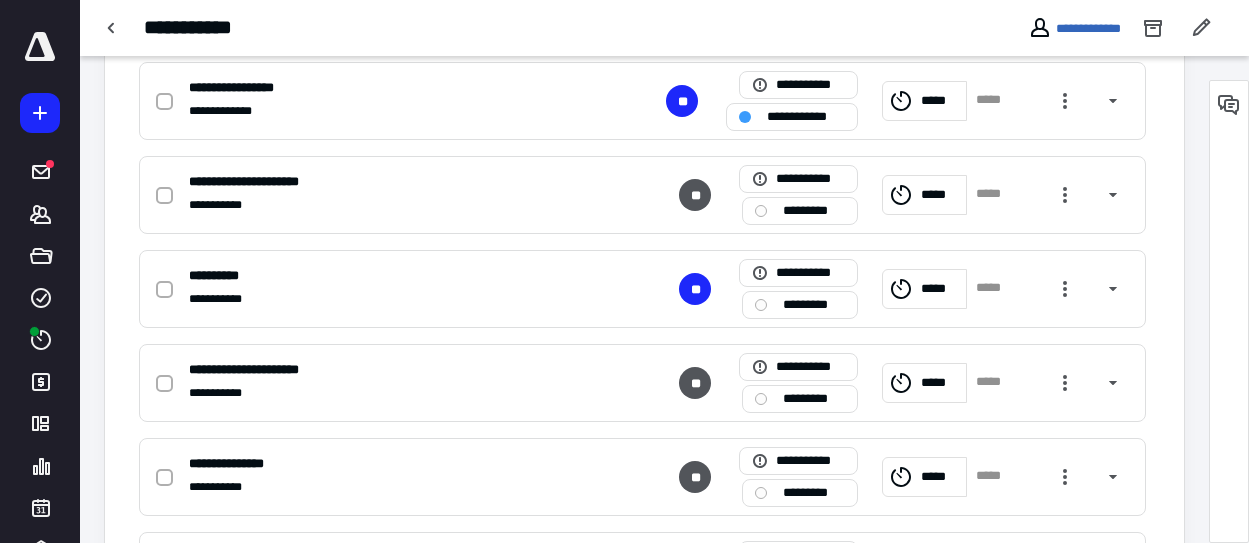 scroll, scrollTop: 914, scrollLeft: 0, axis: vertical 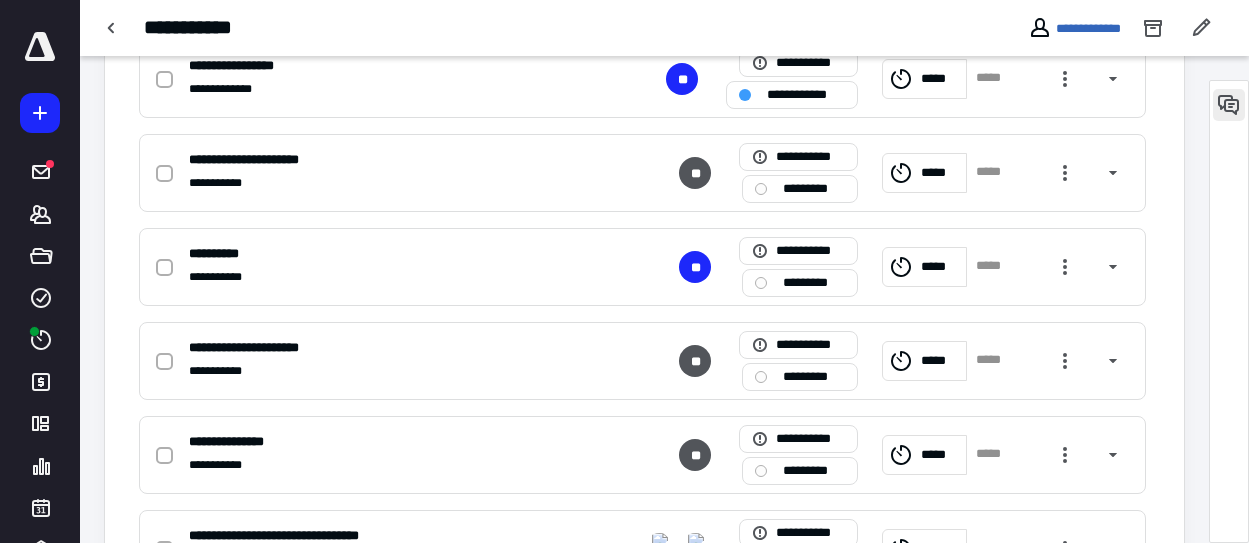 click at bounding box center (1229, 105) 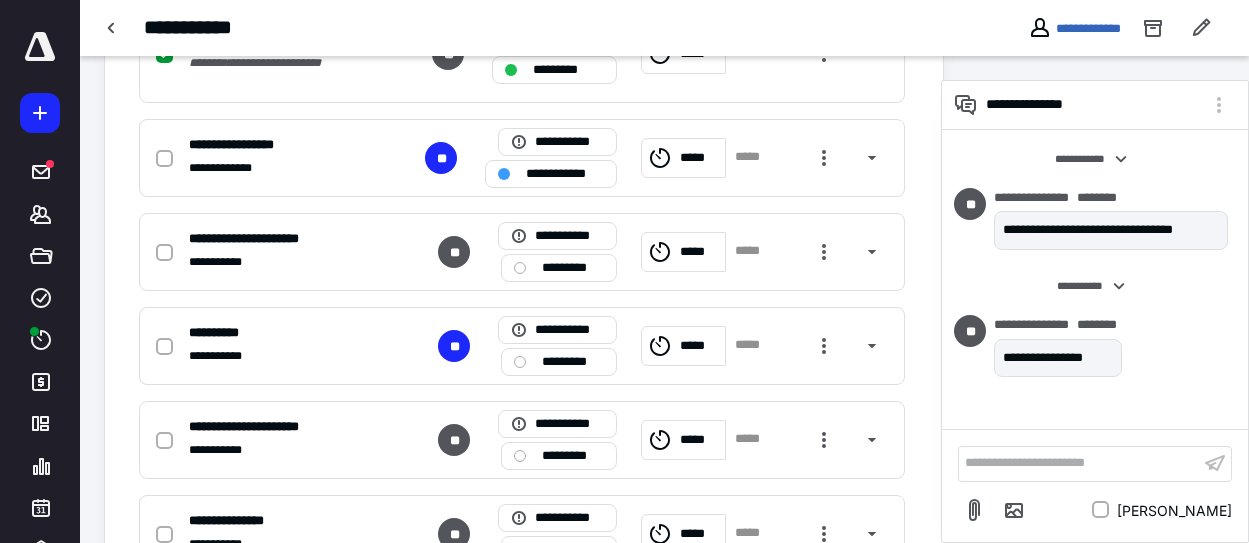 click on "**********" at bounding box center (1079, 463) 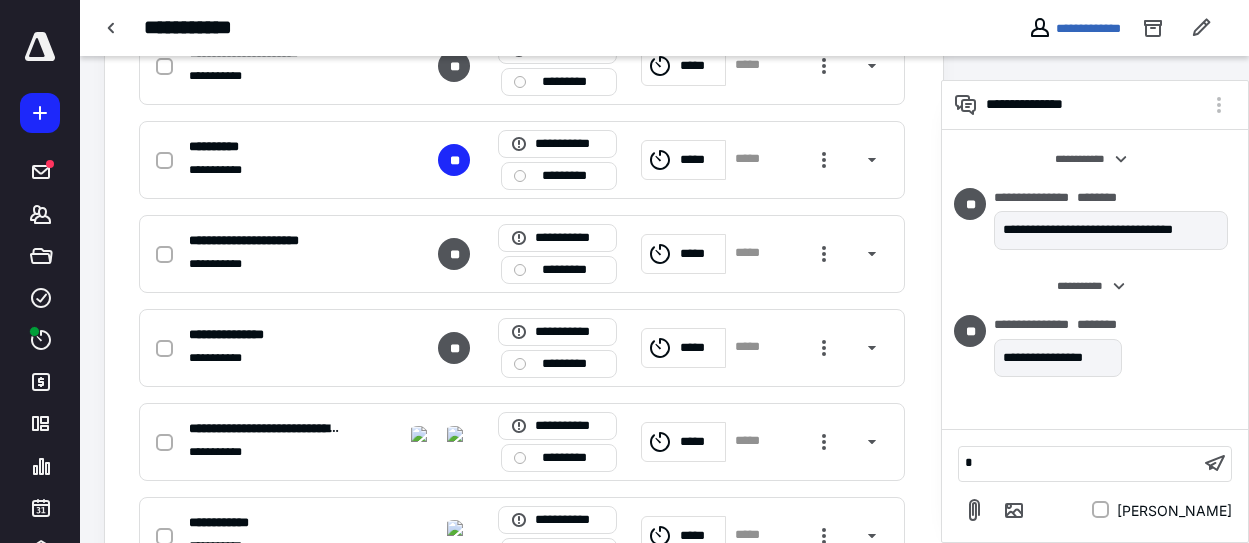 type 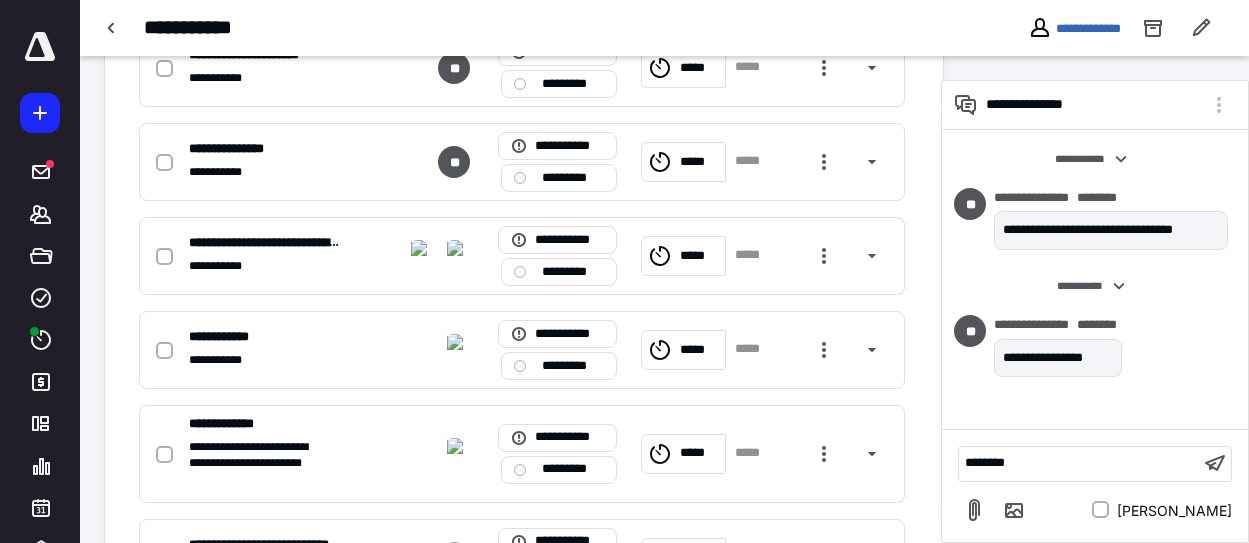scroll, scrollTop: 1451, scrollLeft: 0, axis: vertical 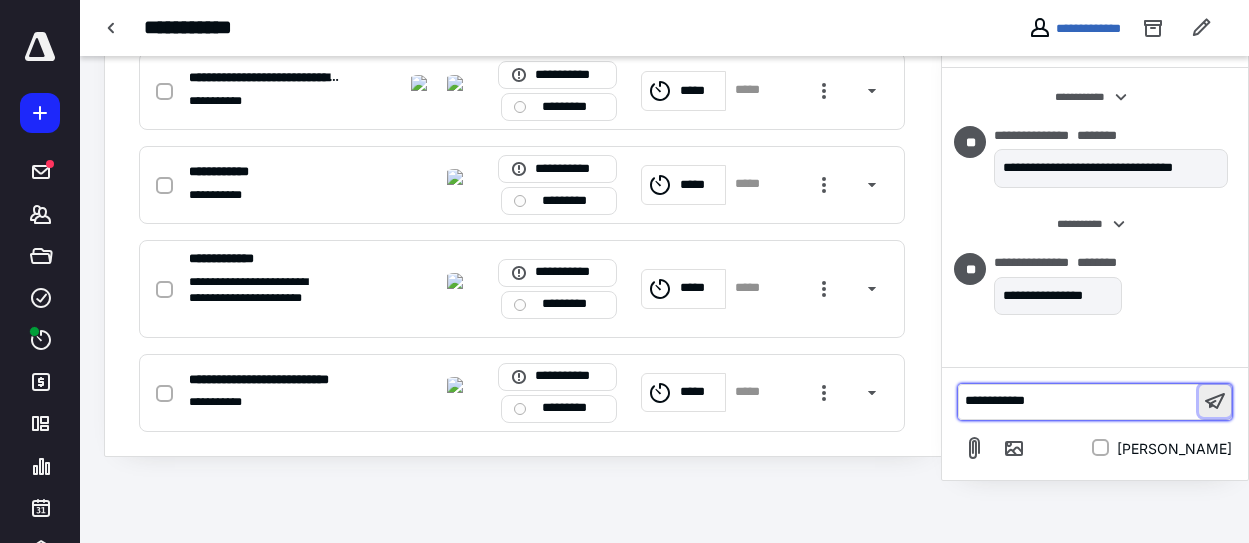 click at bounding box center [1215, 401] 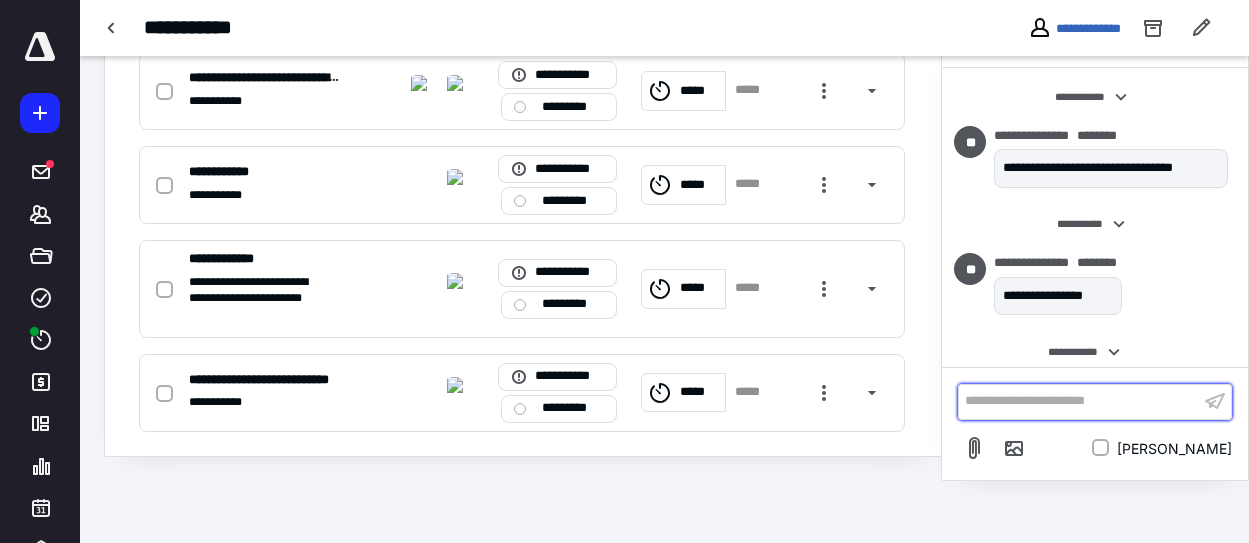 scroll, scrollTop: 143, scrollLeft: 0, axis: vertical 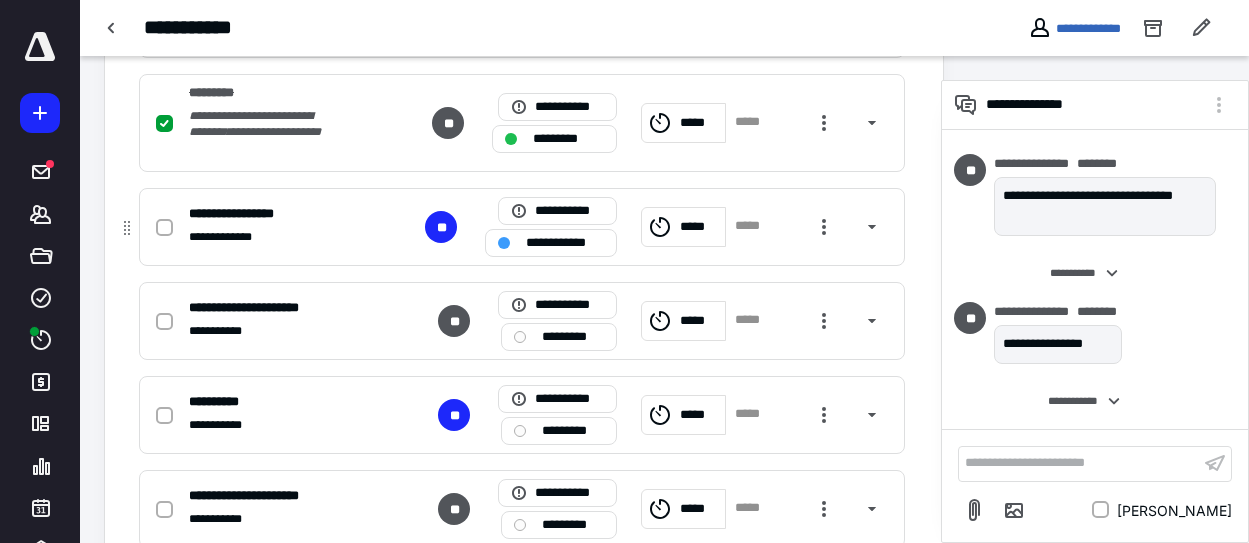 click 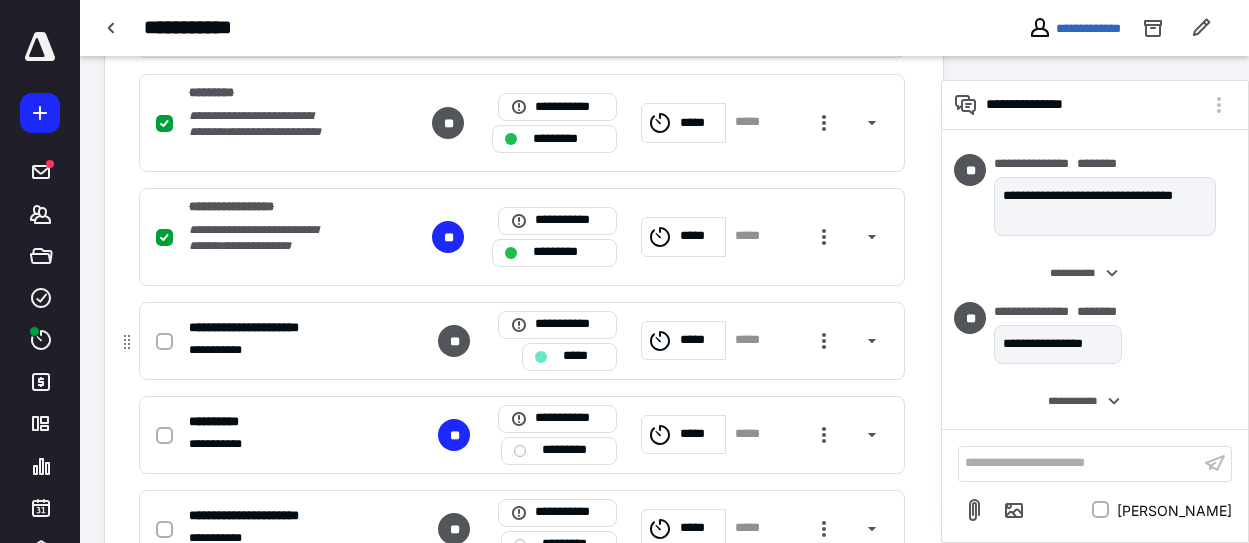 click 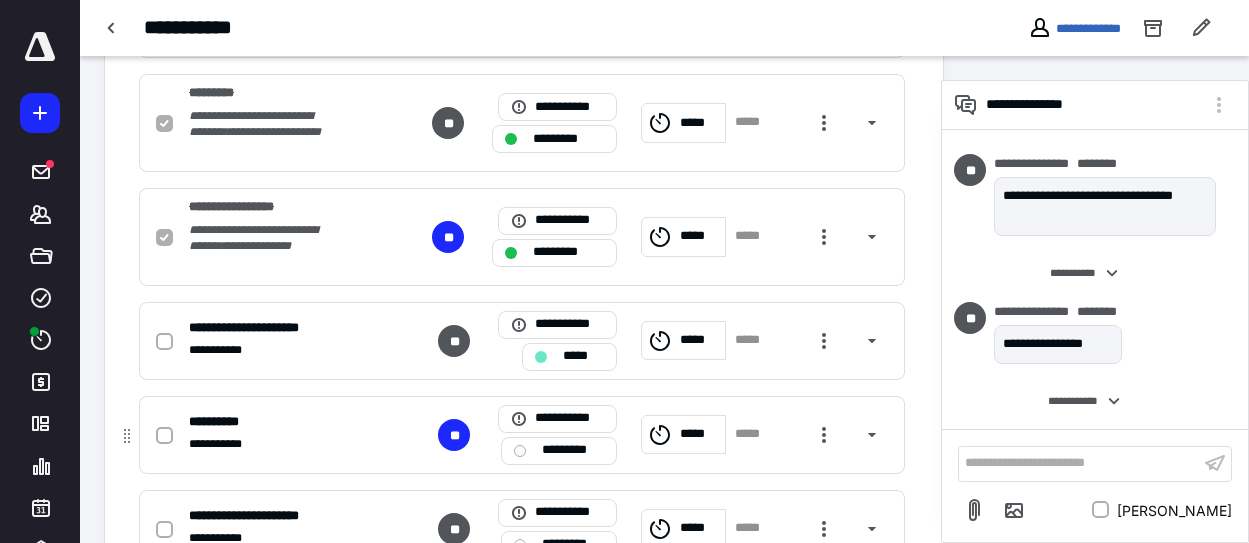 checkbox on "true" 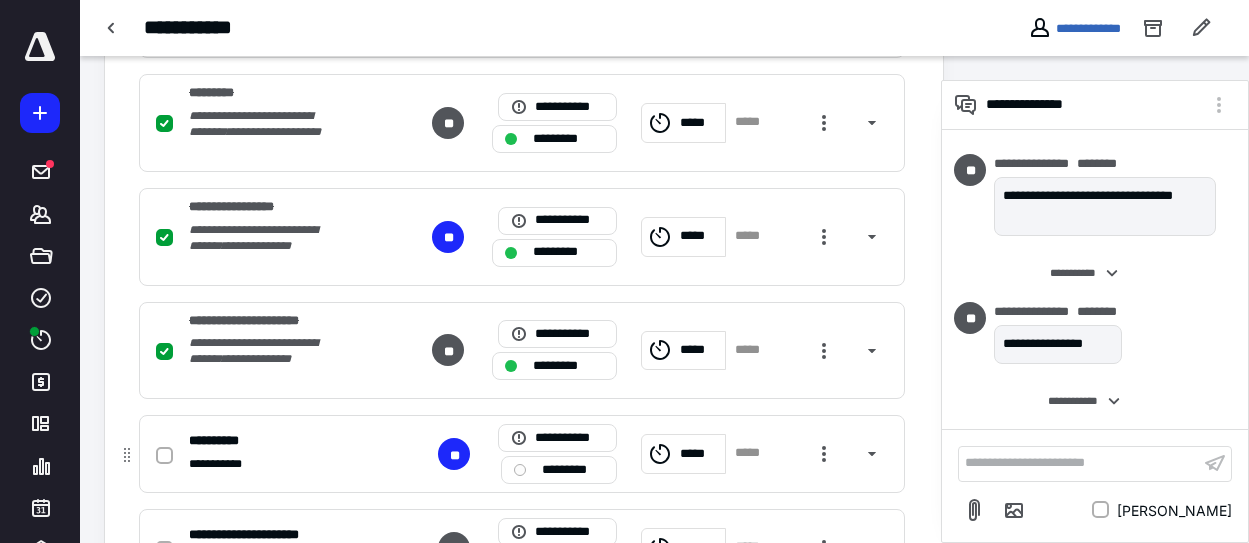 click 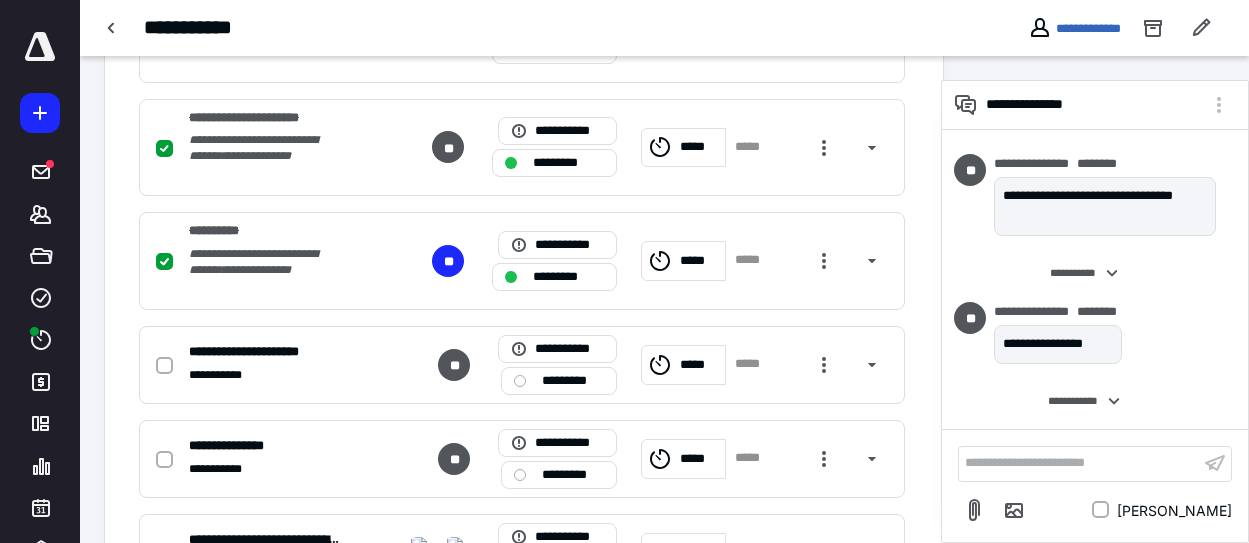scroll, scrollTop: 1056, scrollLeft: 0, axis: vertical 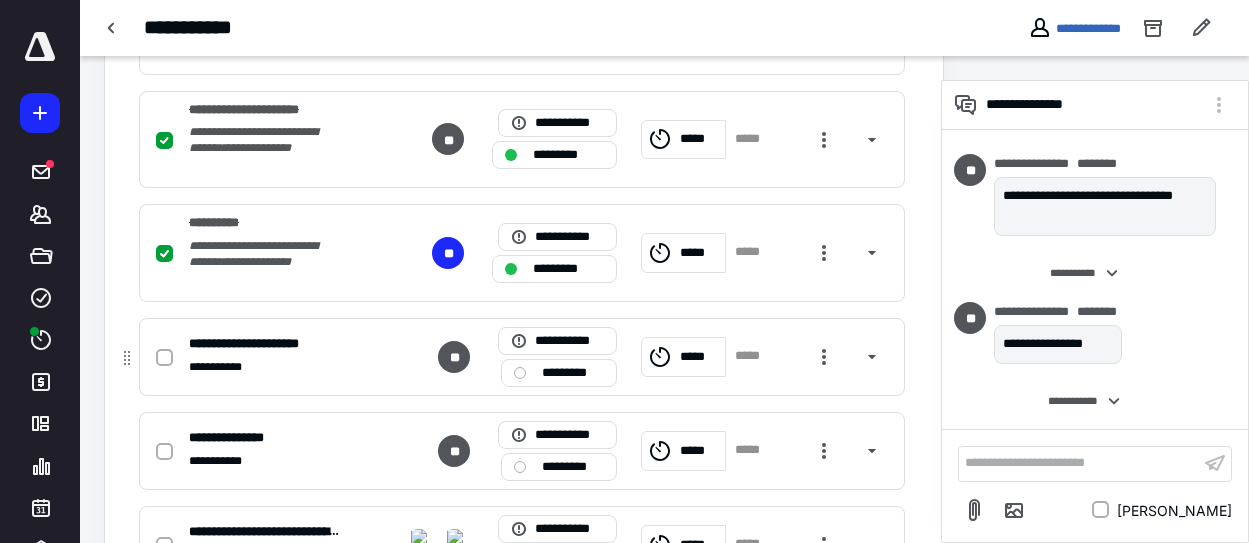 click at bounding box center (164, 357) 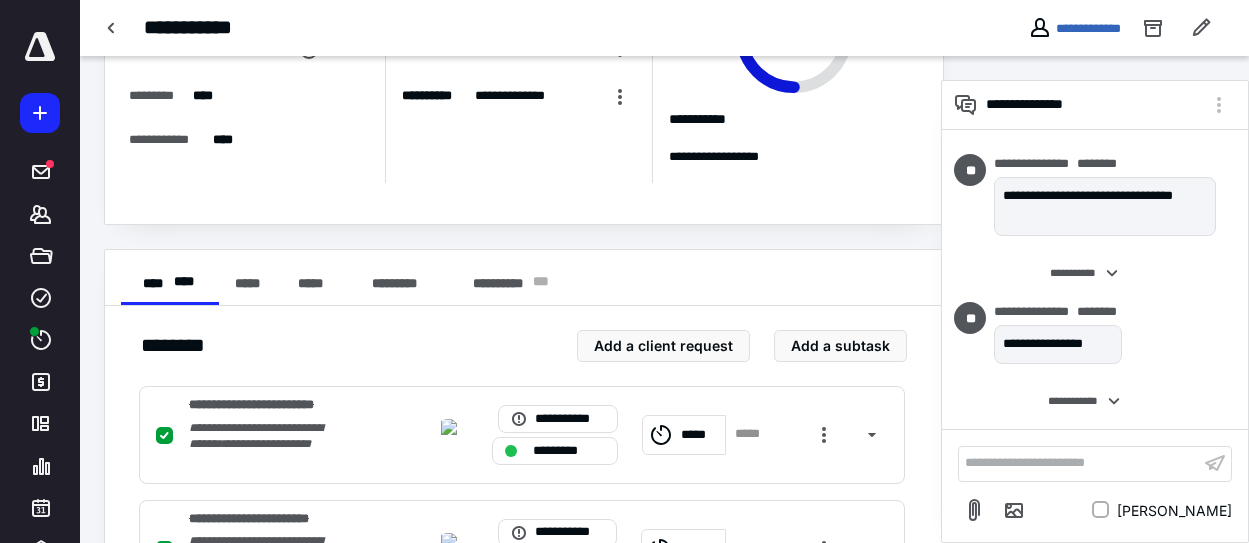 scroll, scrollTop: 0, scrollLeft: 0, axis: both 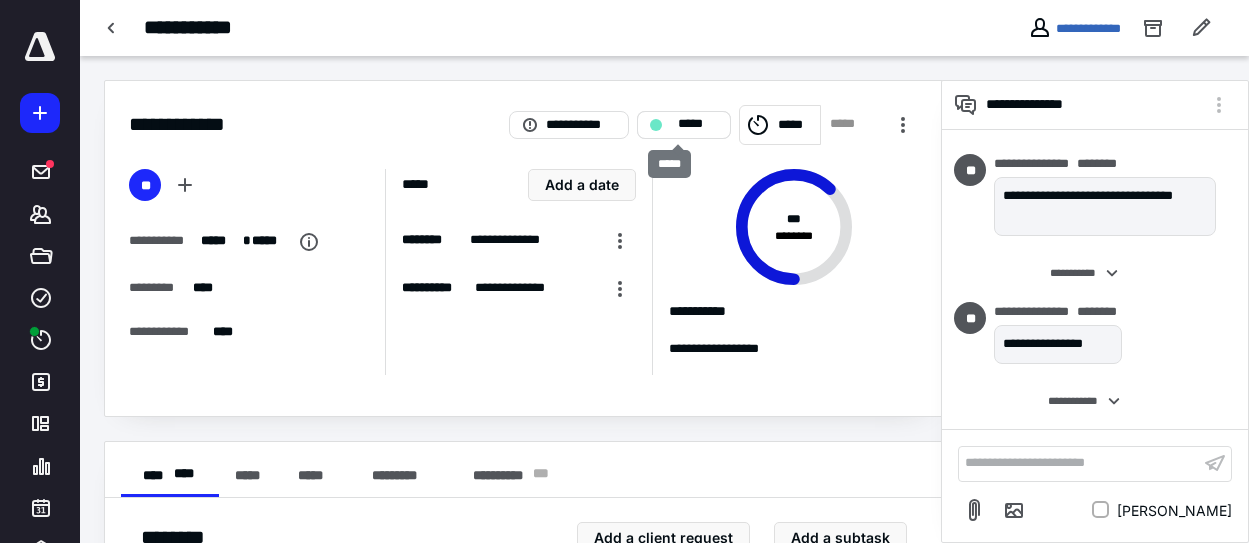 click on "*****" at bounding box center (698, 124) 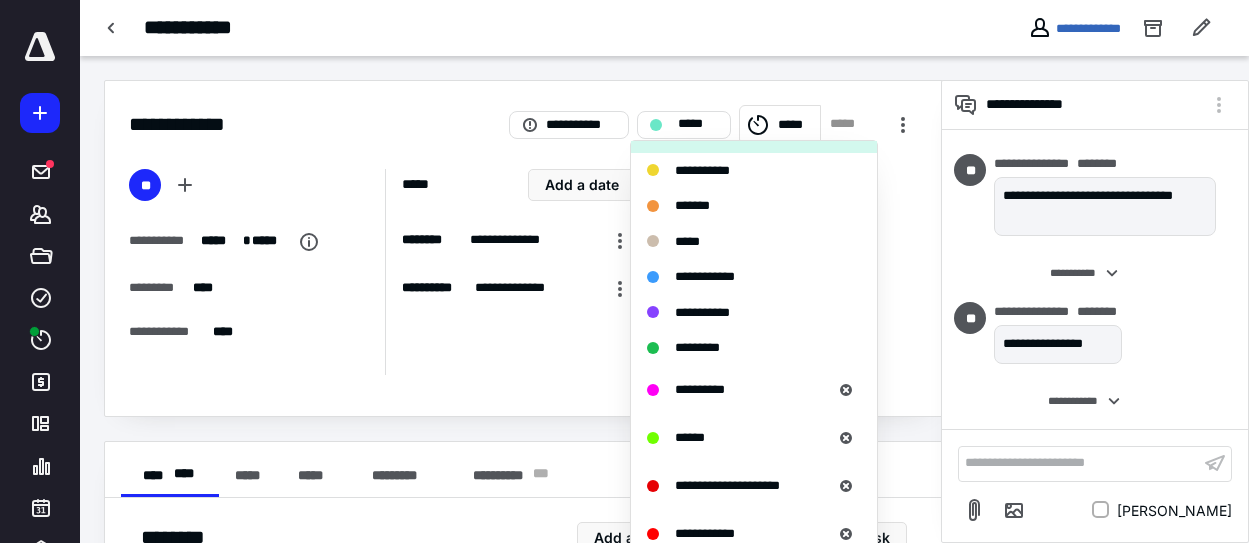 scroll, scrollTop: 153, scrollLeft: 0, axis: vertical 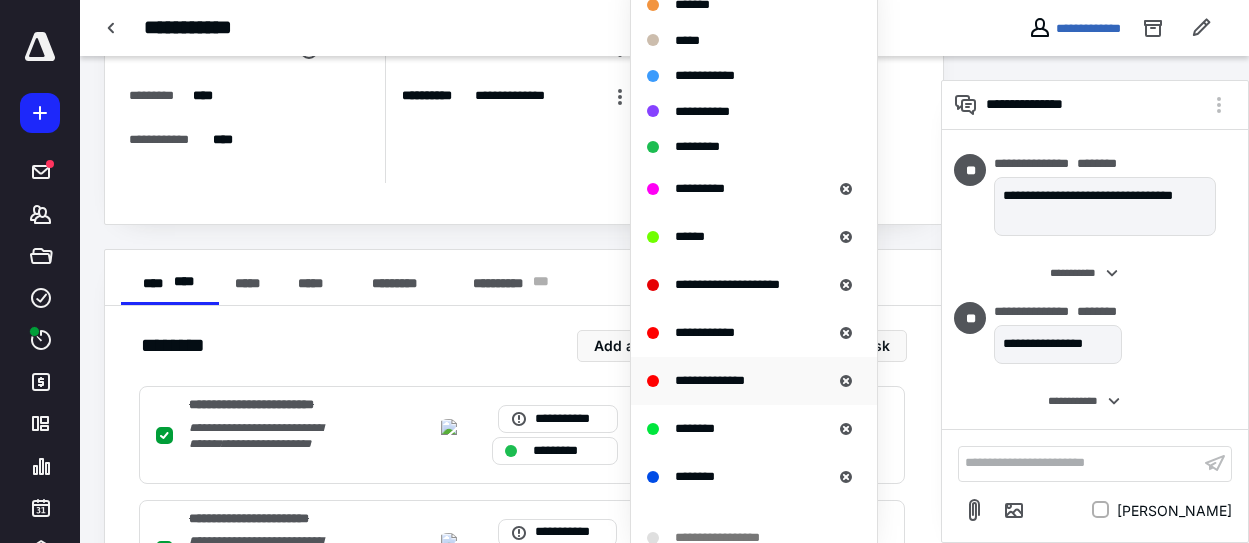 click on "**********" at bounding box center (710, 380) 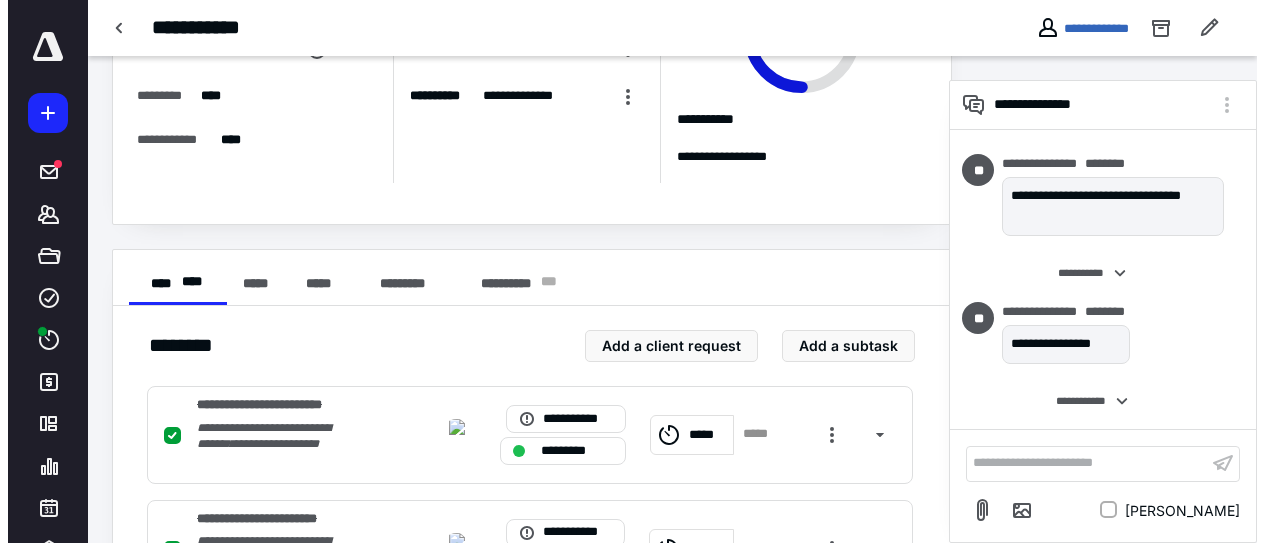 scroll, scrollTop: 0, scrollLeft: 0, axis: both 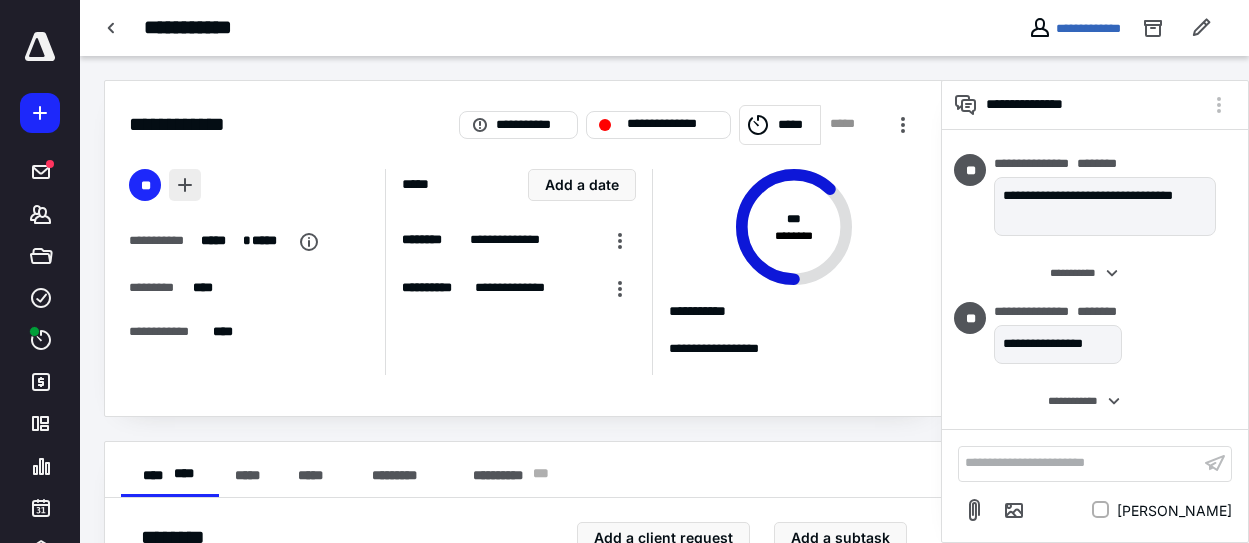 click at bounding box center [185, 185] 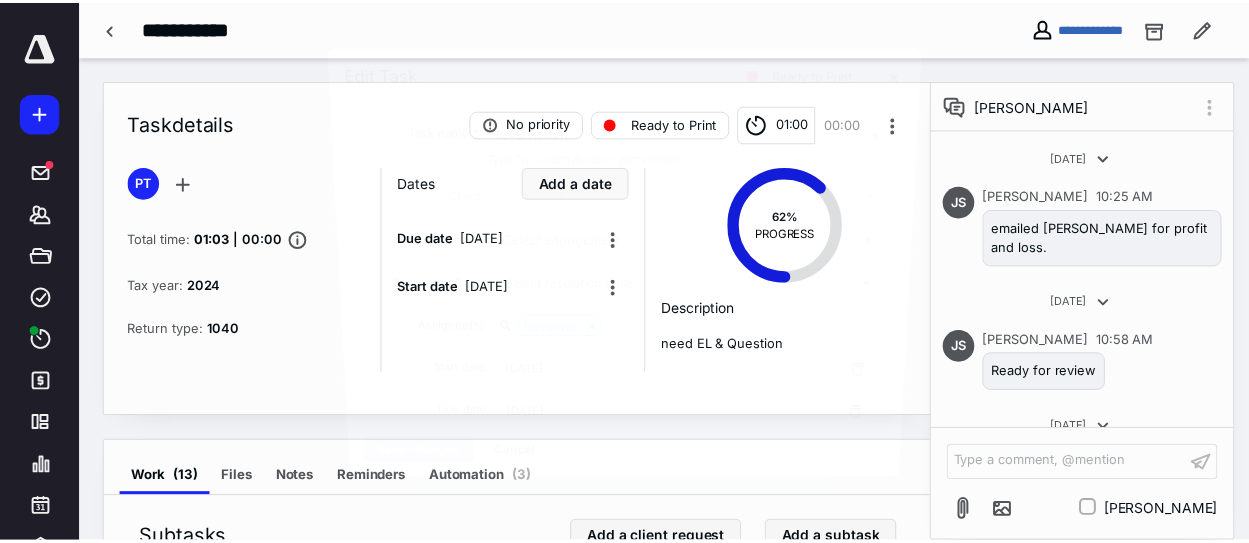 scroll, scrollTop: 34, scrollLeft: 0, axis: vertical 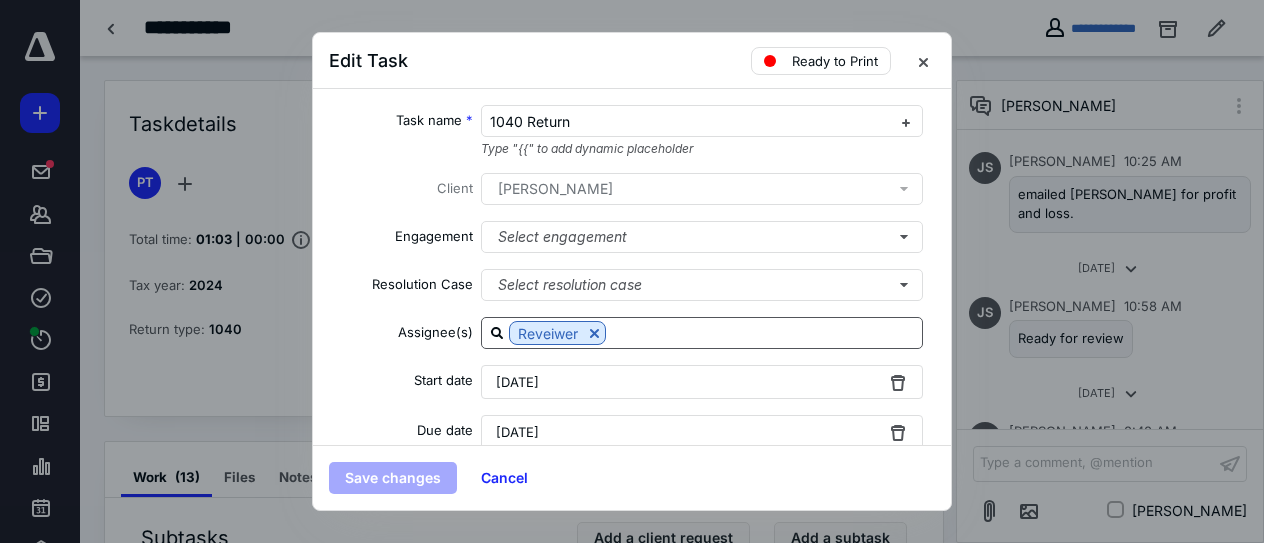 drag, startPoint x: 587, startPoint y: 349, endPoint x: 550, endPoint y: 345, distance: 37.215588 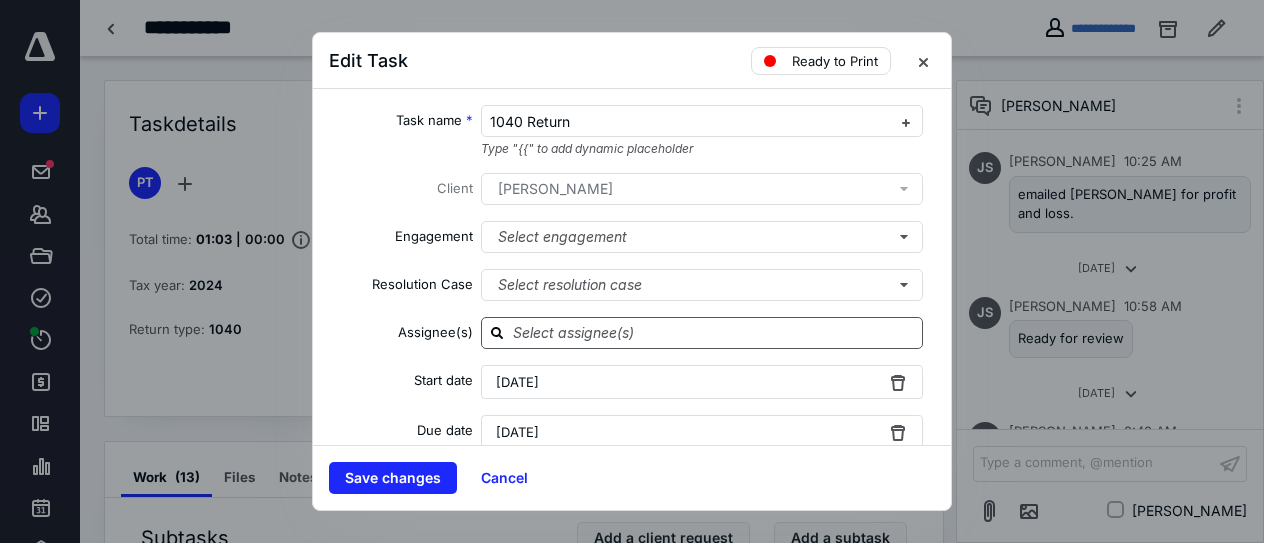 click at bounding box center [714, 332] 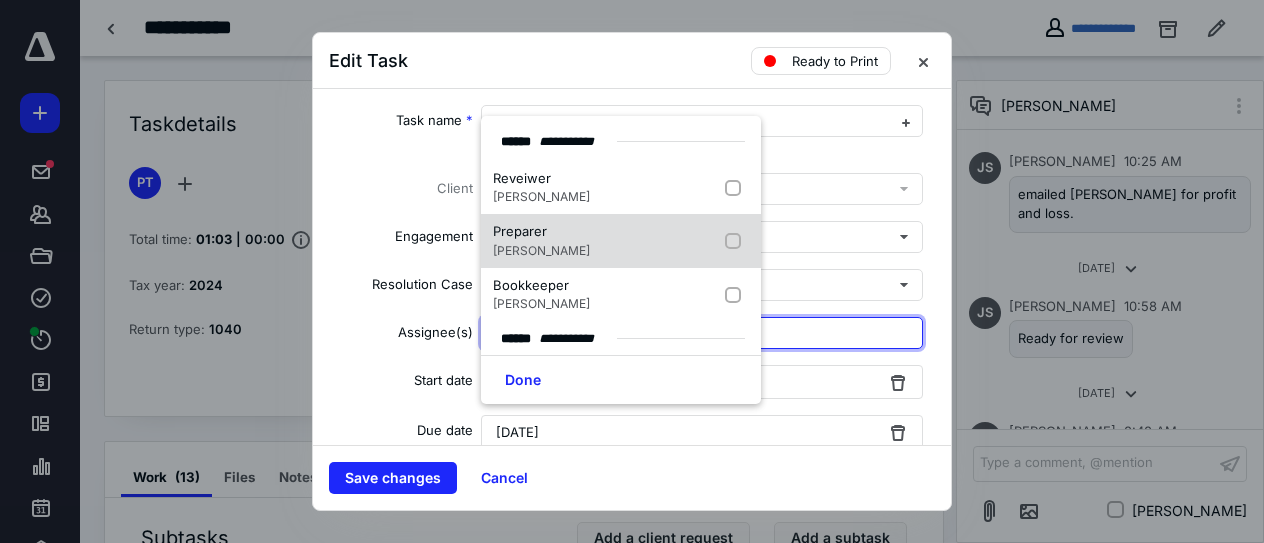click at bounding box center [737, 241] 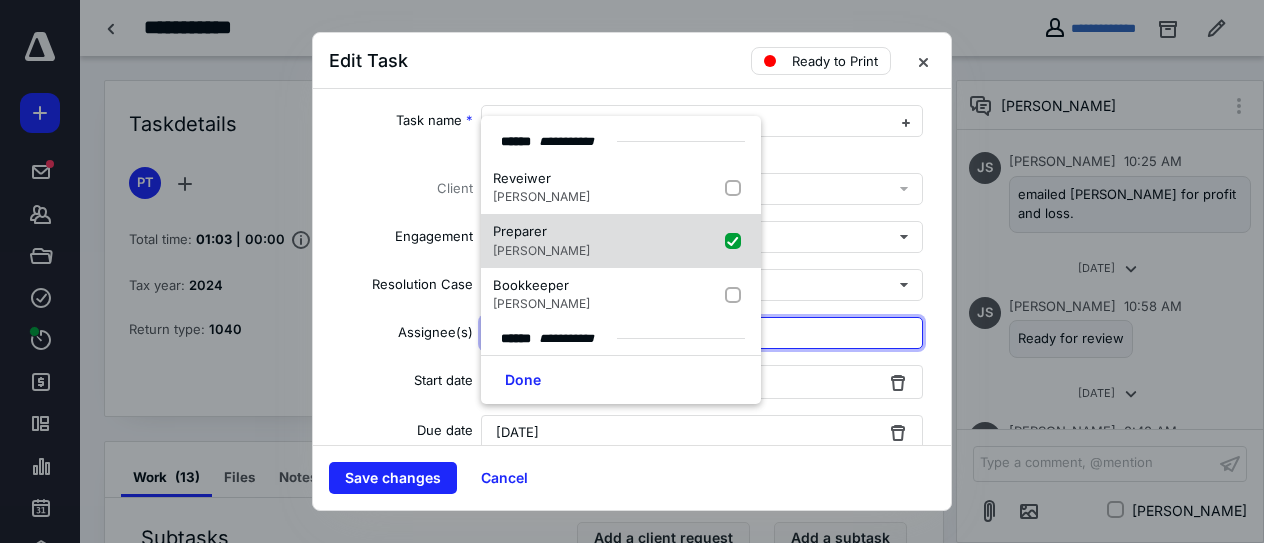 checkbox on "true" 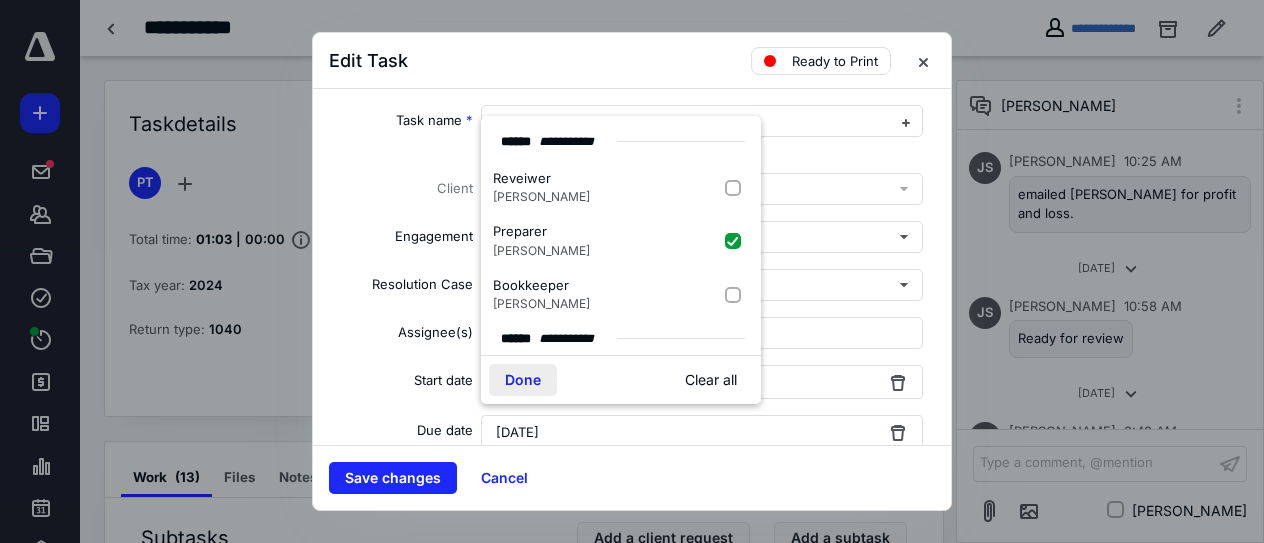 click on "Done" at bounding box center (523, 380) 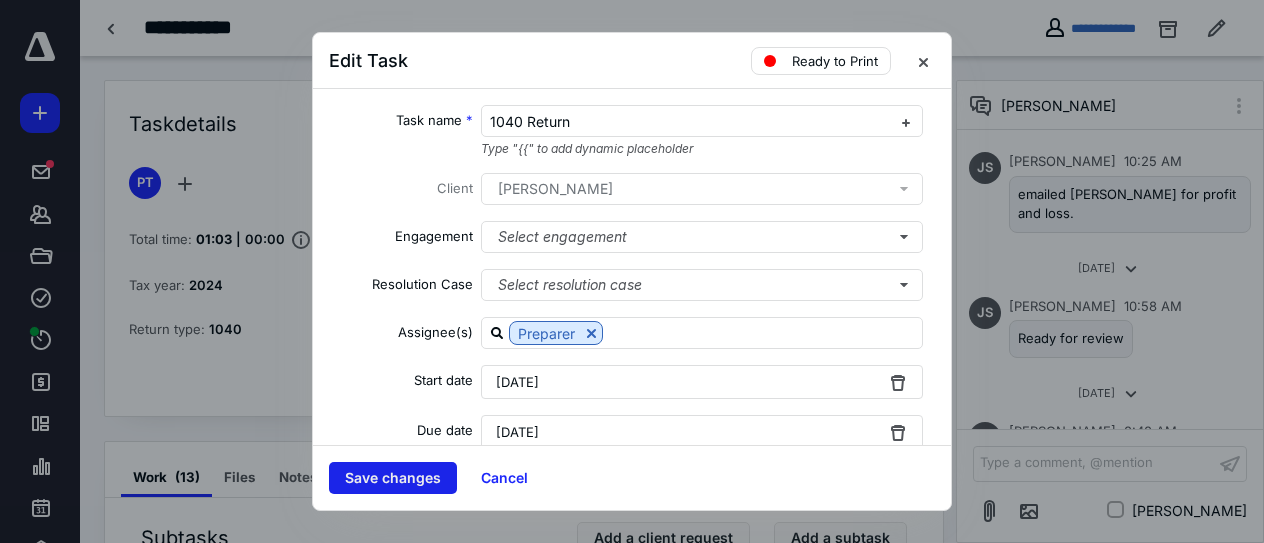click on "Save changes" at bounding box center [393, 478] 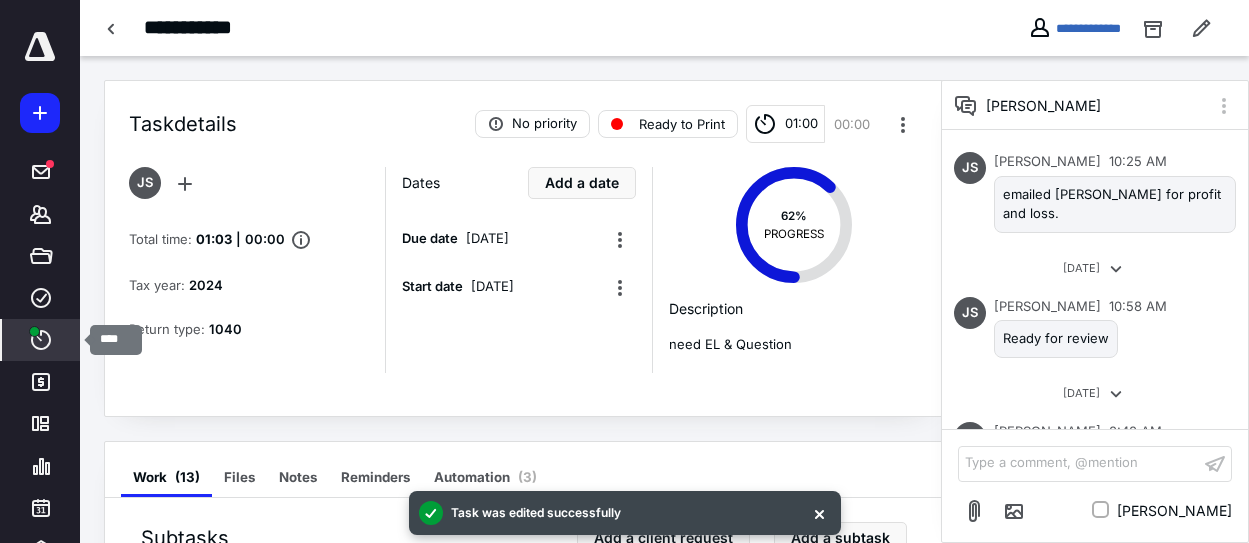 click 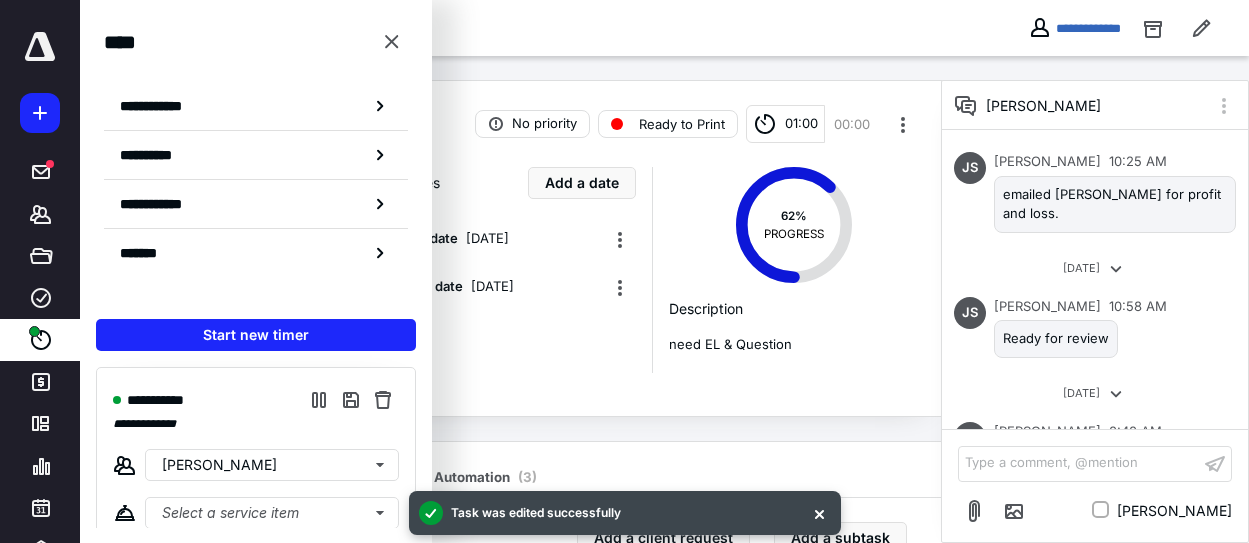 click on "Task was edited successfully" at bounding box center [624, 513] 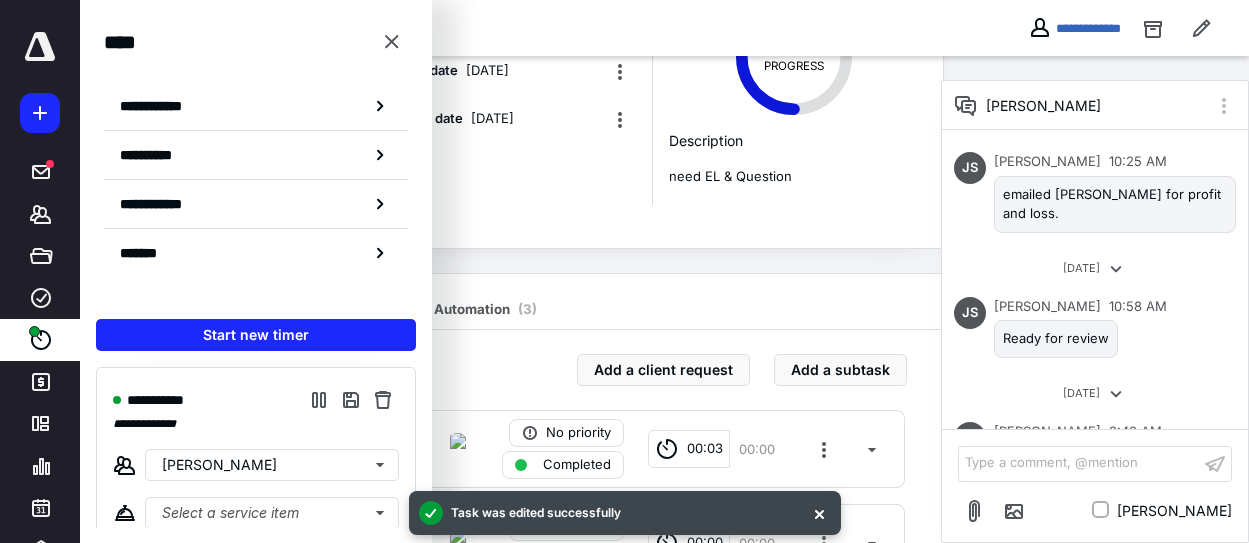 scroll, scrollTop: 262, scrollLeft: 0, axis: vertical 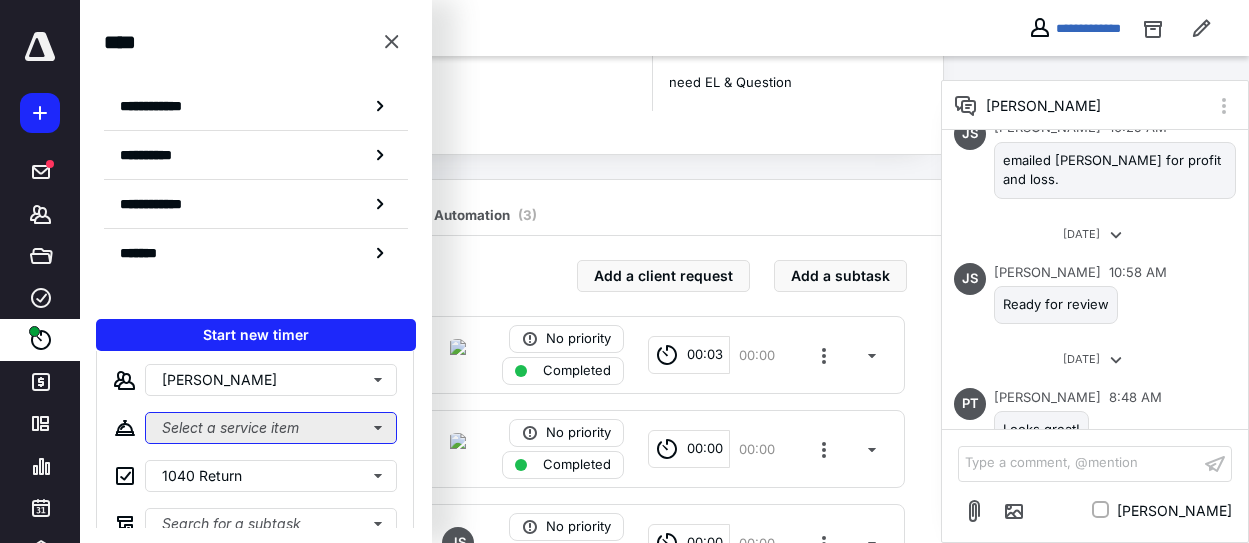 click on "Select a service item" at bounding box center [271, 428] 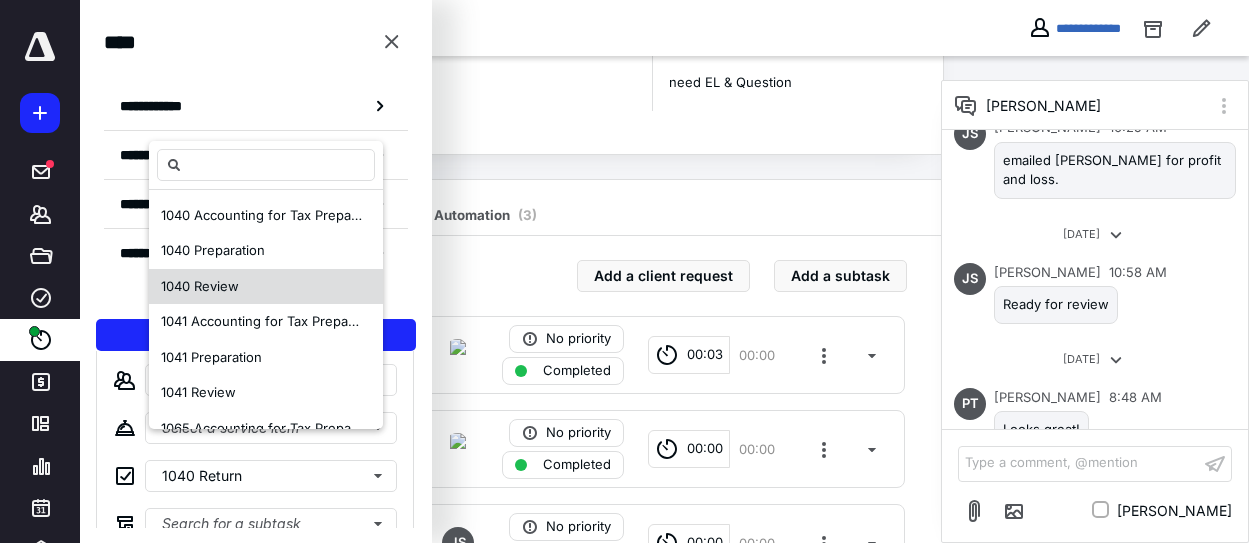click on "1040 Review" at bounding box center [200, 286] 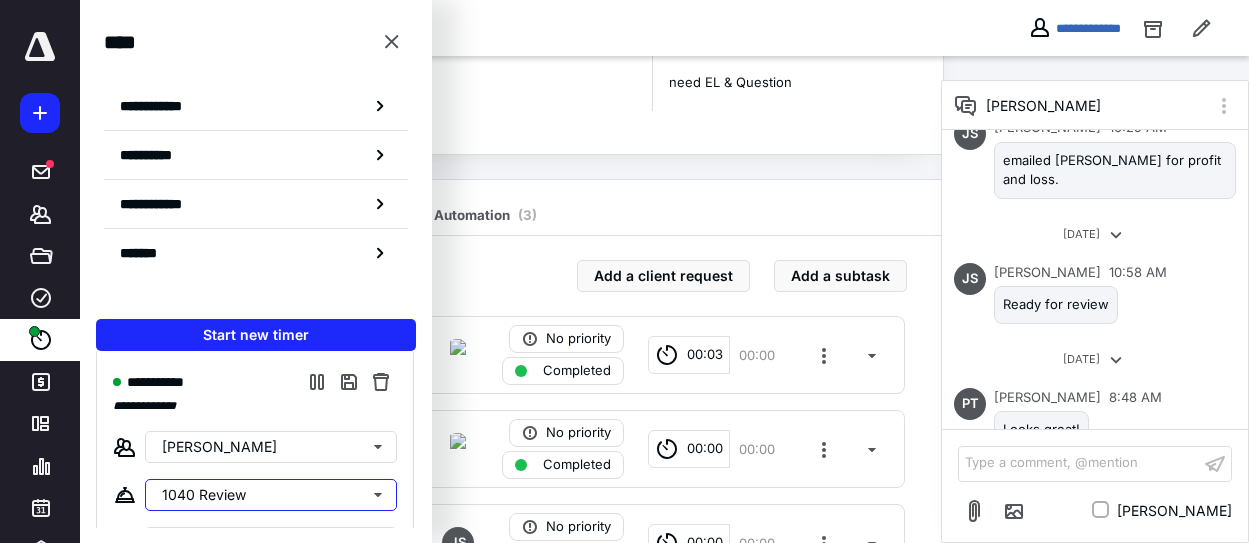 scroll, scrollTop: 0, scrollLeft: 0, axis: both 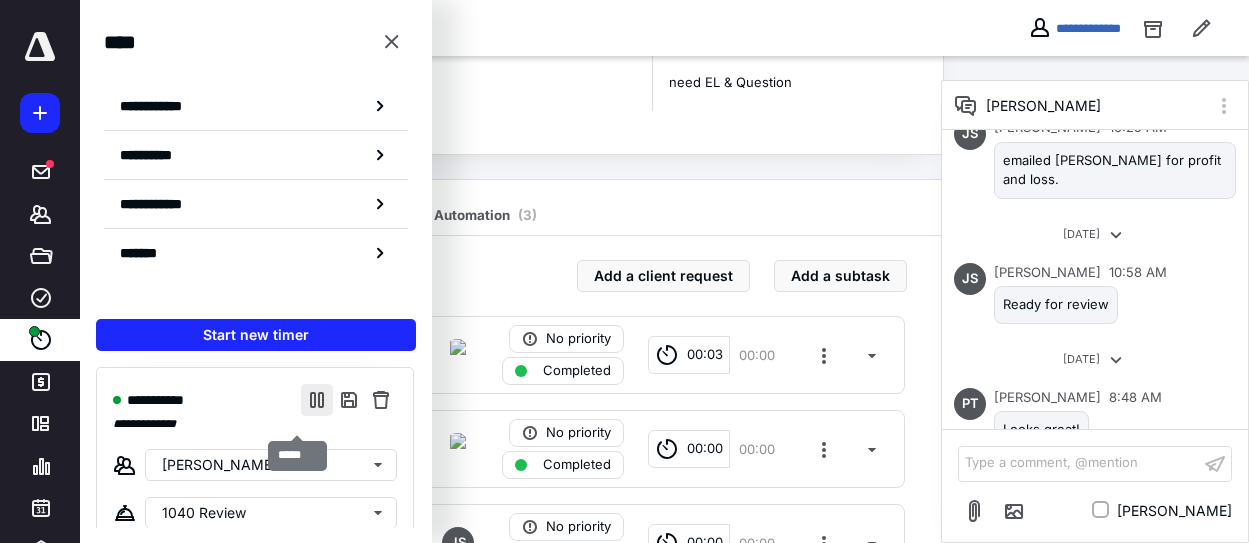 click at bounding box center (317, 400) 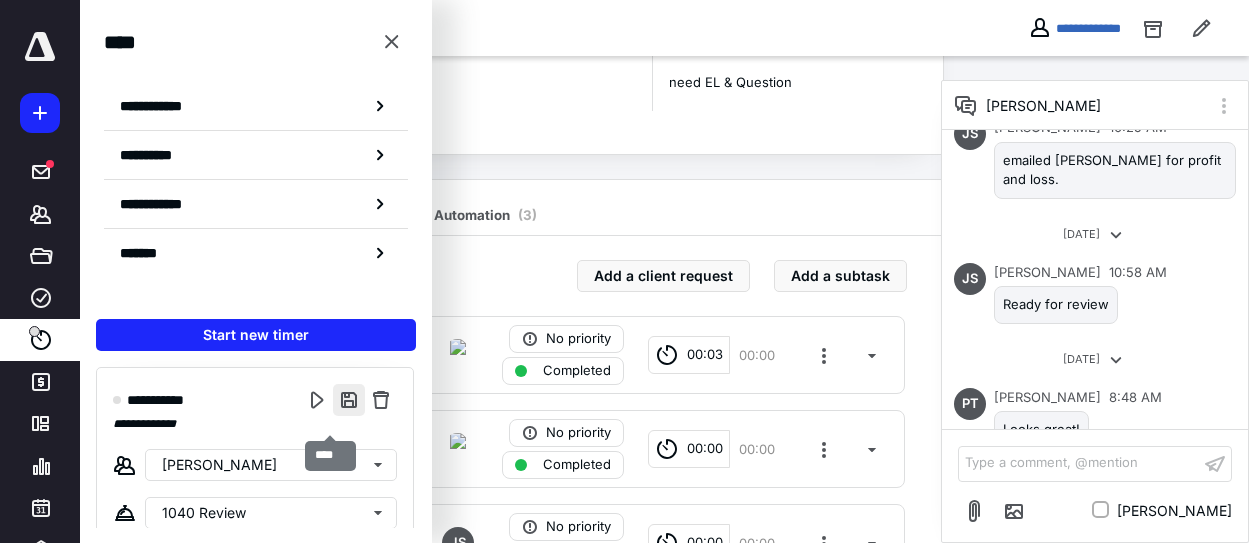 click at bounding box center [349, 400] 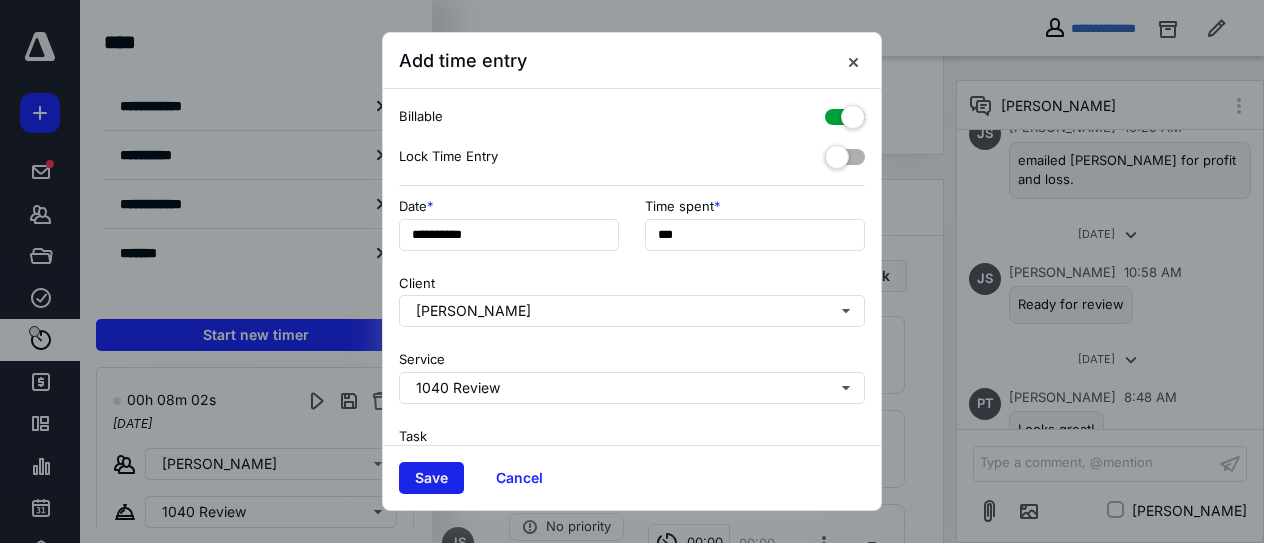 click on "Save" at bounding box center (431, 478) 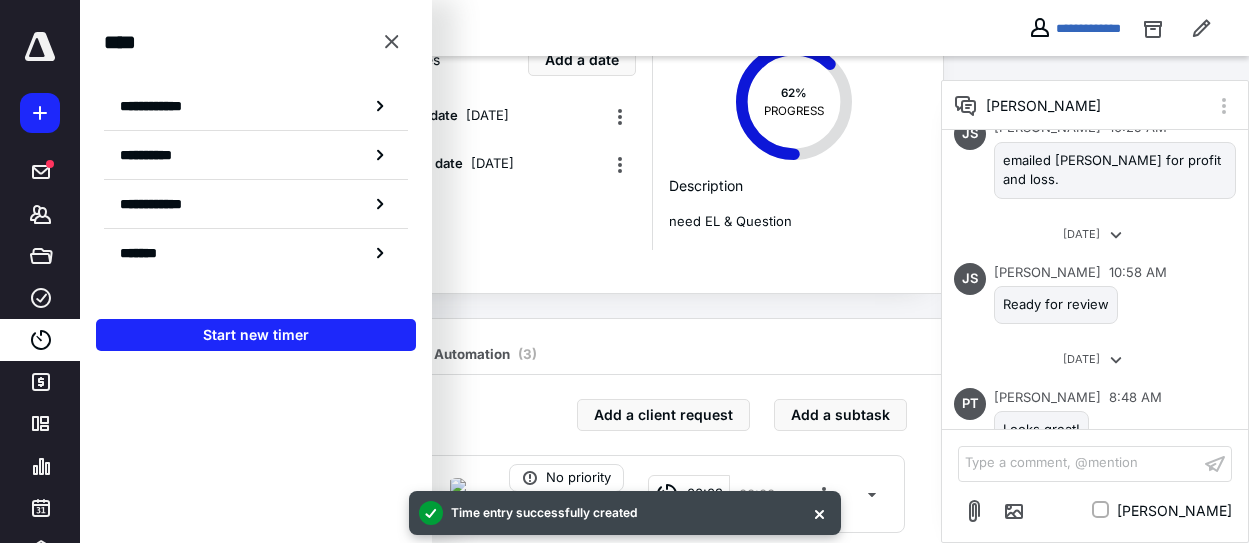 scroll, scrollTop: 0, scrollLeft: 0, axis: both 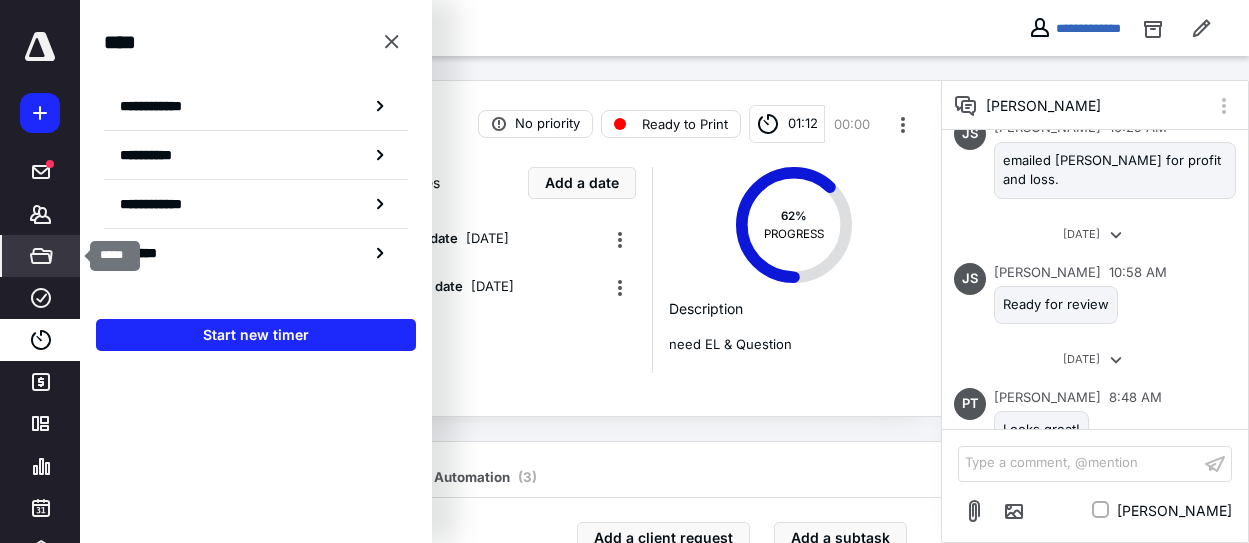 click 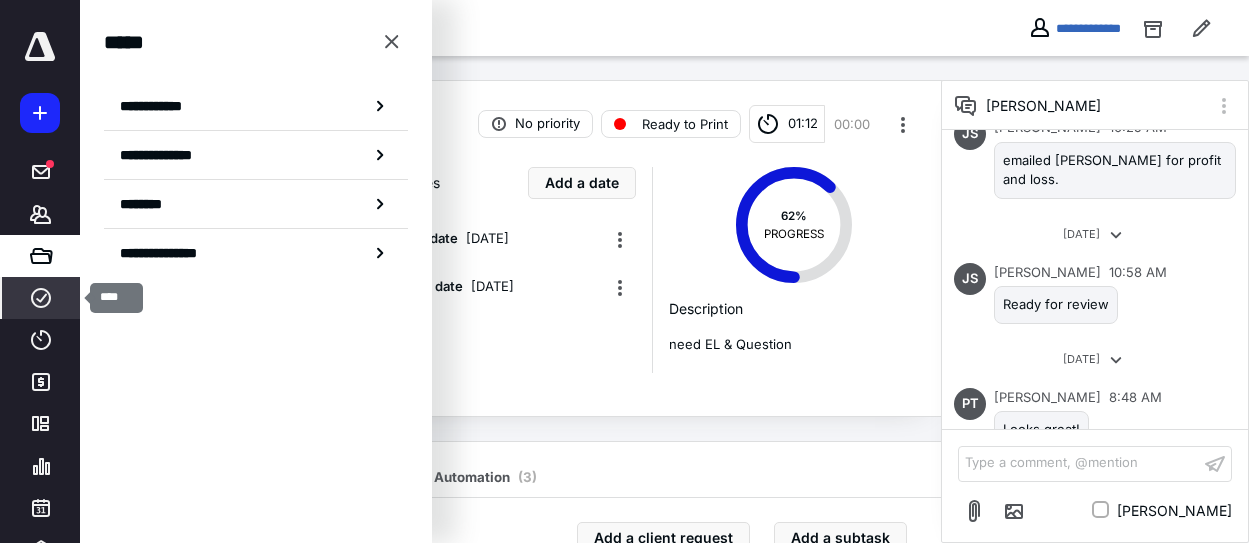 click 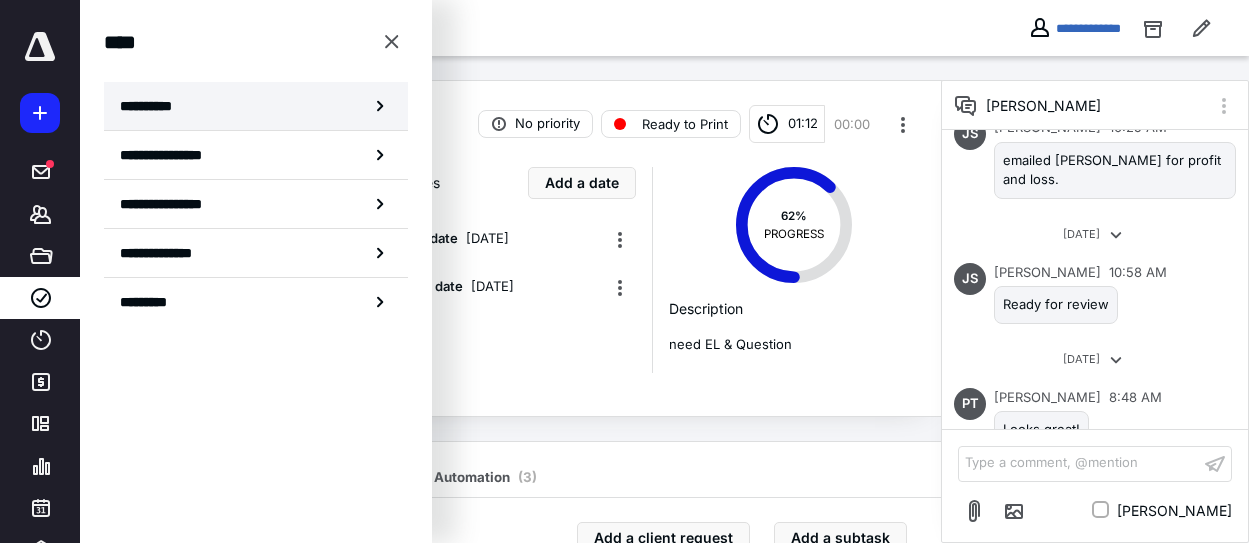 click on "**********" at bounding box center (153, 106) 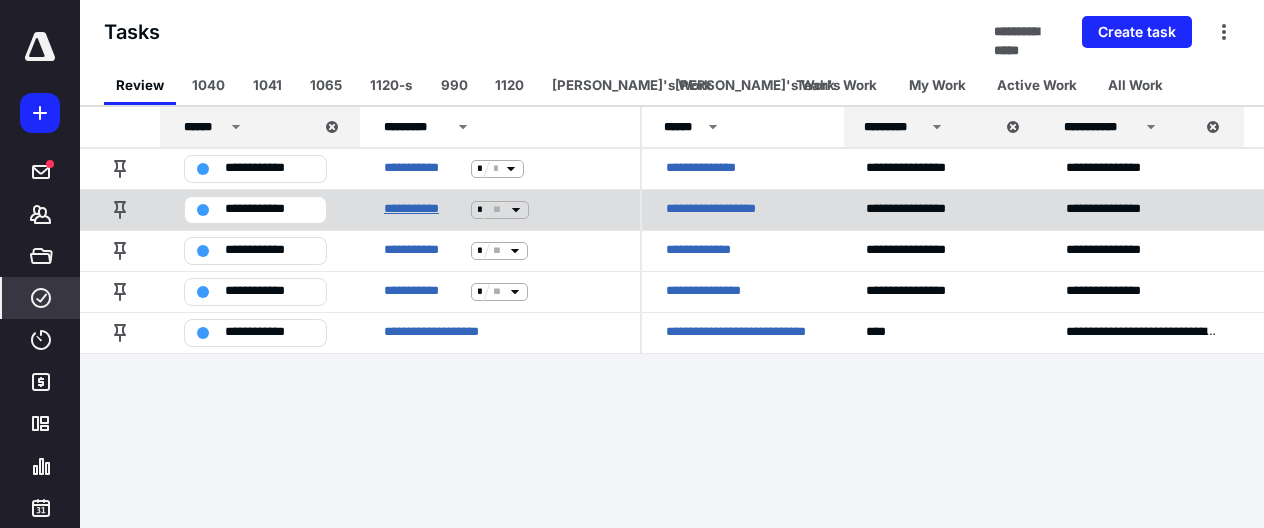 click on "**********" at bounding box center (423, 209) 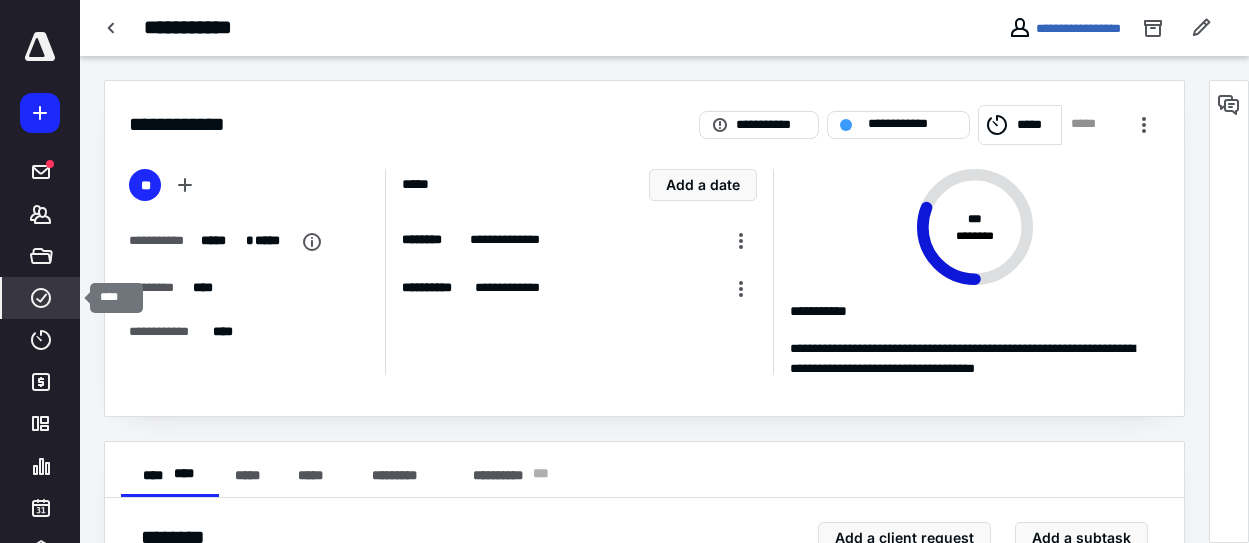 click 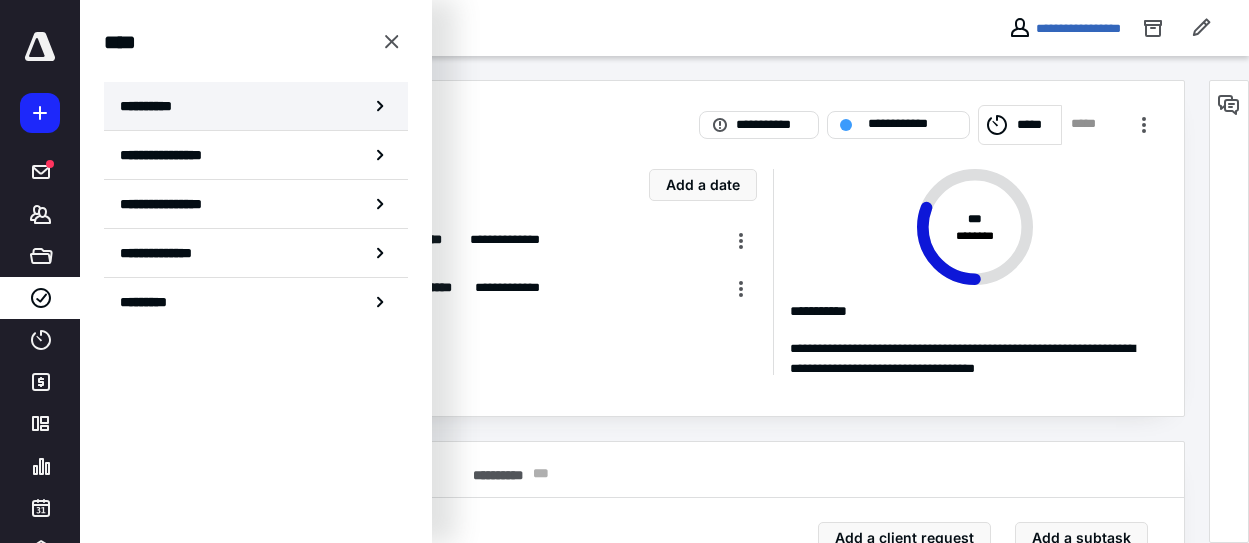 click on "**********" at bounding box center [153, 106] 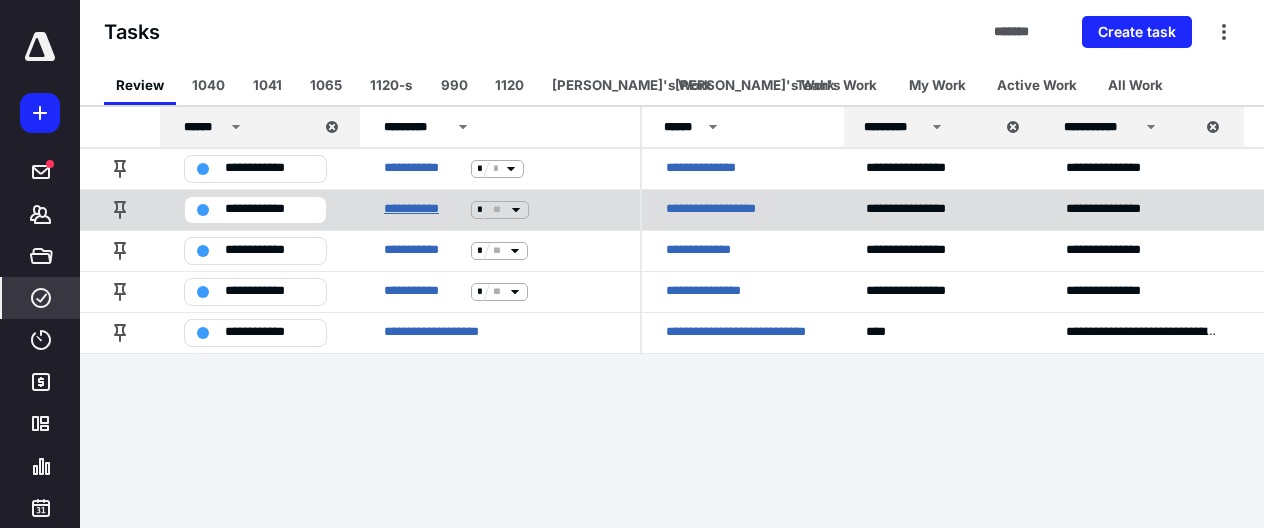click on "**********" at bounding box center (423, 209) 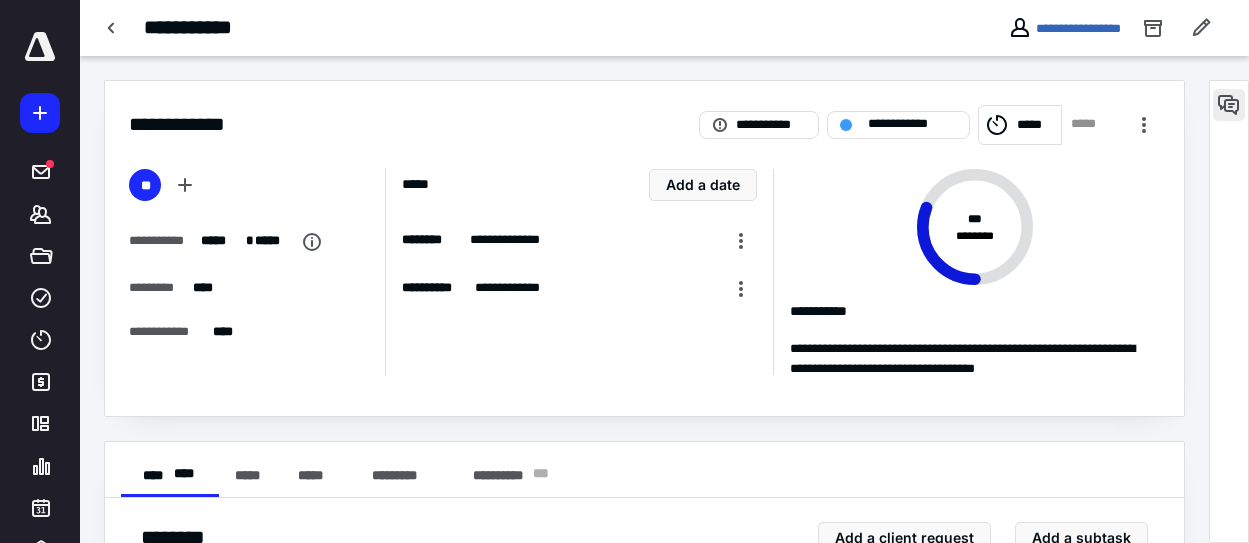 click at bounding box center (1229, 105) 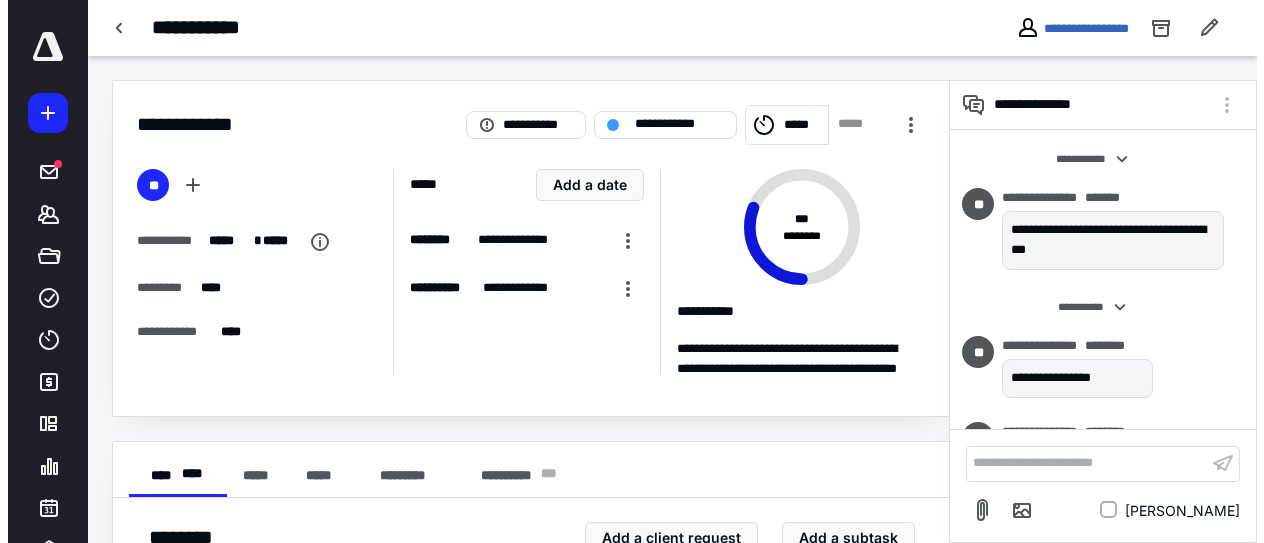 scroll, scrollTop: 100, scrollLeft: 0, axis: vertical 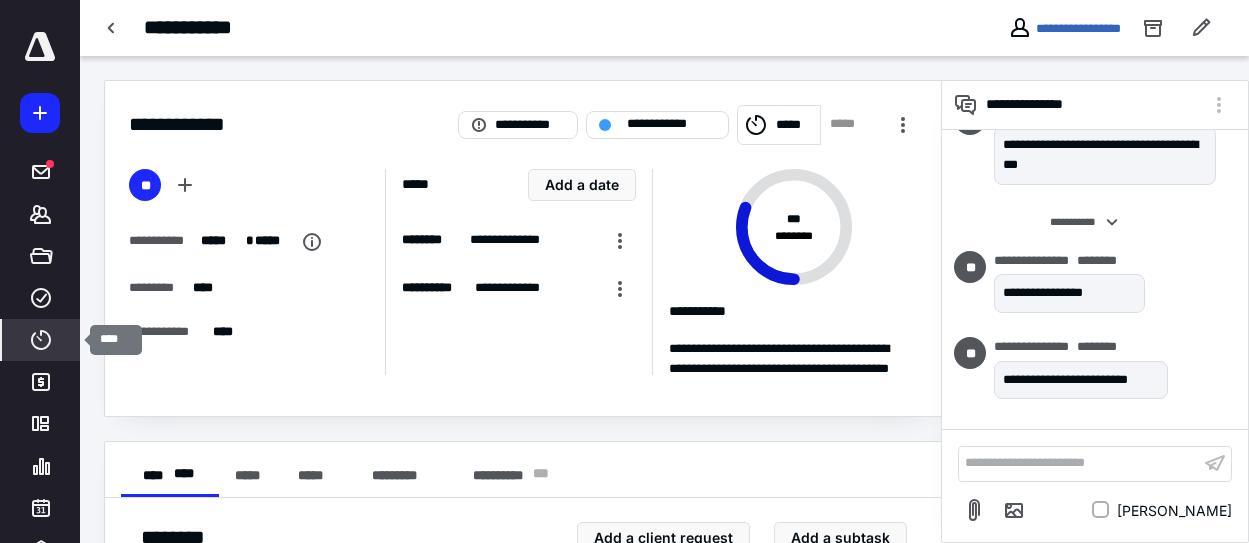 click 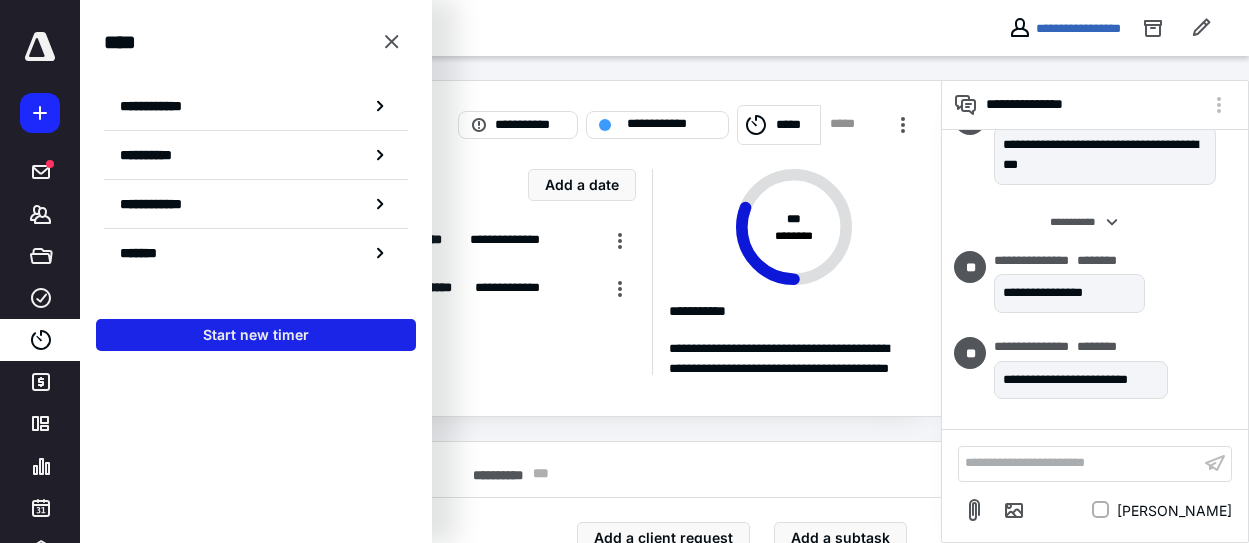 click on "Start new timer" at bounding box center [256, 335] 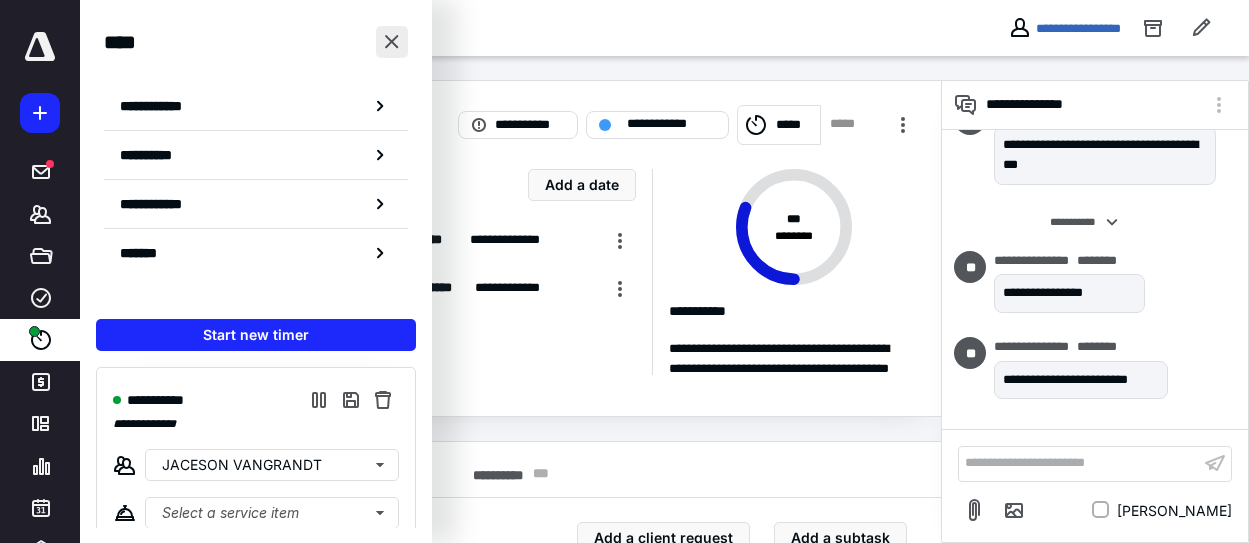 click at bounding box center [392, 42] 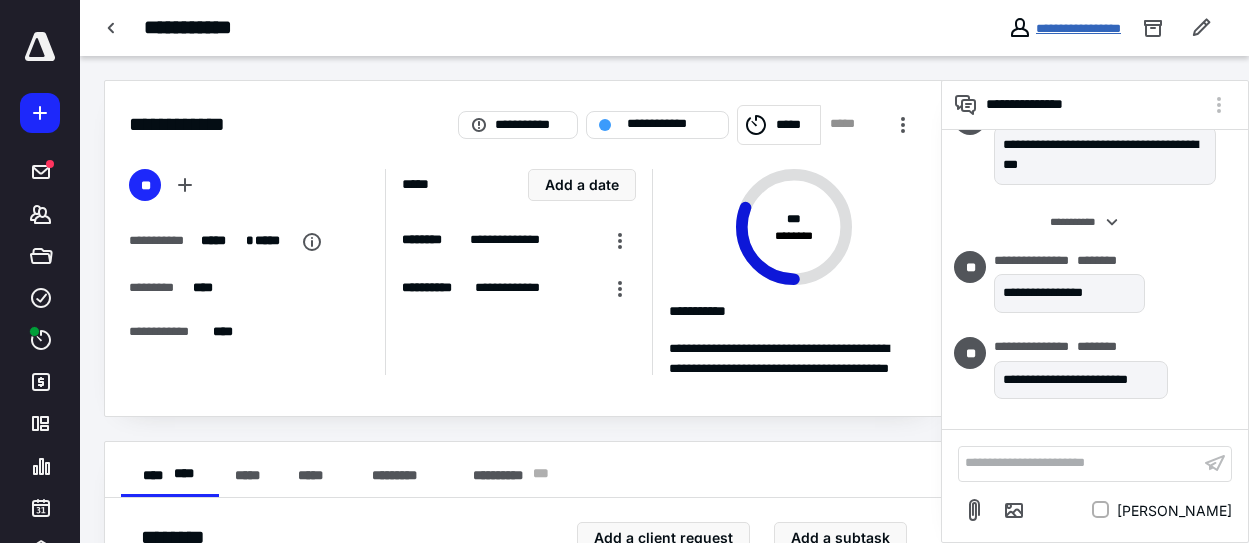 click on "**********" at bounding box center (1078, 28) 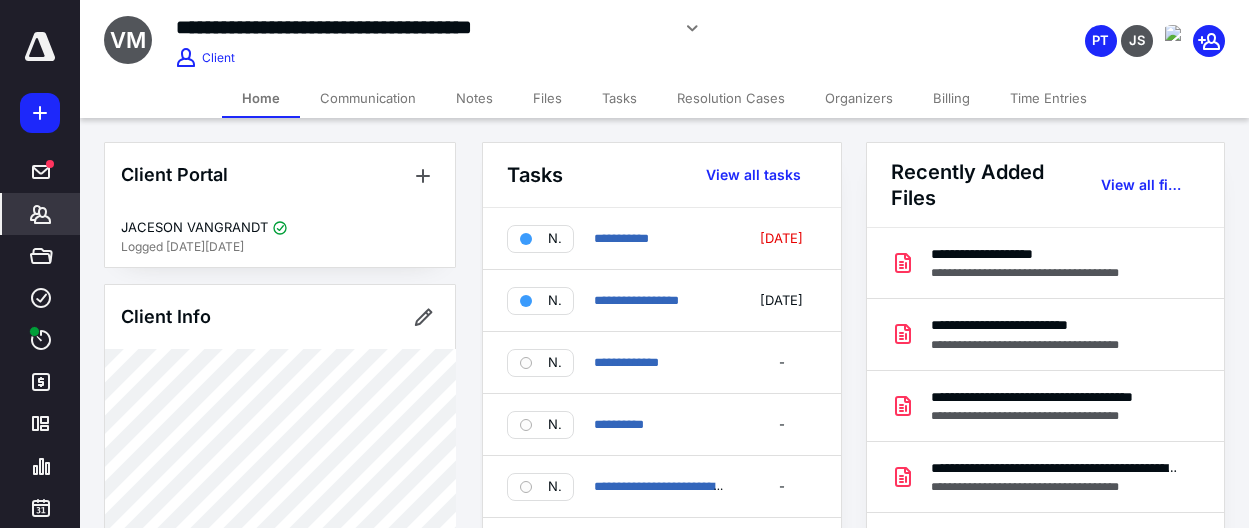 click on "Files" at bounding box center (547, 98) 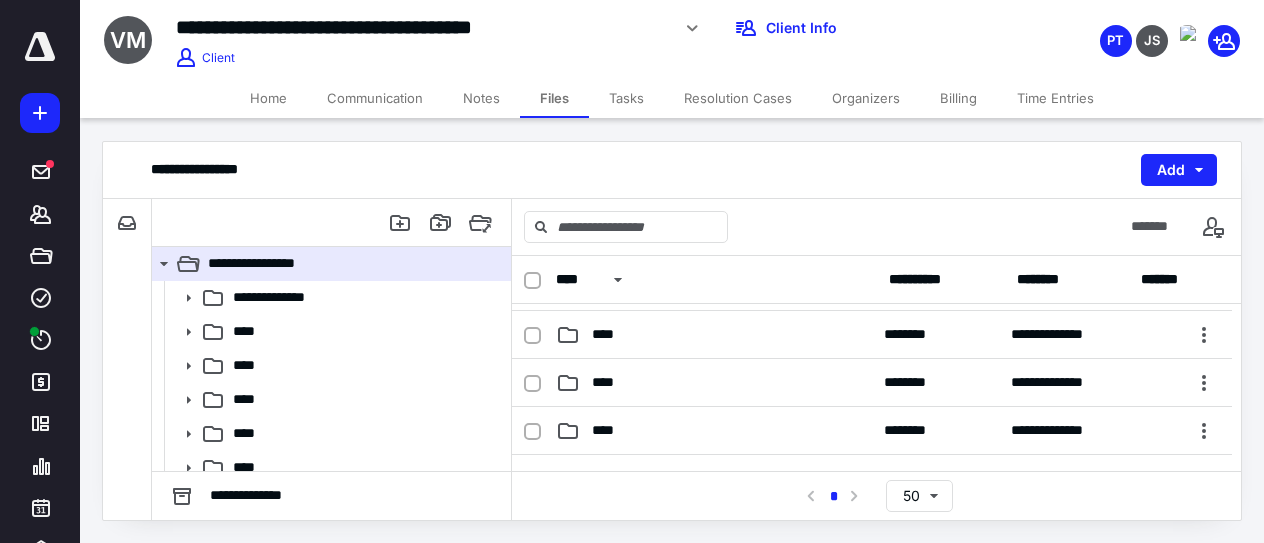 scroll, scrollTop: 153, scrollLeft: 0, axis: vertical 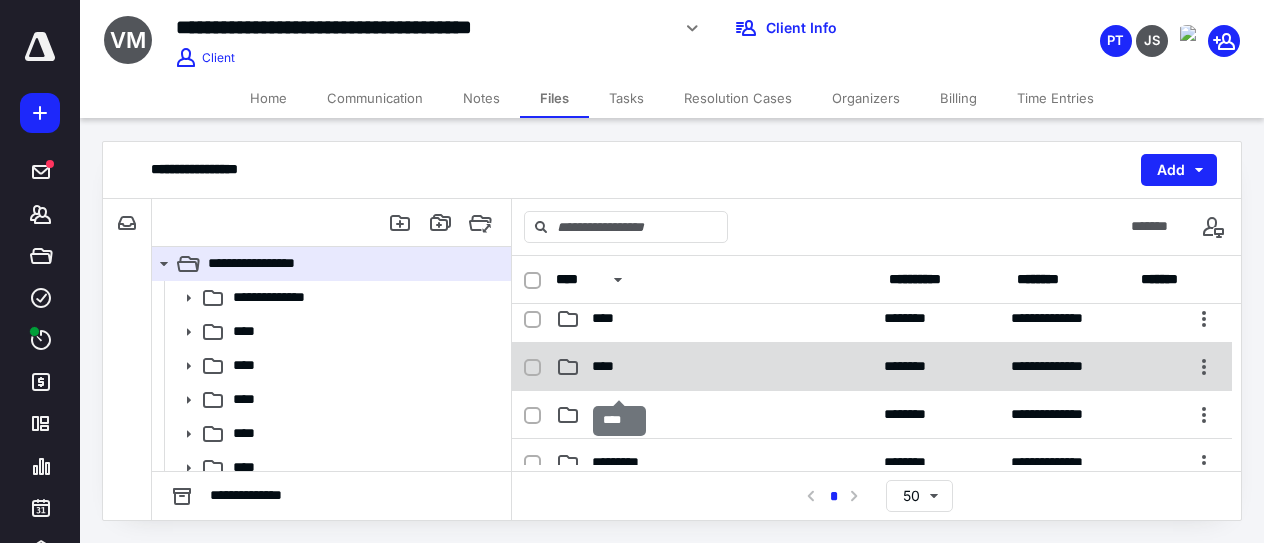 click on "****" at bounding box center (610, 366) 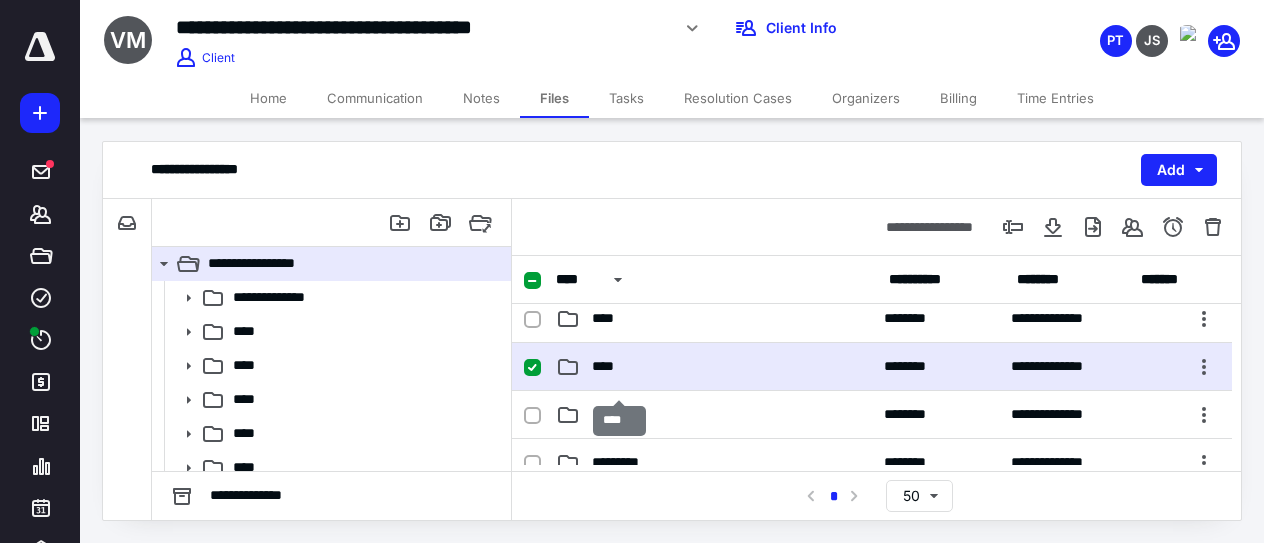 click on "****" at bounding box center [610, 366] 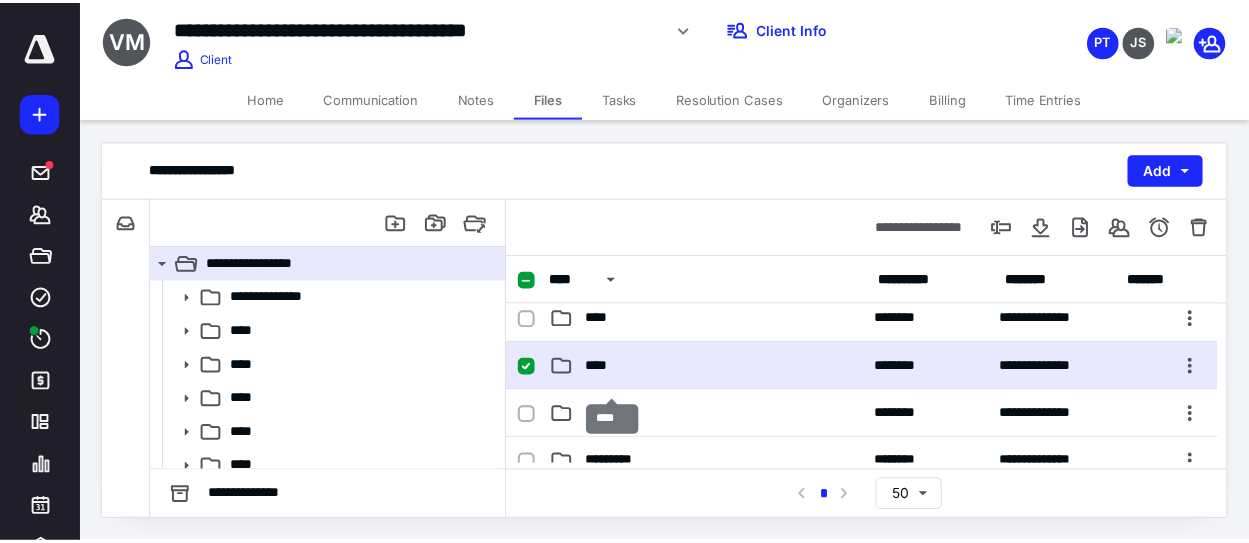 scroll, scrollTop: 0, scrollLeft: 0, axis: both 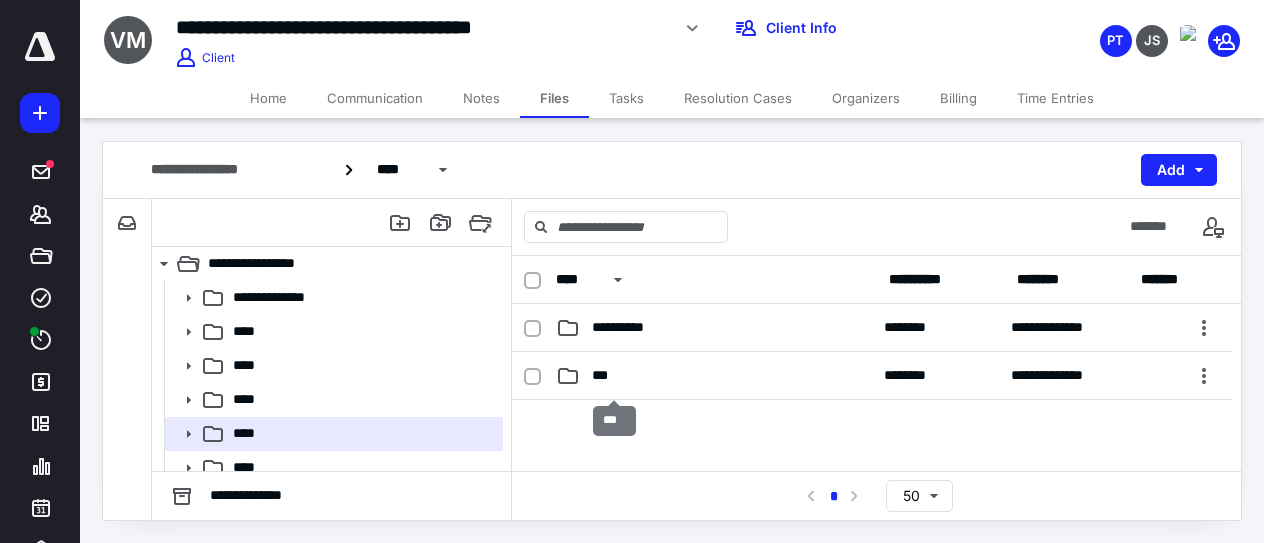 click on "***" at bounding box center [604, 375] 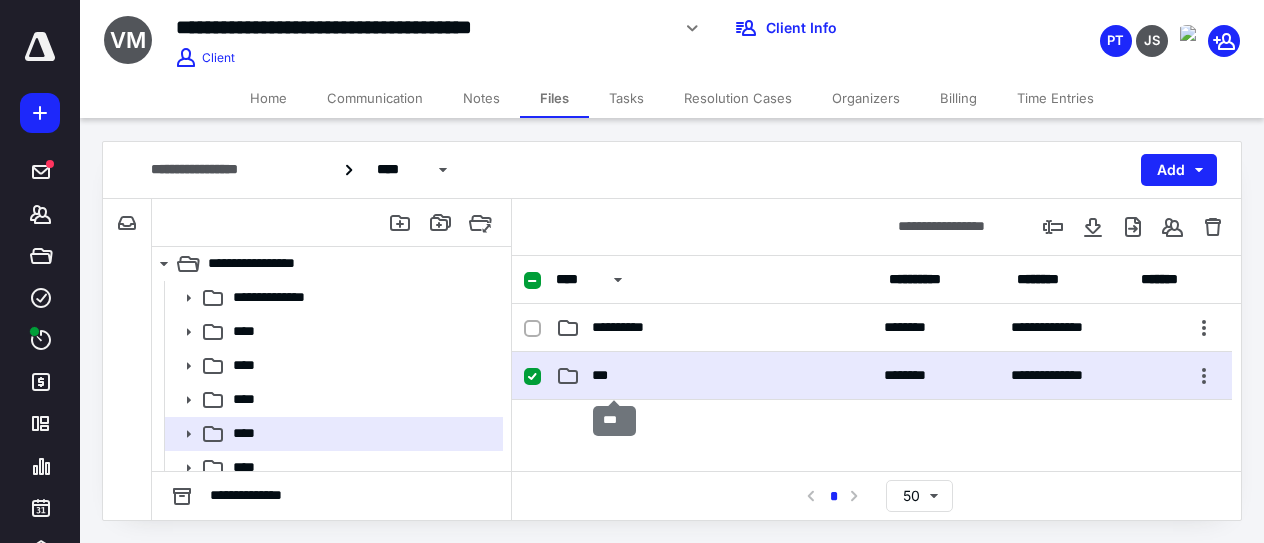click on "***" at bounding box center [604, 375] 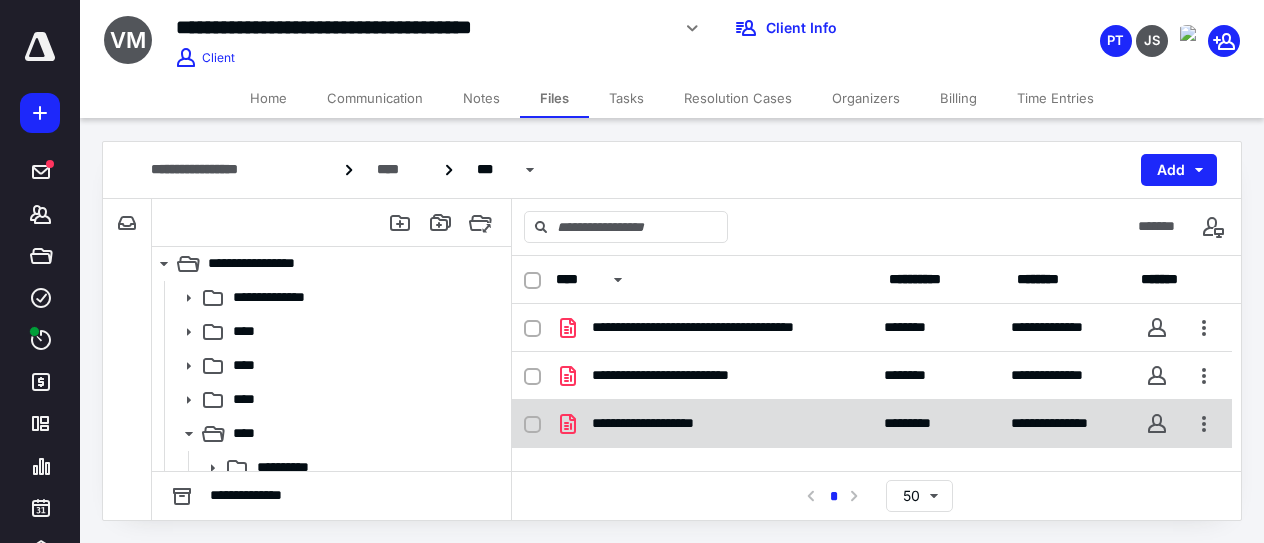 click 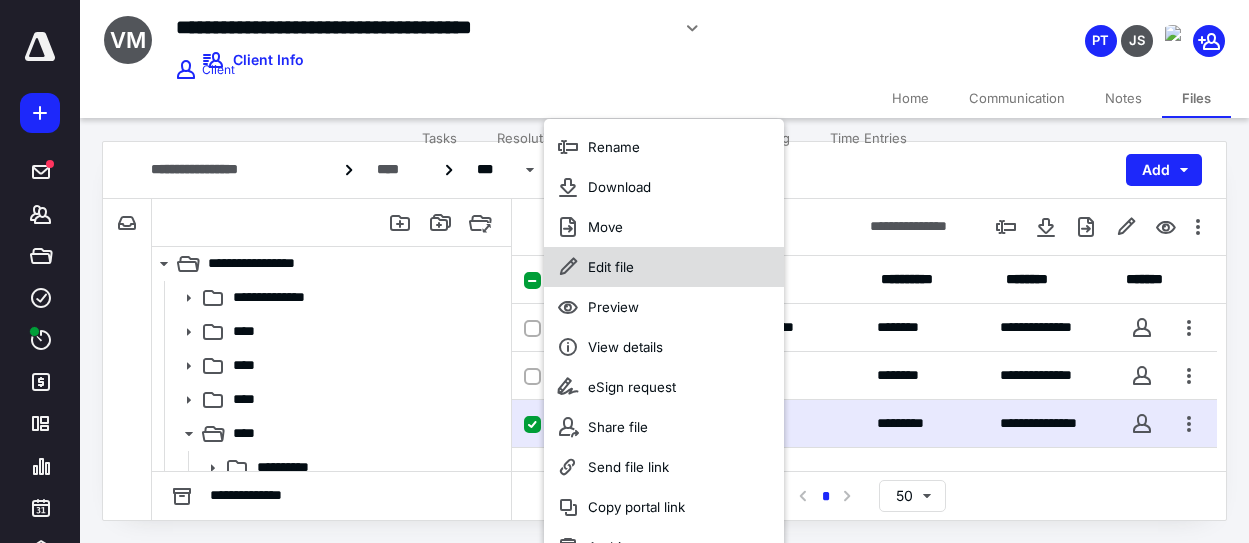 click on "Edit file" at bounding box center [611, 267] 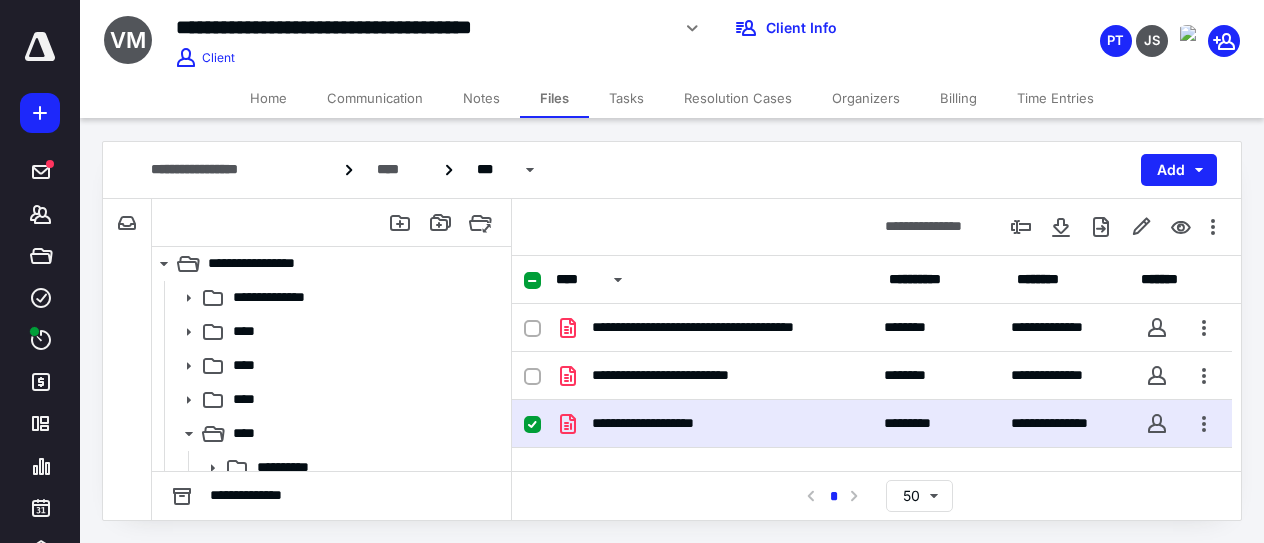 click on "Tasks" at bounding box center [626, 98] 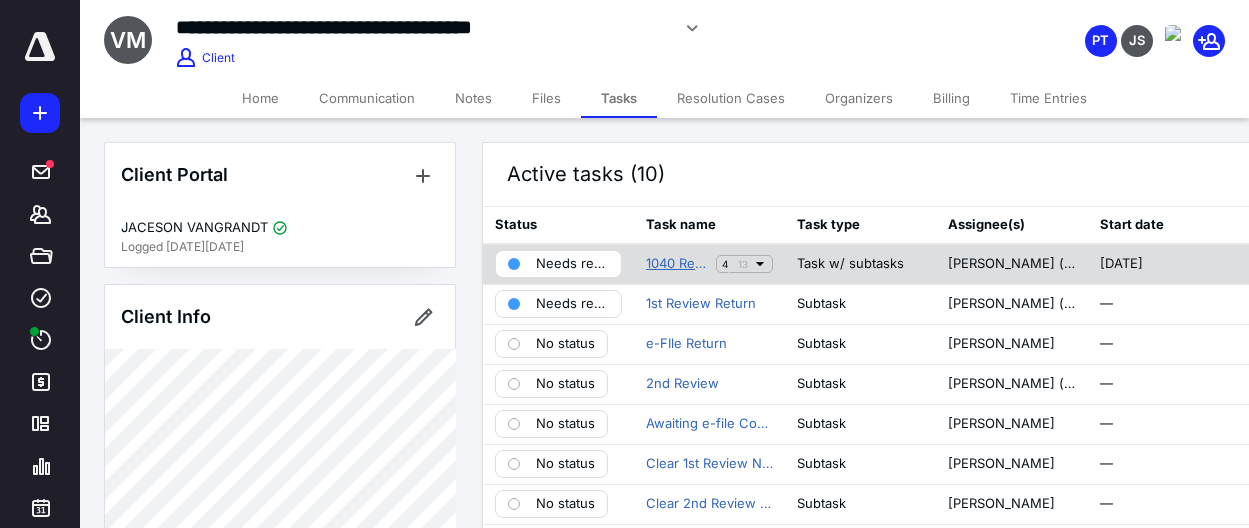 click on "1040 Return" at bounding box center [677, 264] 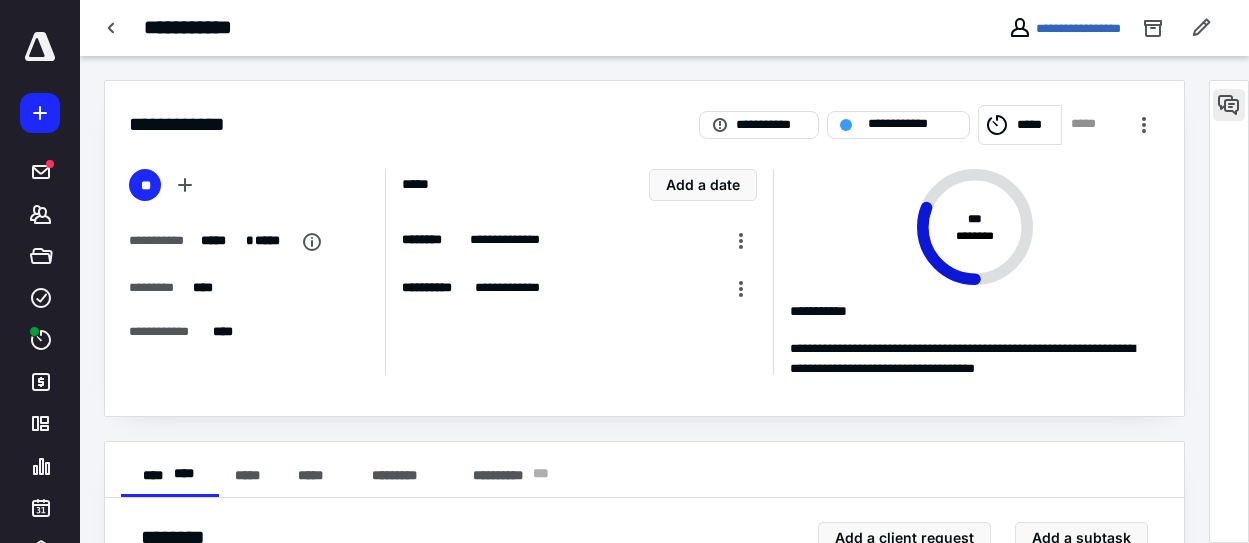 click at bounding box center (1229, 105) 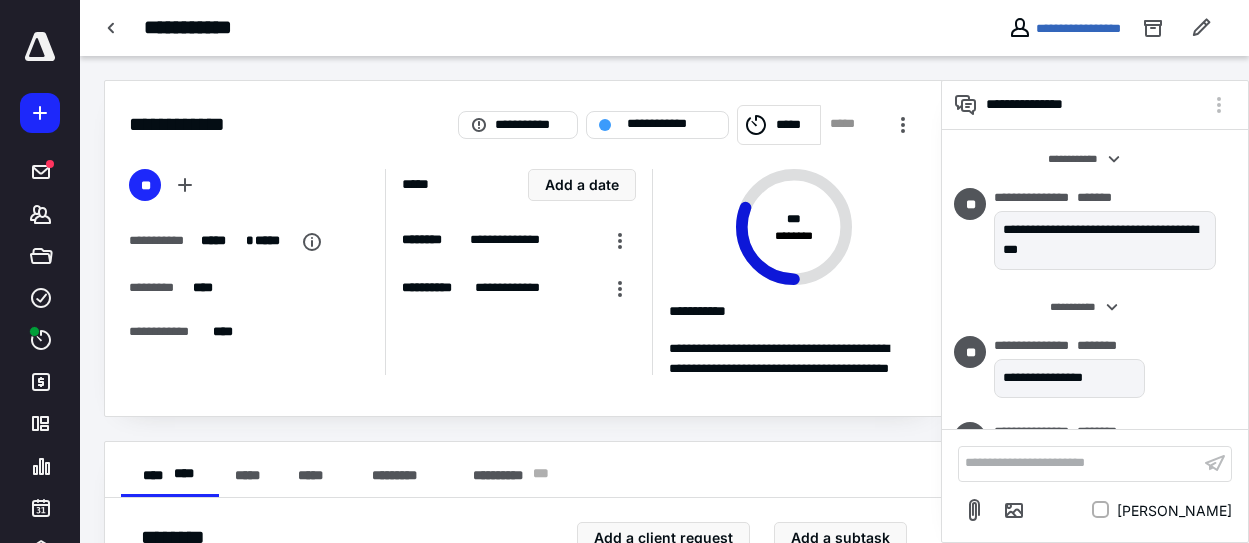 scroll, scrollTop: 100, scrollLeft: 0, axis: vertical 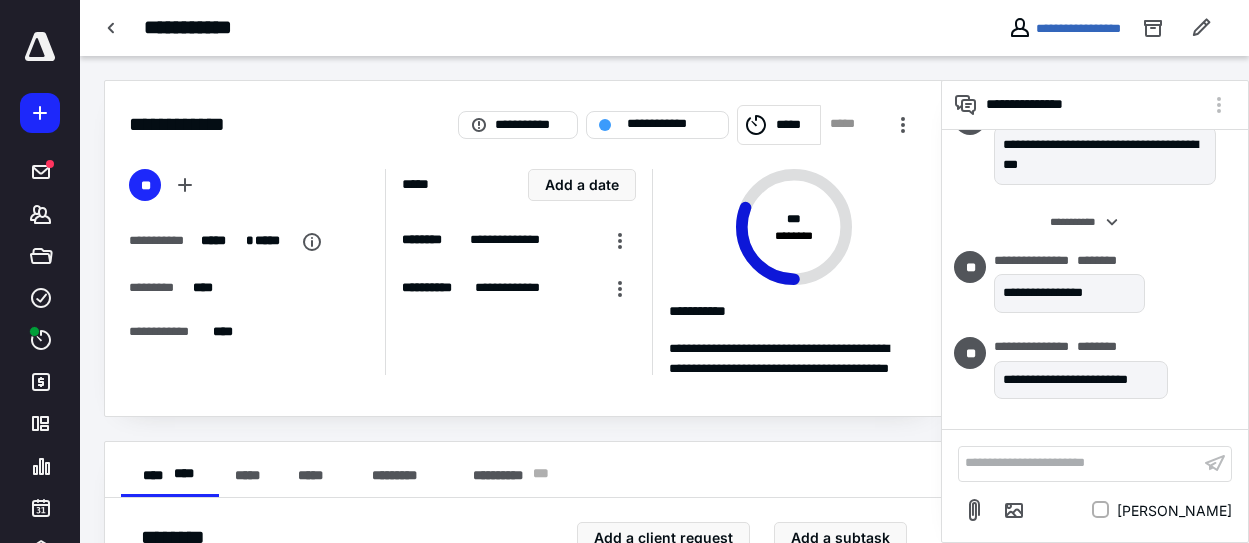 click on "**********" at bounding box center (1079, 463) 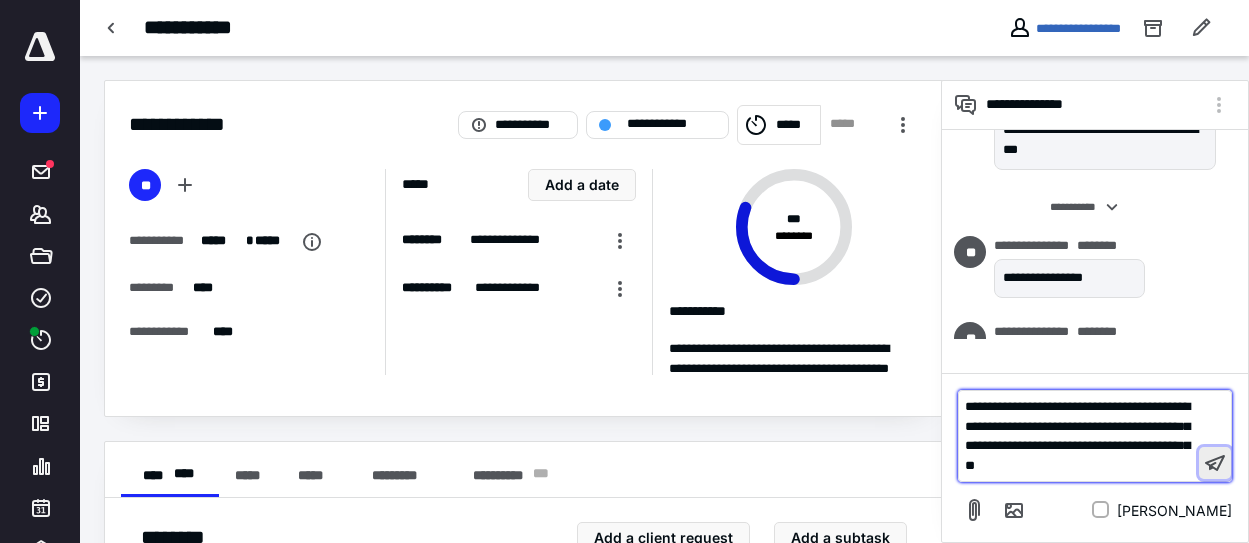 click at bounding box center (1215, 463) 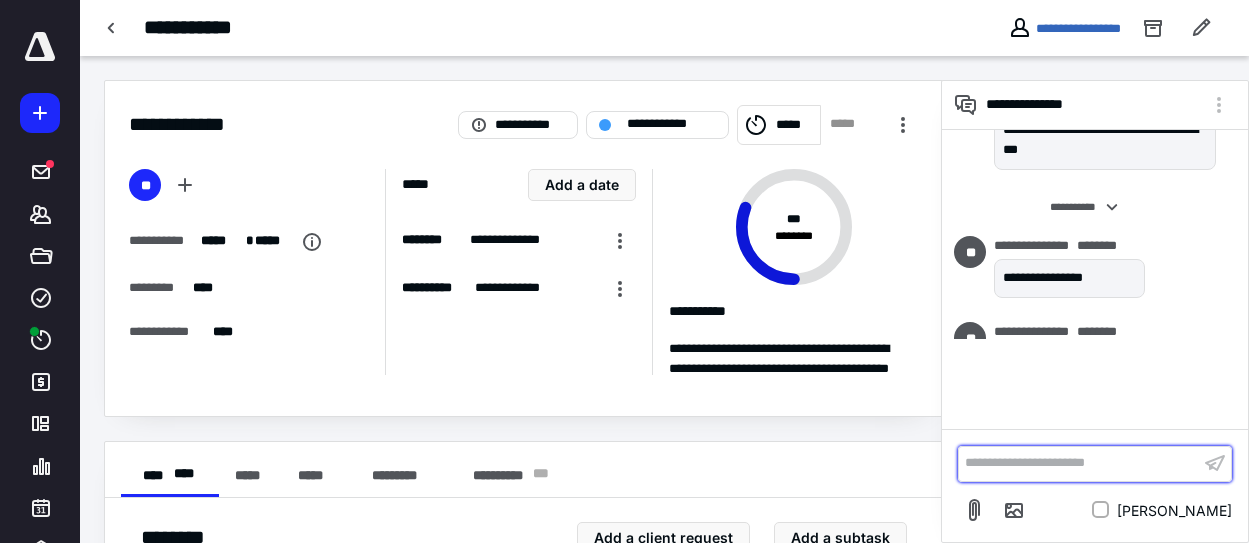 scroll, scrollTop: 316, scrollLeft: 0, axis: vertical 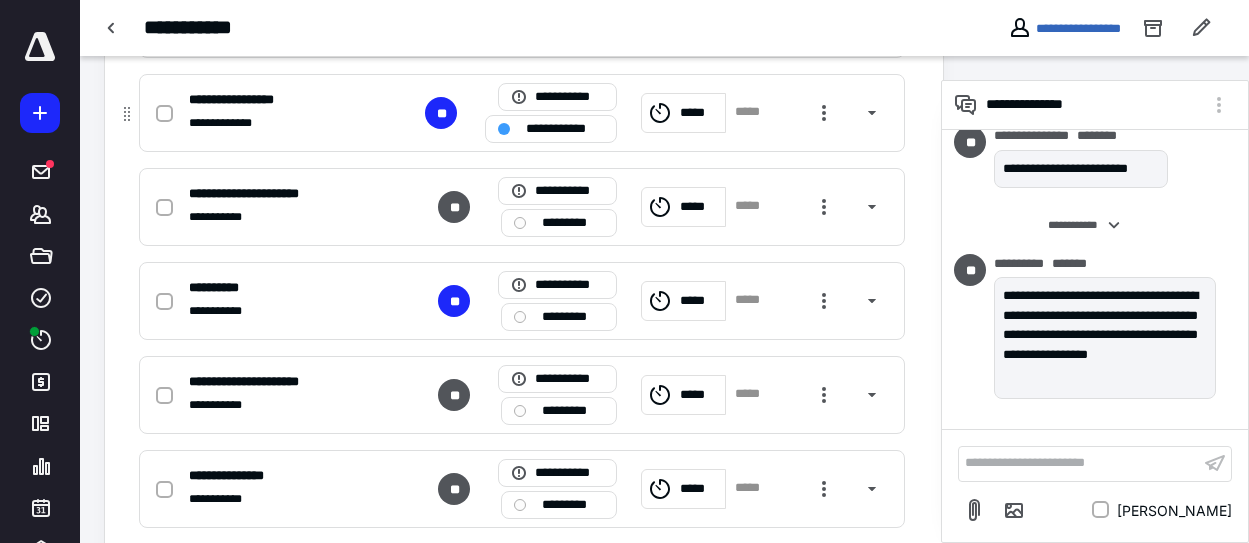 click 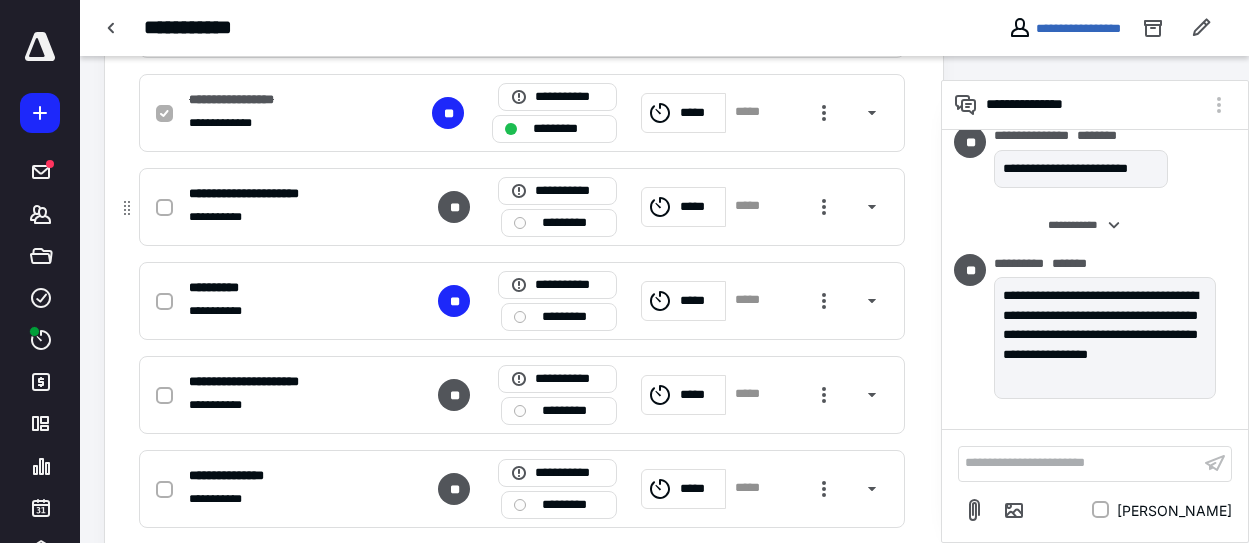 click 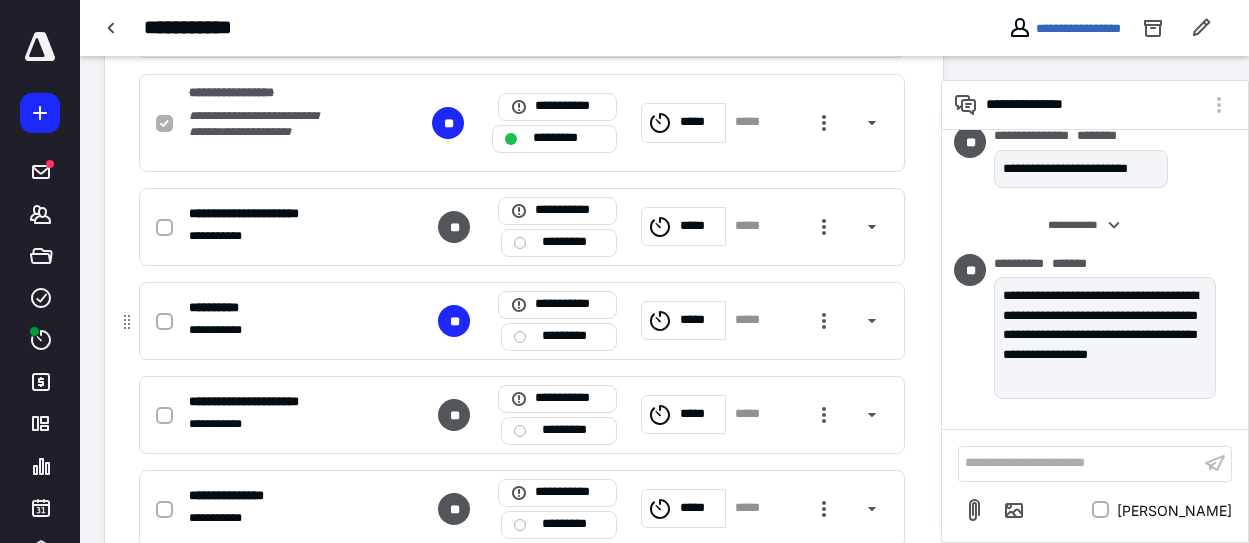 checkbox on "true" 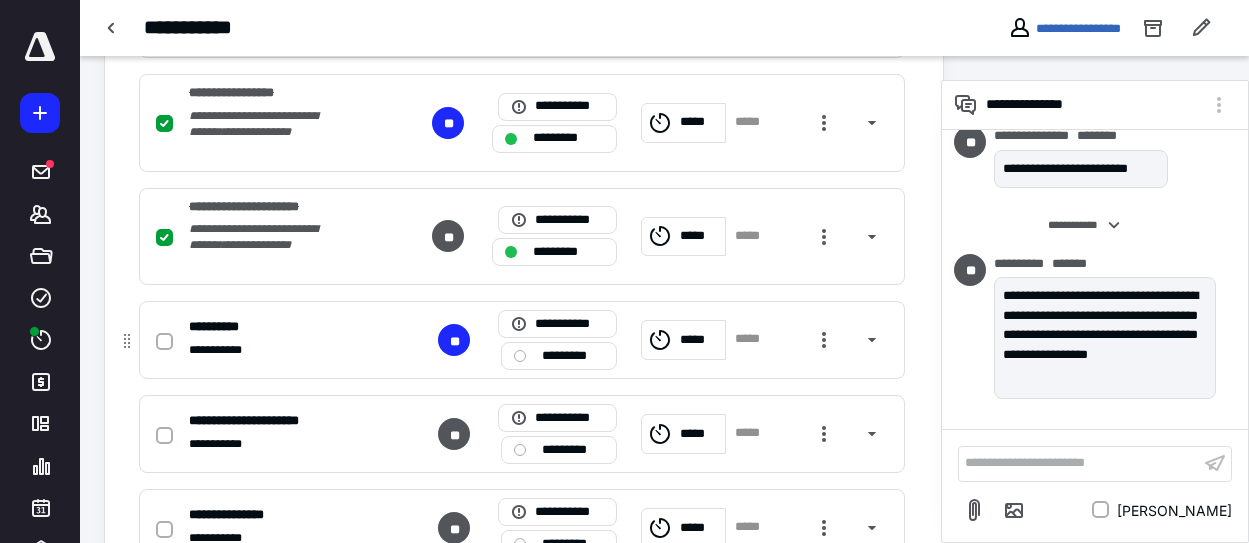 drag, startPoint x: 162, startPoint y: 390, endPoint x: 187, endPoint y: 392, distance: 25.079872 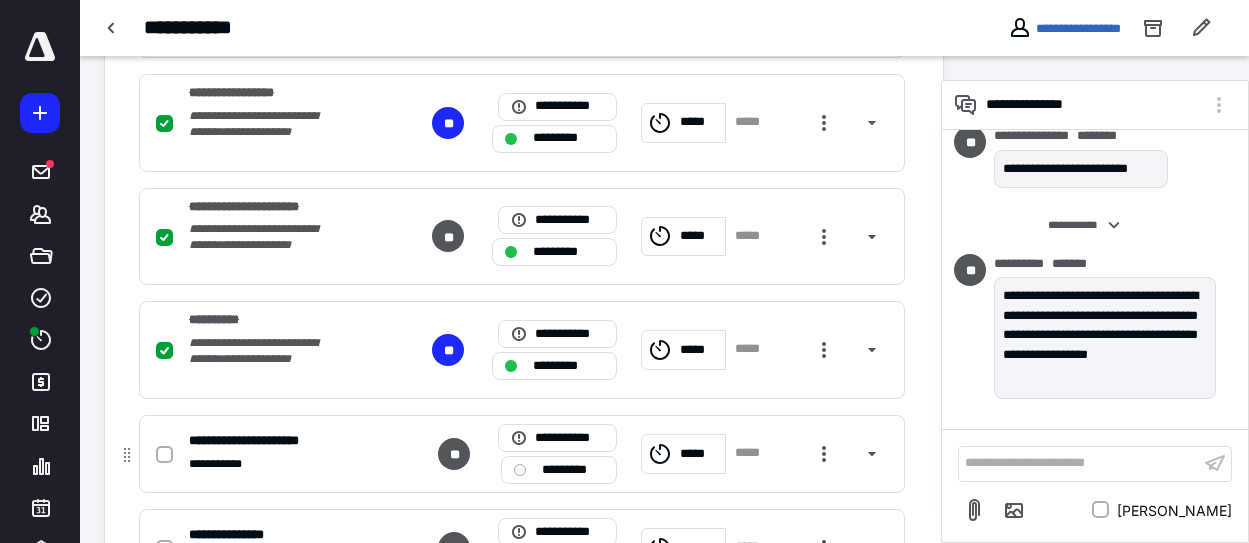 click at bounding box center (164, 455) 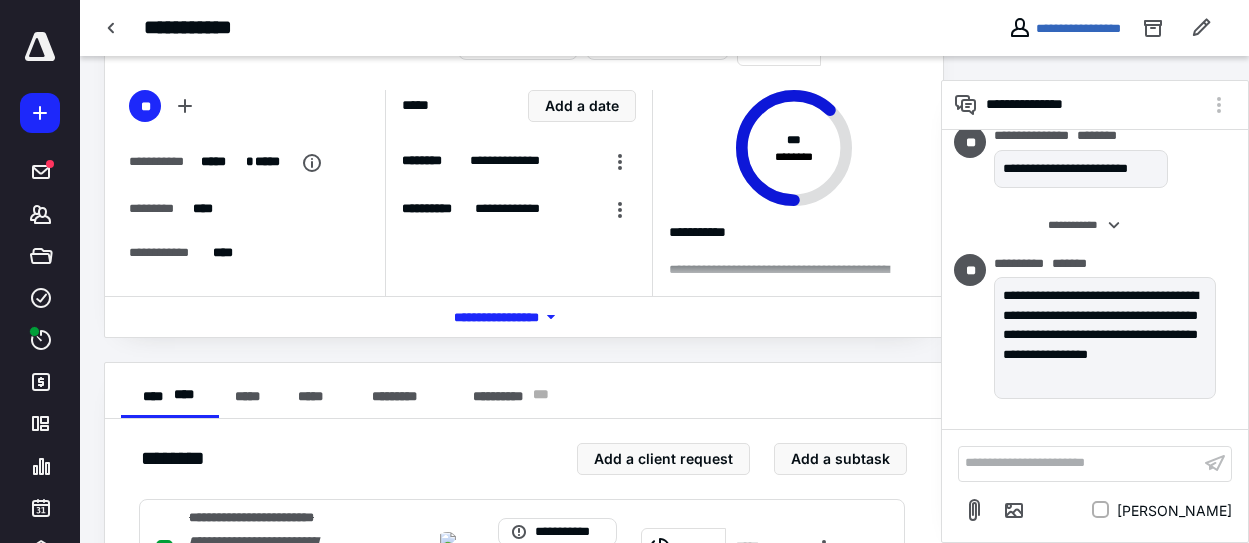 scroll, scrollTop: 0, scrollLeft: 0, axis: both 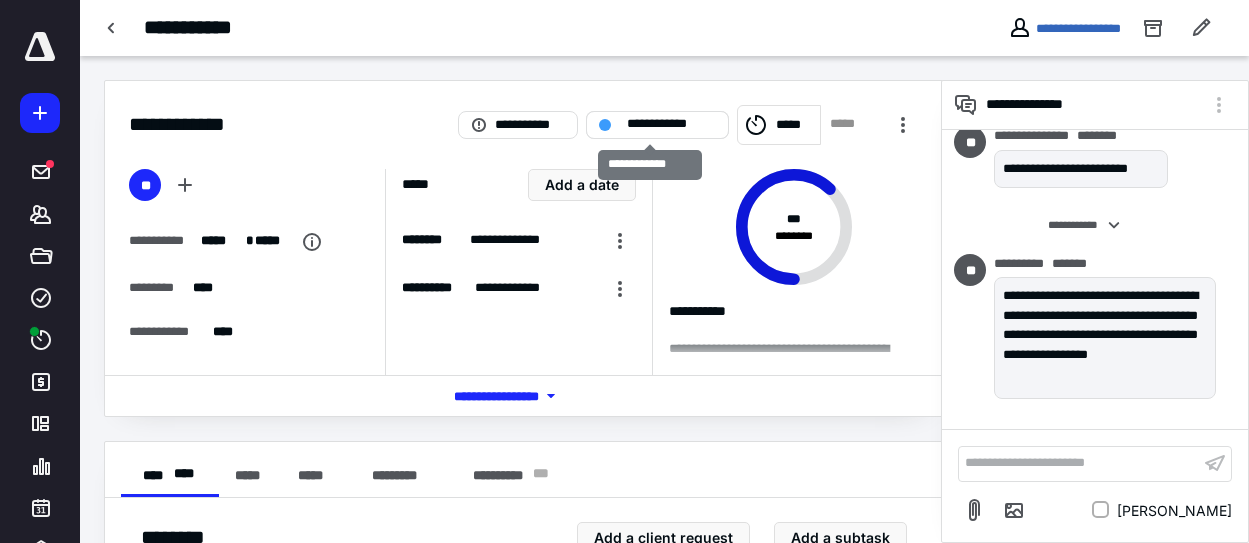 click on "**********" at bounding box center [671, 124] 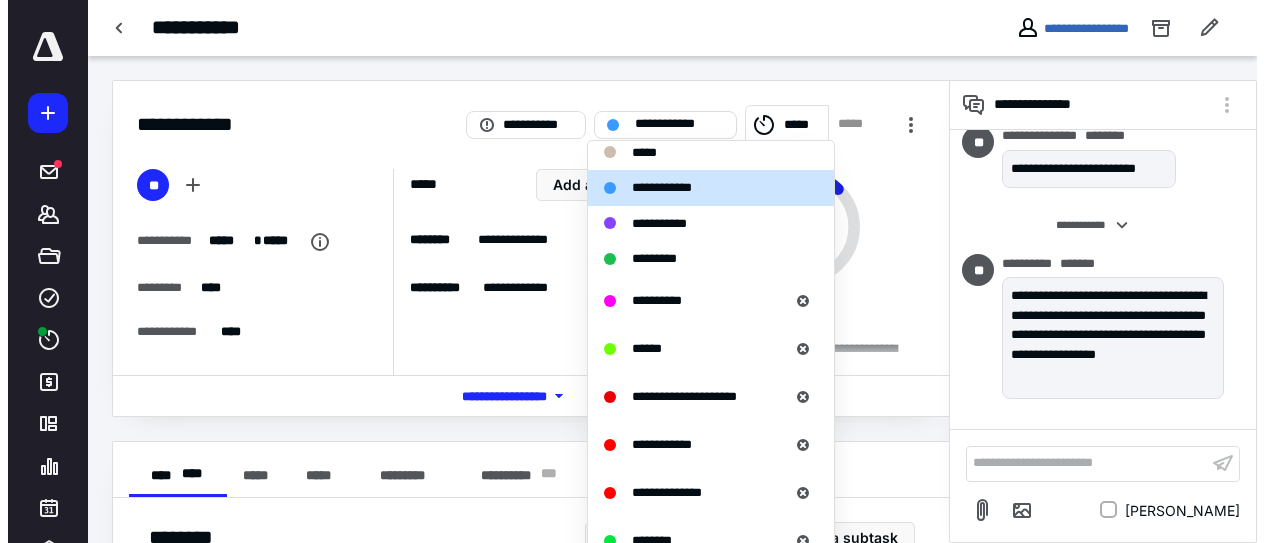 scroll, scrollTop: 263, scrollLeft: 0, axis: vertical 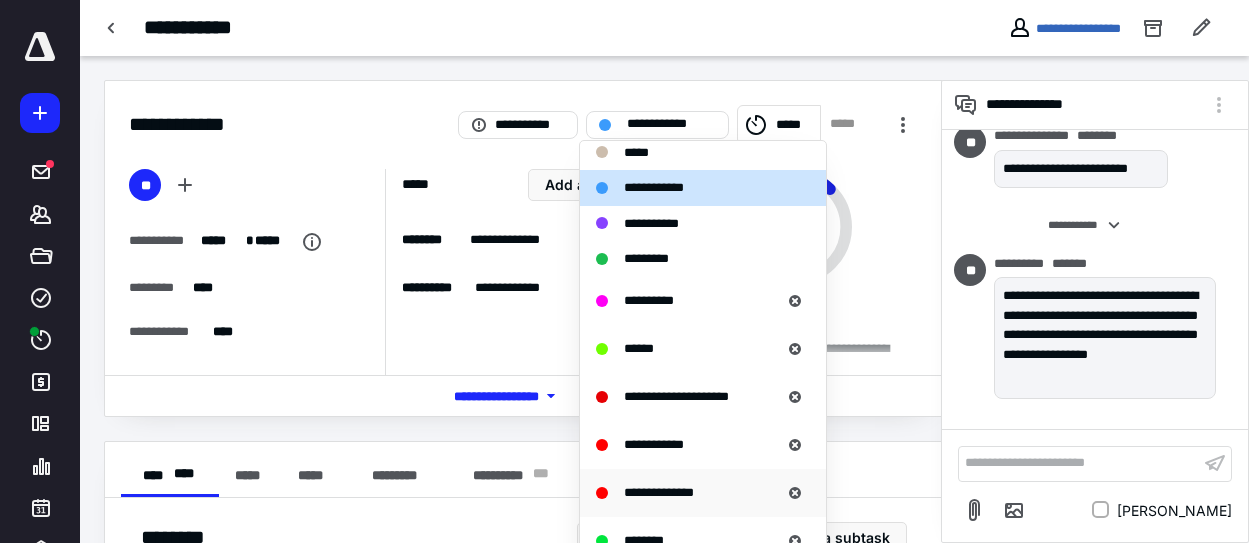 click on "**********" at bounding box center (659, 492) 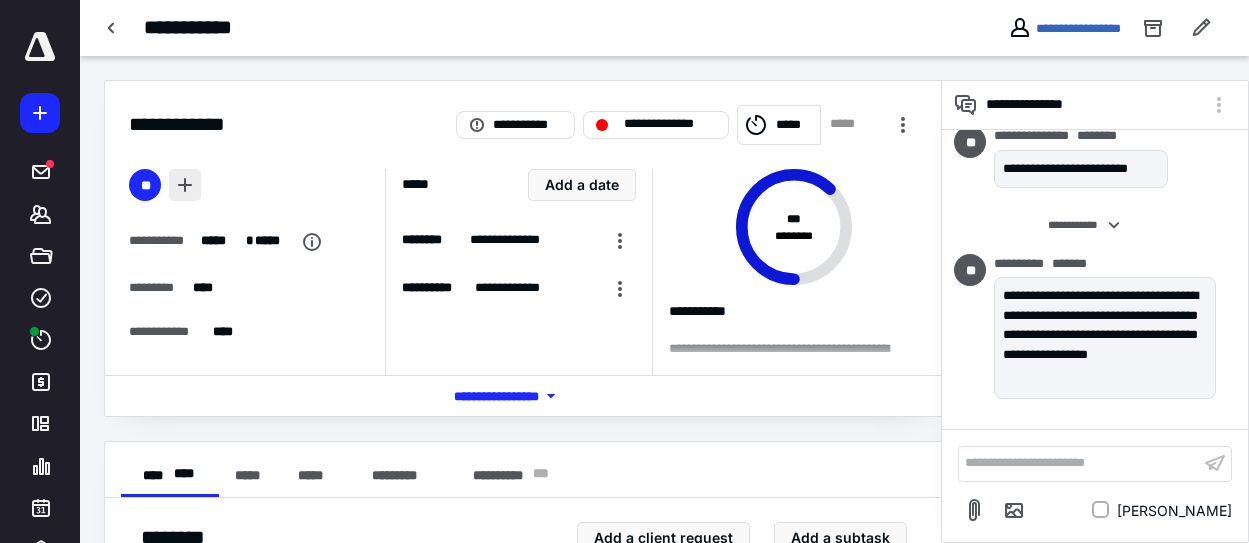 click at bounding box center [185, 185] 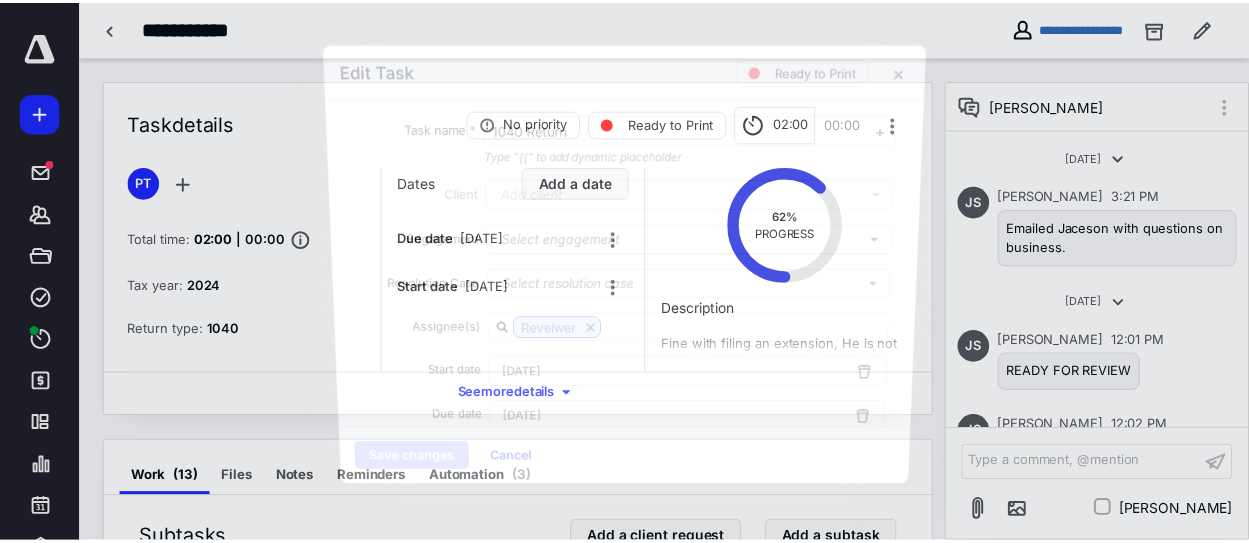 scroll, scrollTop: 316, scrollLeft: 0, axis: vertical 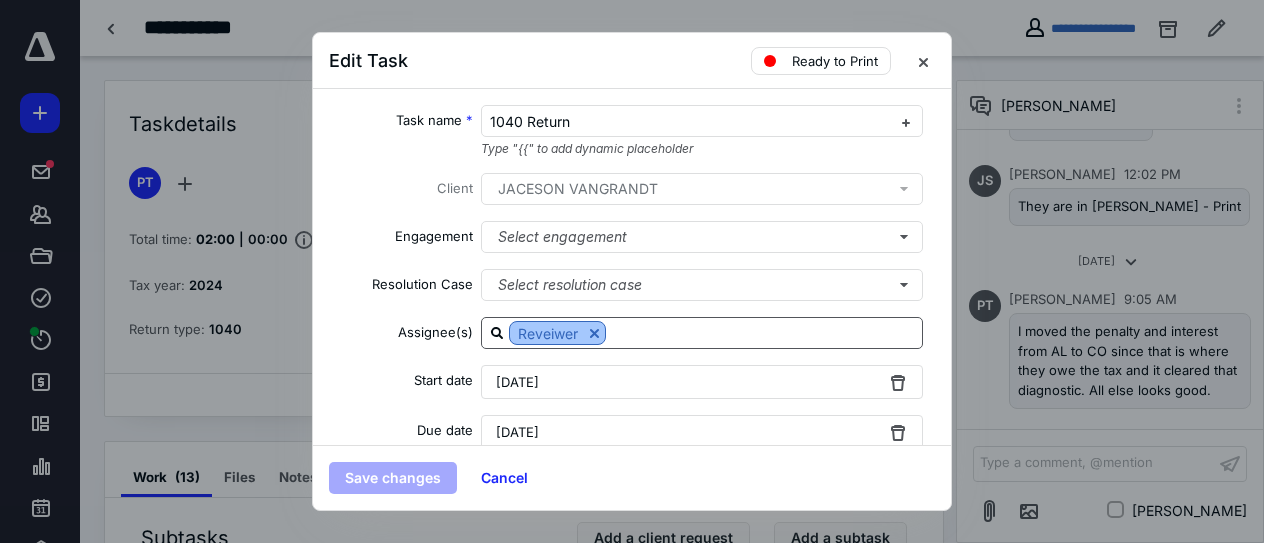 click at bounding box center [594, 333] 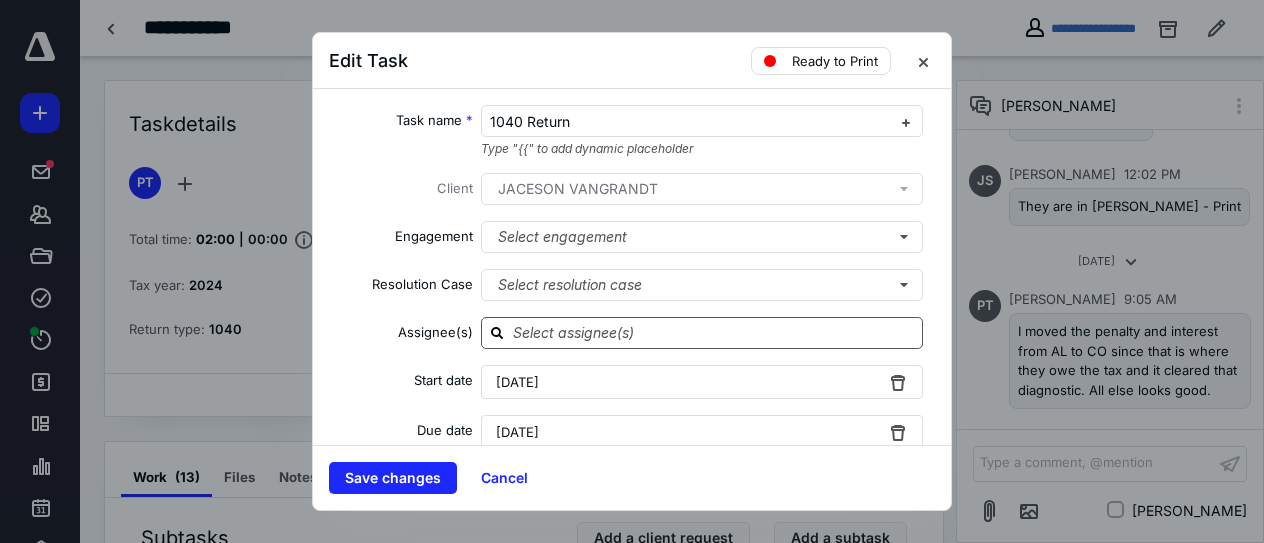 click at bounding box center [714, 332] 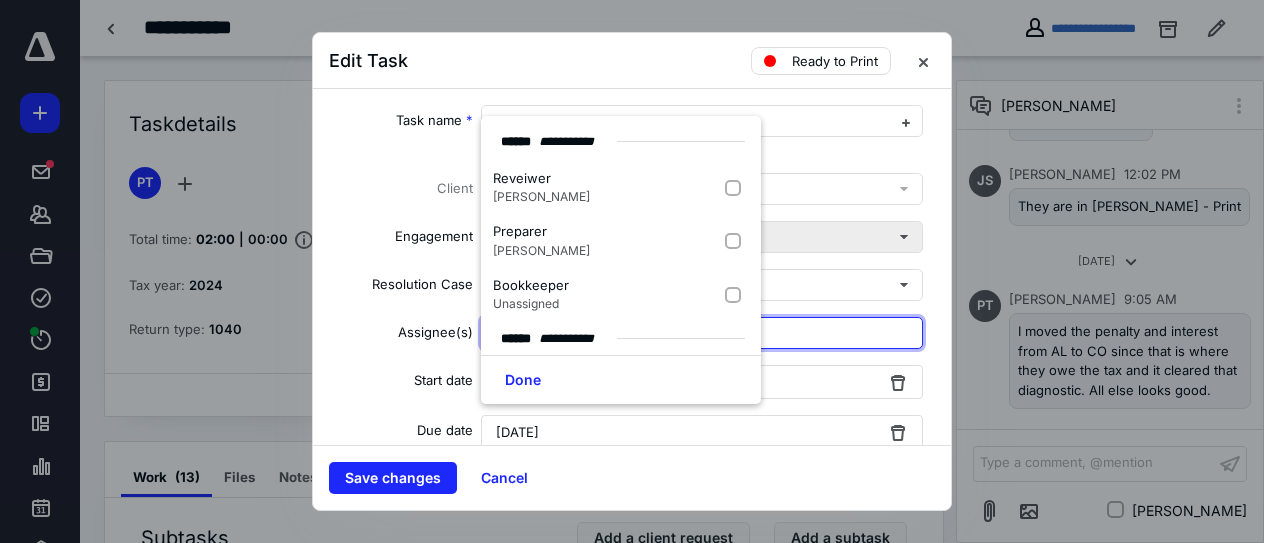 drag, startPoint x: 725, startPoint y: 263, endPoint x: 766, endPoint y: 262, distance: 41.01219 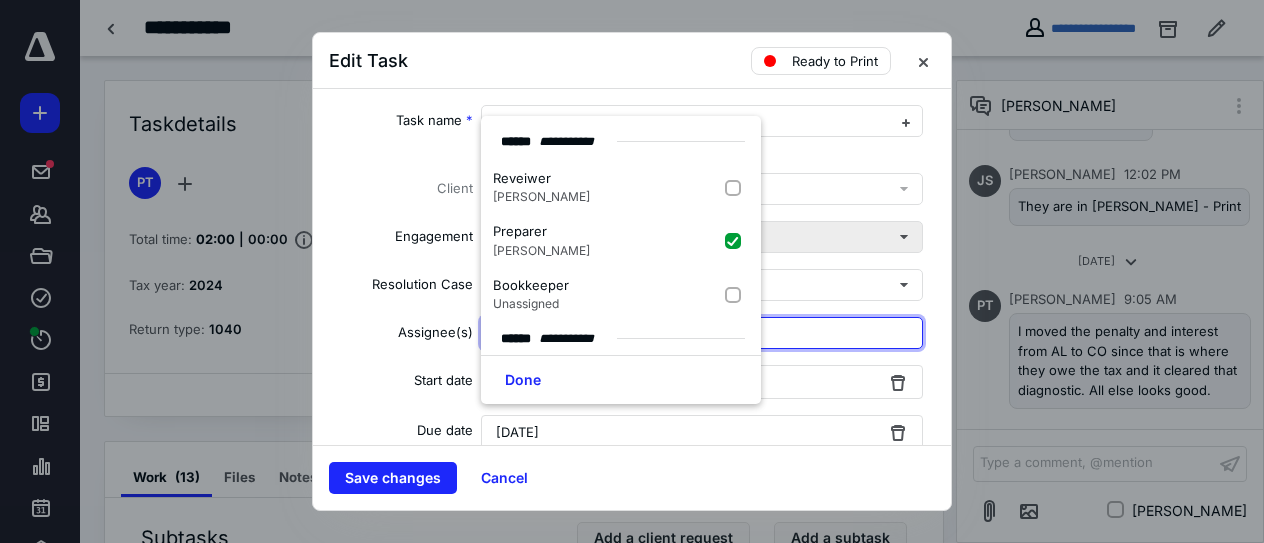 checkbox on "true" 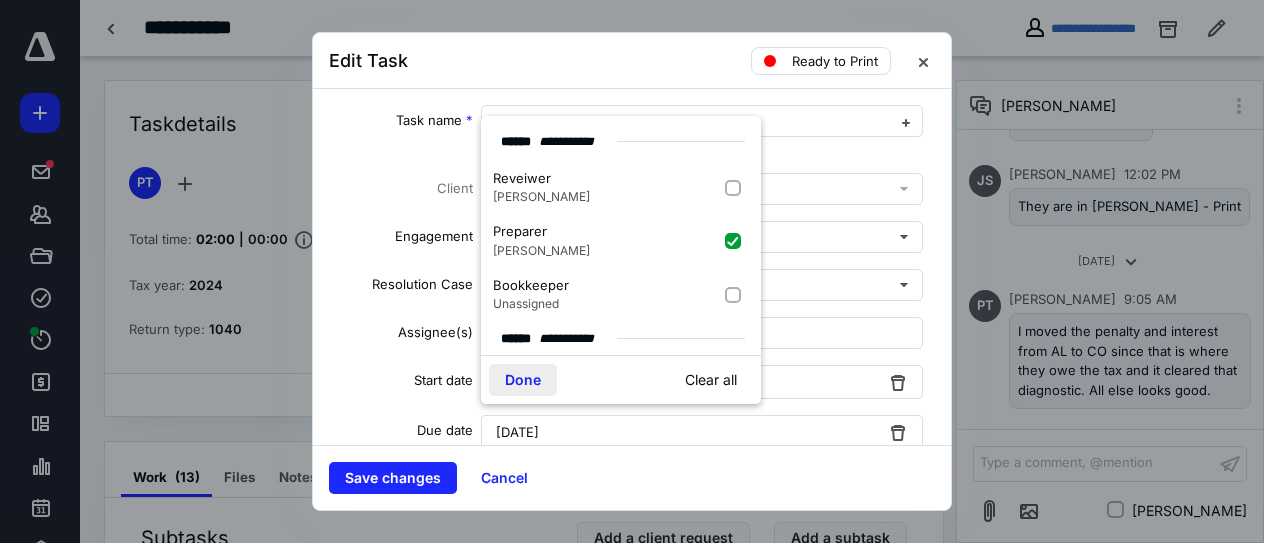 click on "Done" at bounding box center (523, 380) 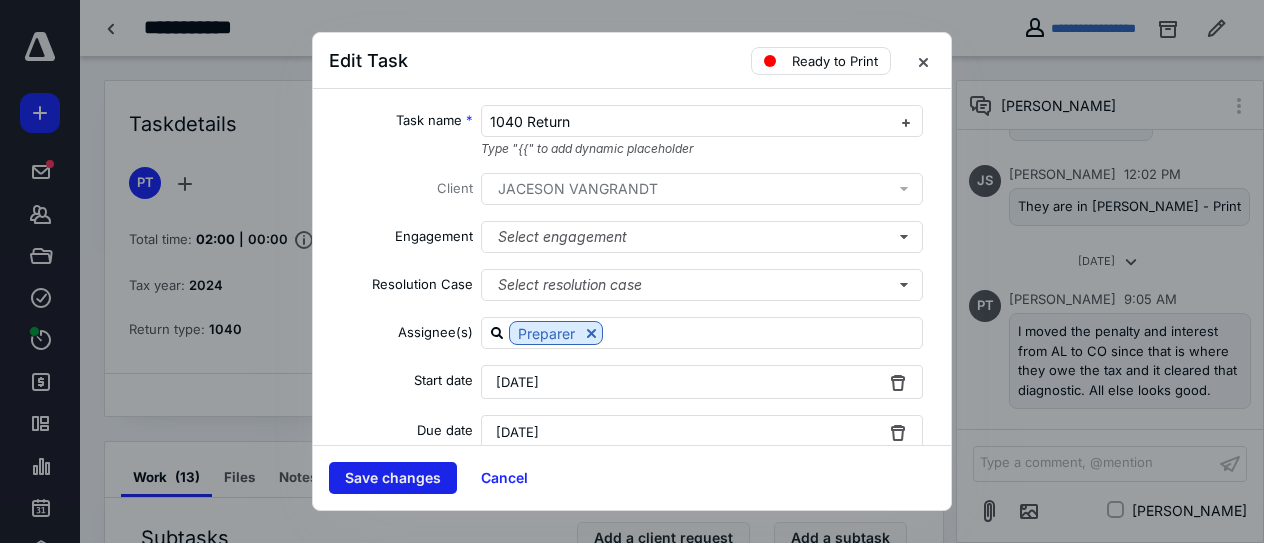 click on "Save changes" at bounding box center (393, 478) 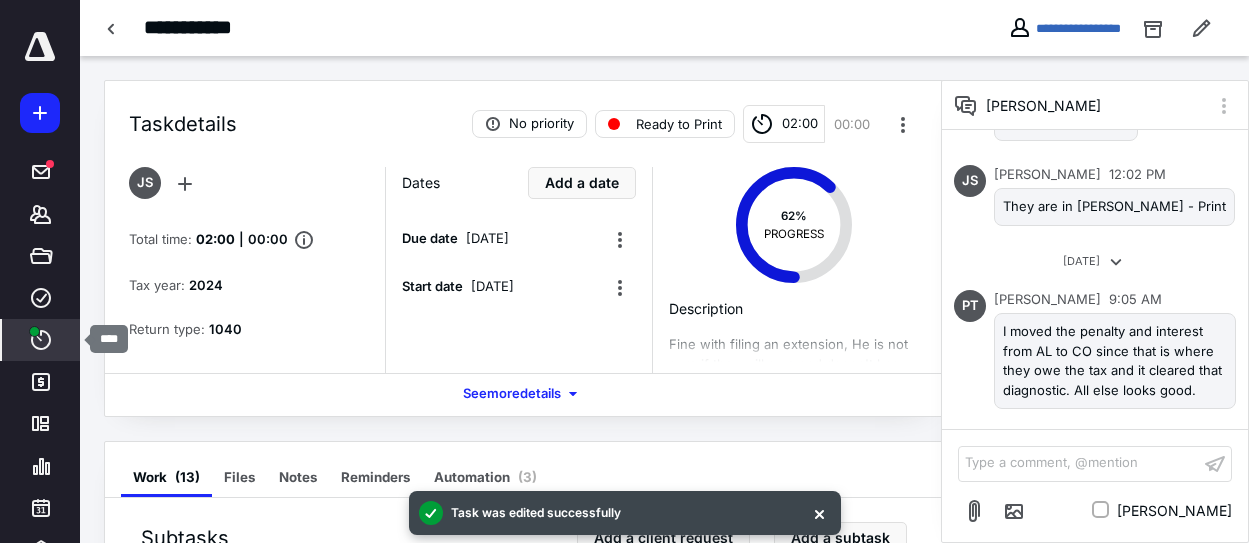 click 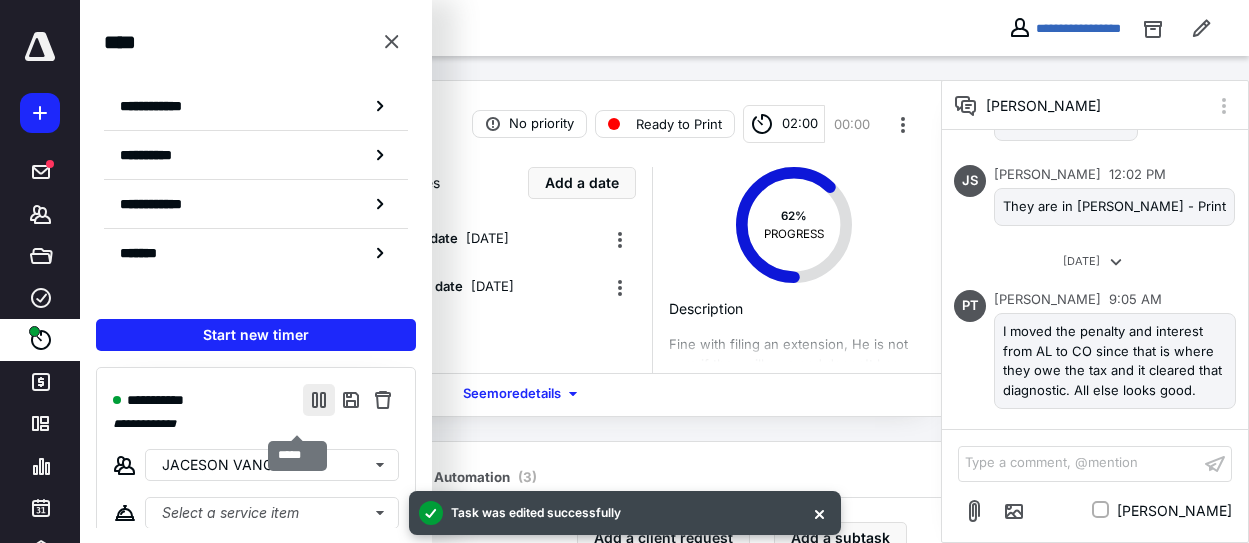 click at bounding box center [319, 400] 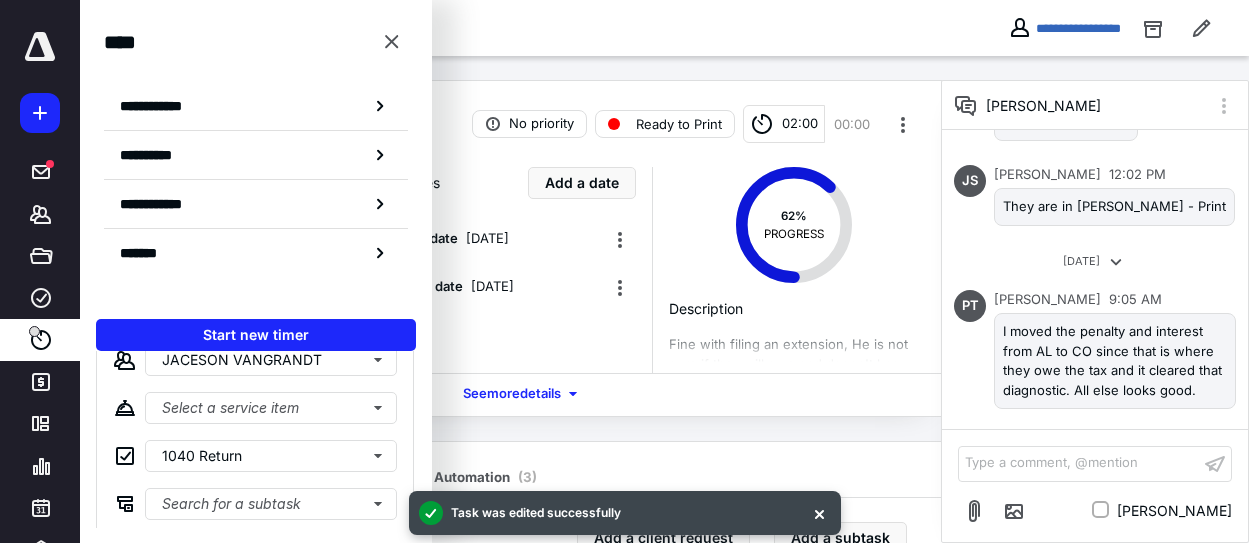 scroll, scrollTop: 108, scrollLeft: 0, axis: vertical 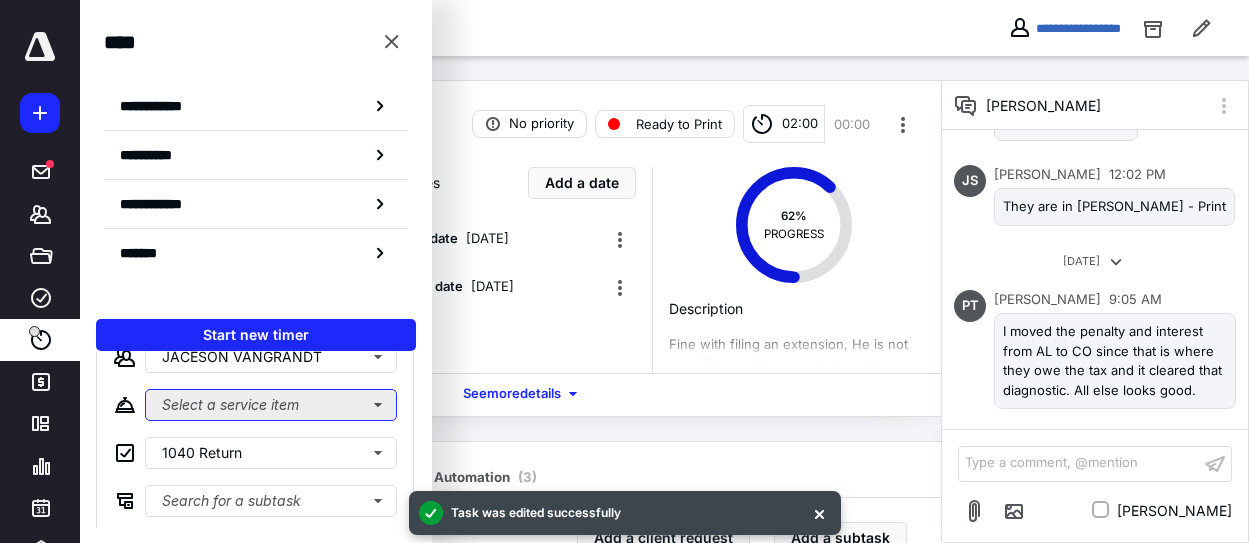 click on "Select a service item" at bounding box center [271, 405] 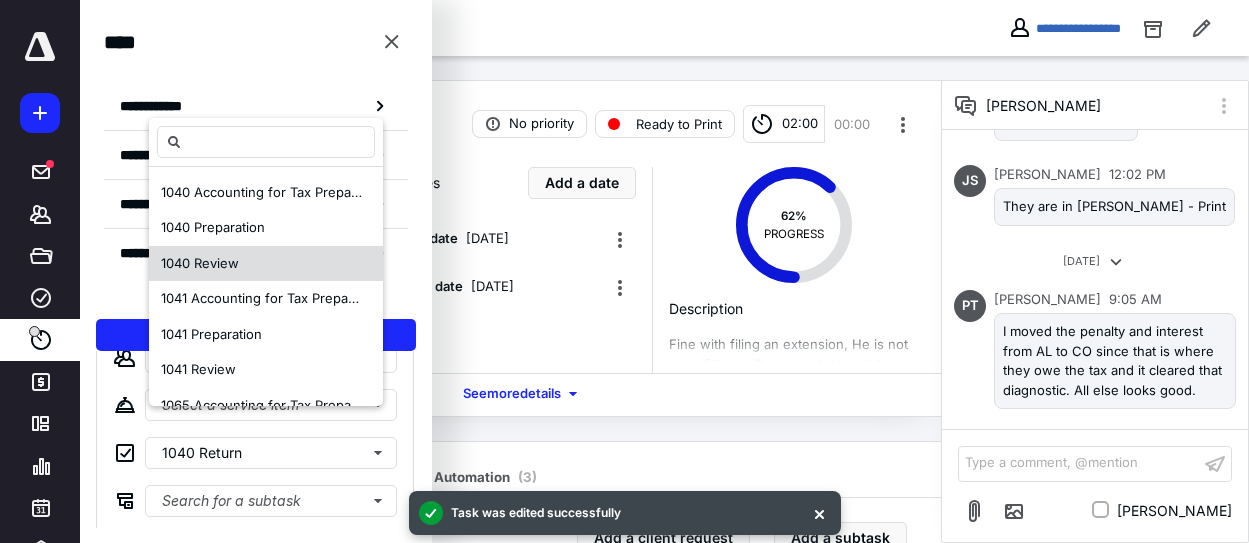 click on "1040 Review" at bounding box center [200, 263] 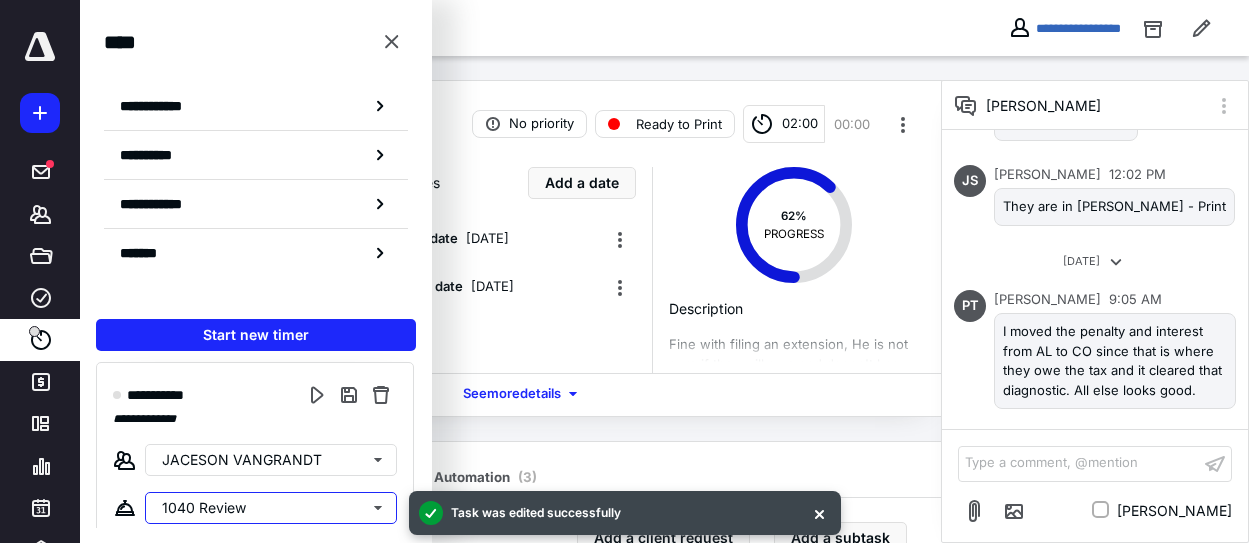 scroll, scrollTop: 0, scrollLeft: 0, axis: both 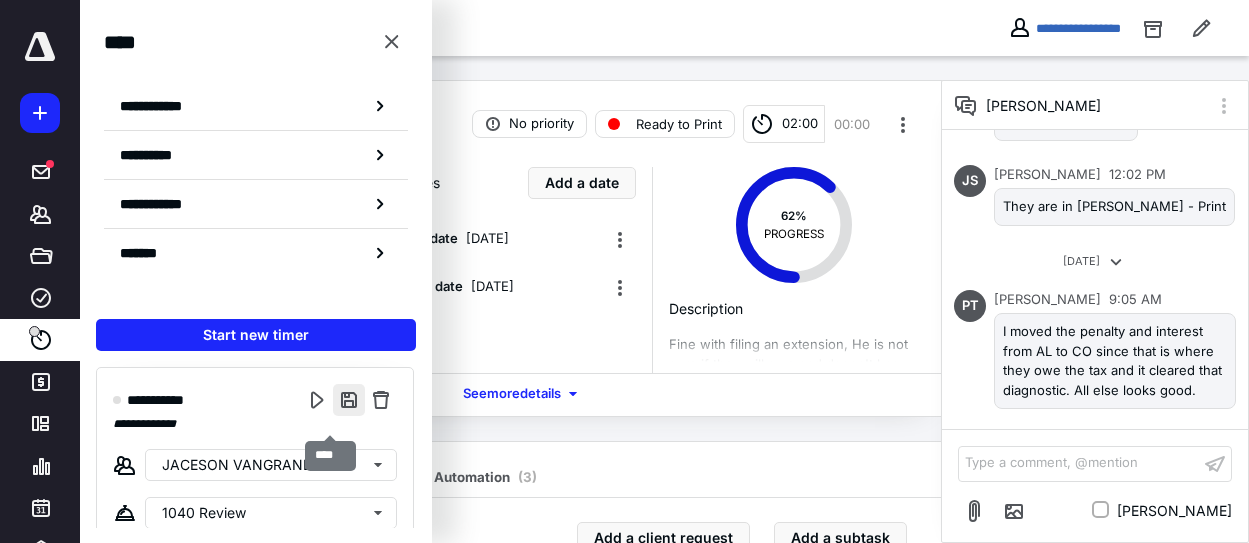 click at bounding box center [349, 400] 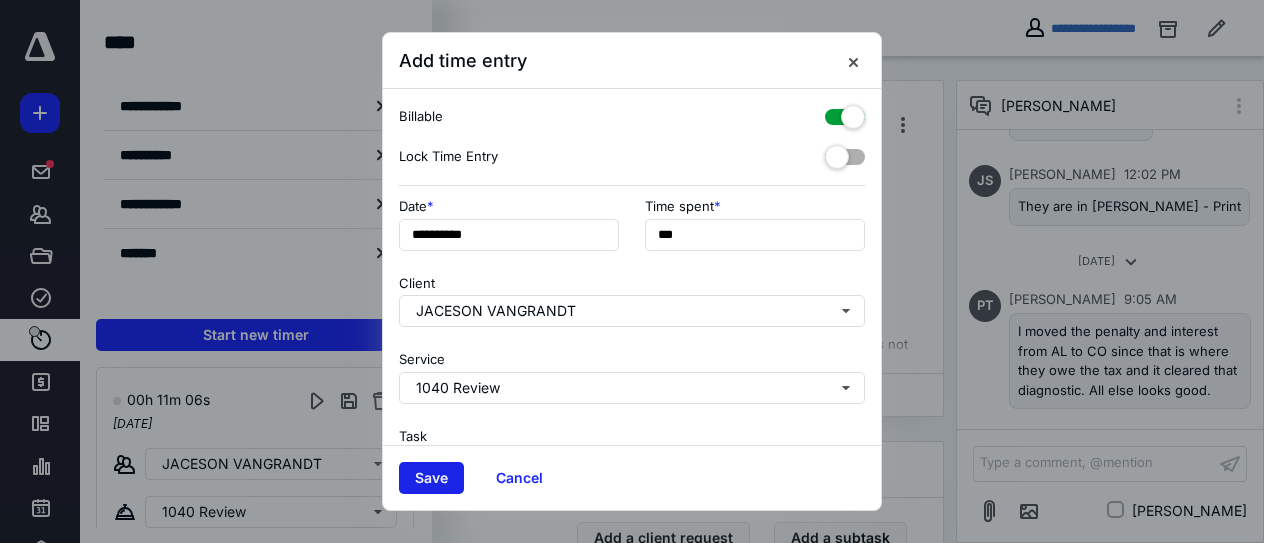 click on "Save" at bounding box center (431, 478) 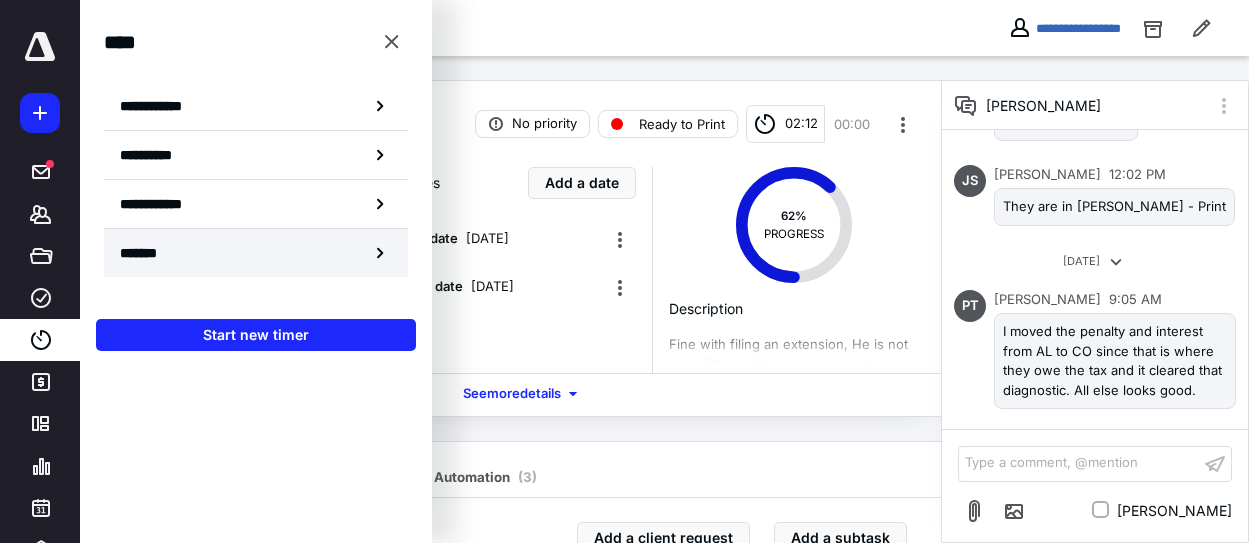 click on "*******" at bounding box center [146, 253] 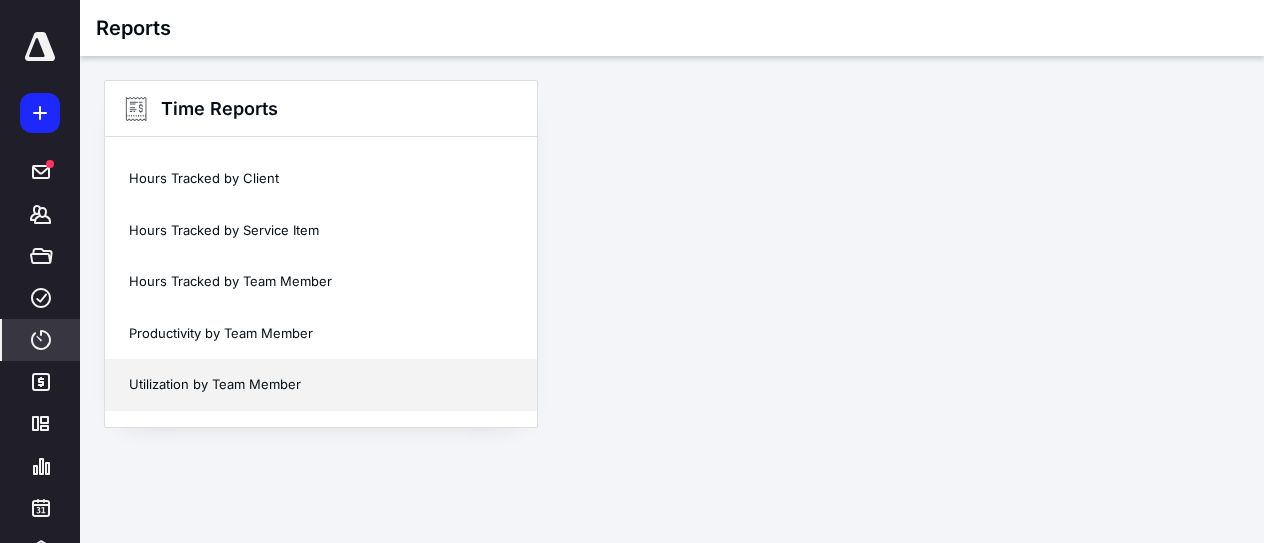 click on "Utilization by Team Member" at bounding box center [321, 385] 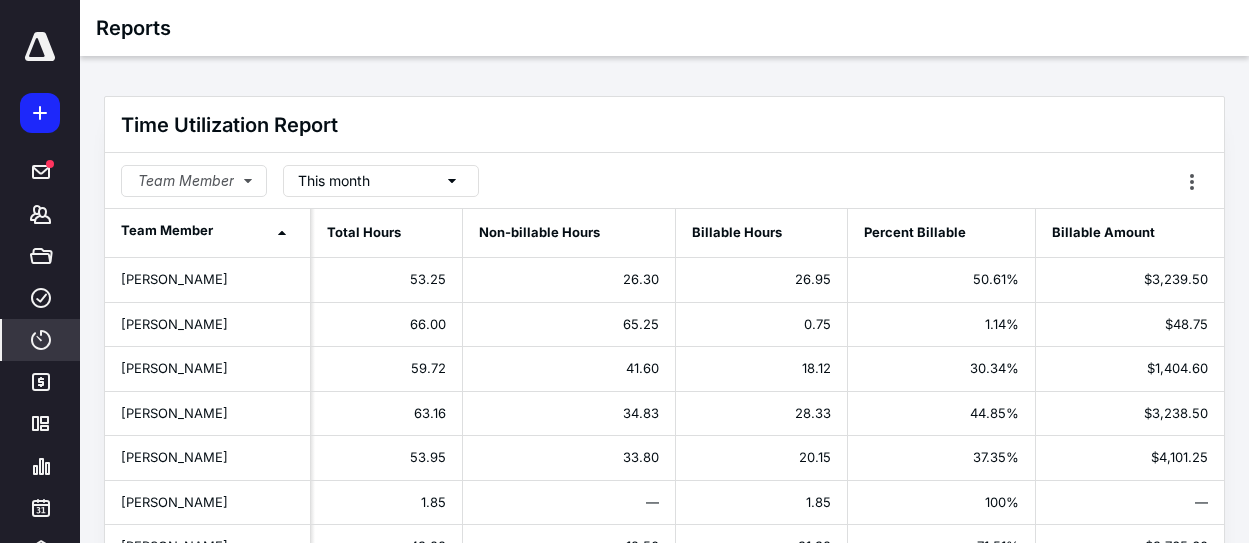 click 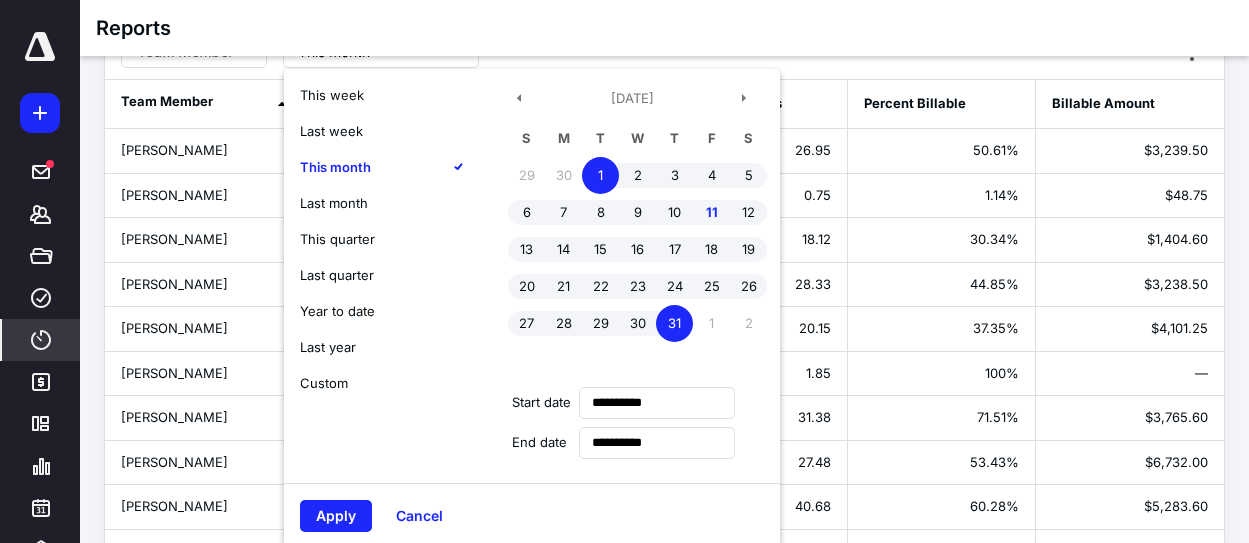 scroll, scrollTop: 185, scrollLeft: 0, axis: vertical 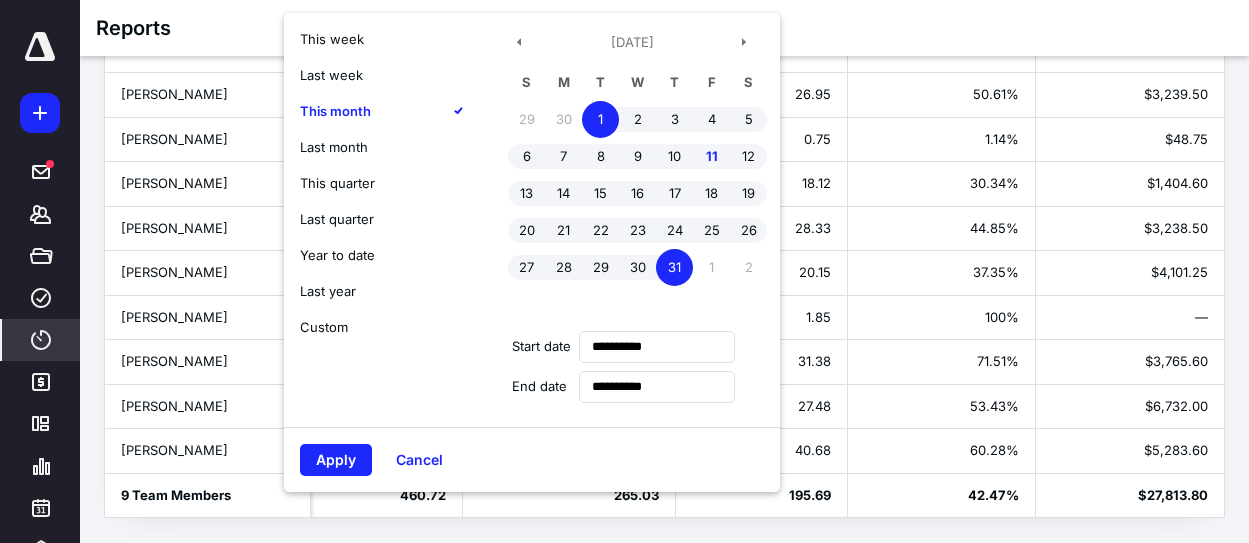 click on "Custom" at bounding box center (324, 327) 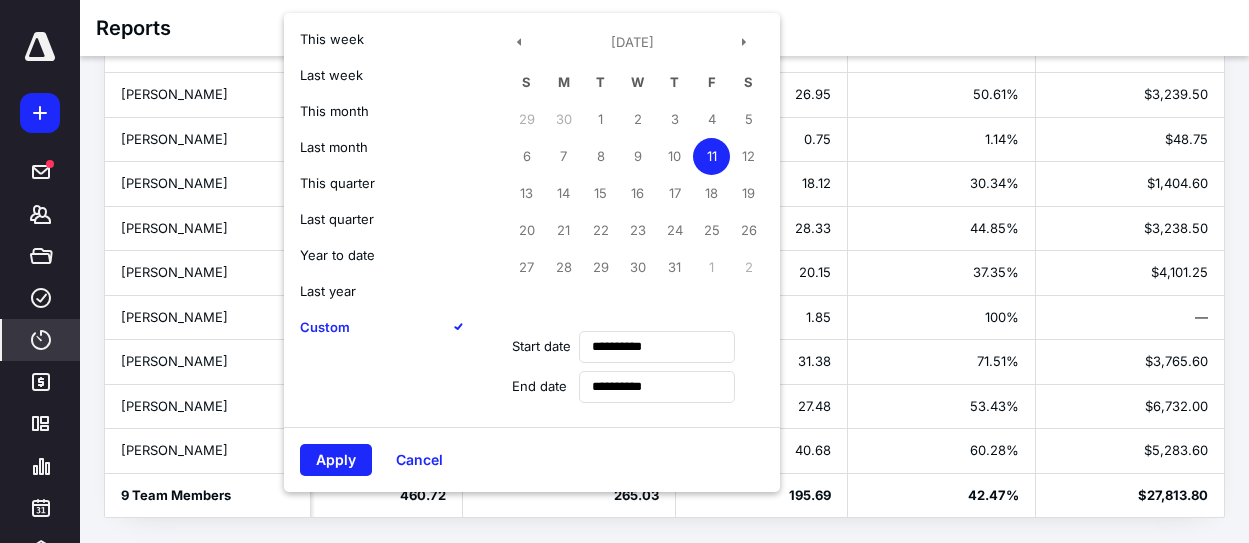 type on "**********" 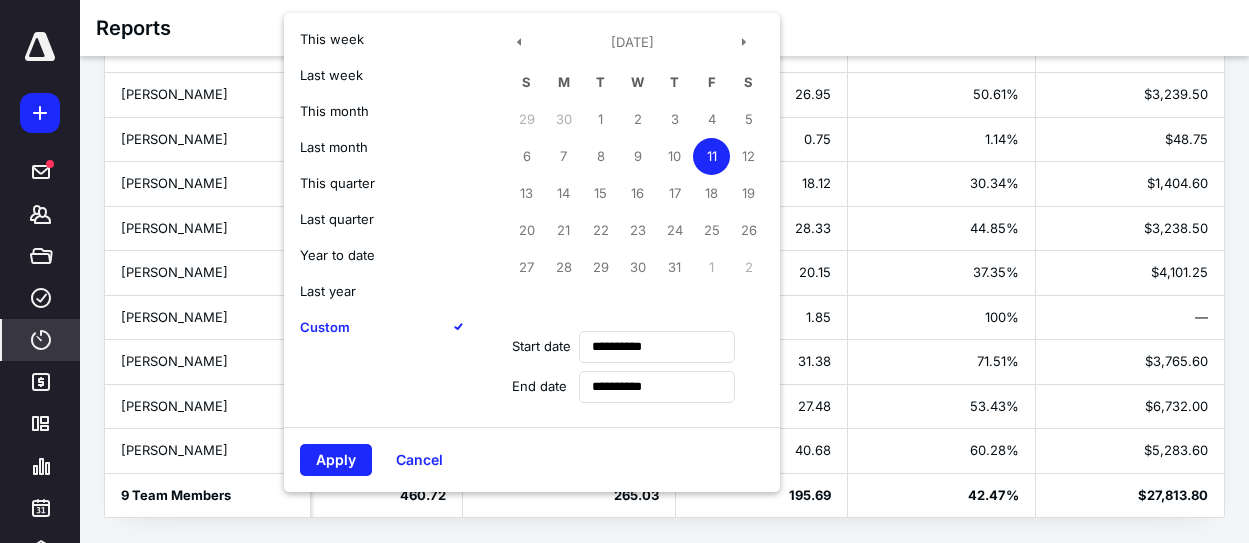 click on "11" at bounding box center [711, 156] 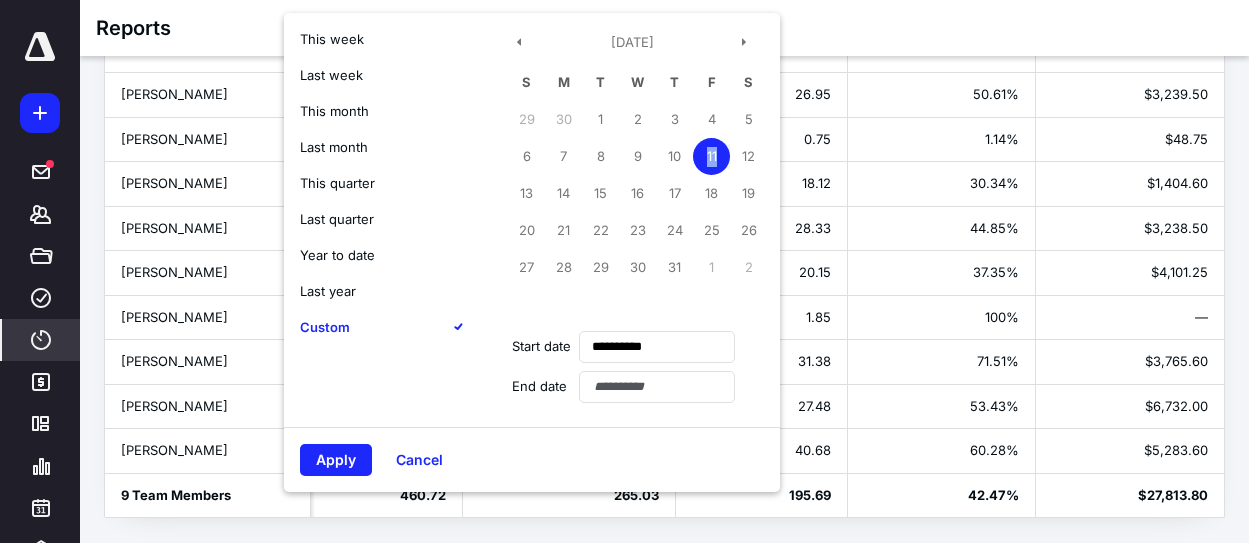 click on "11" at bounding box center (711, 156) 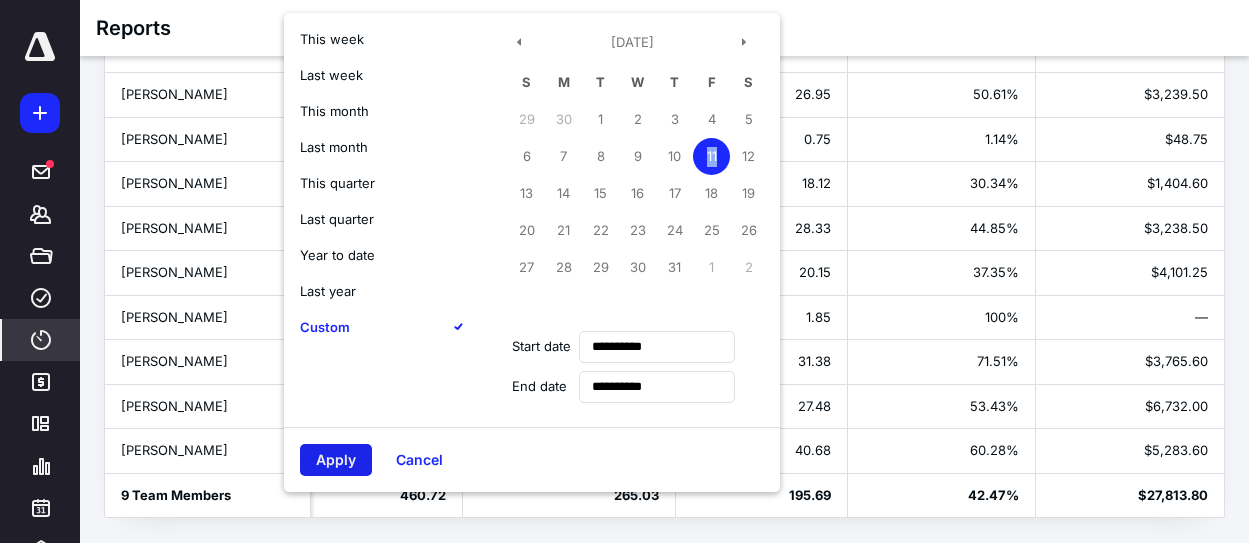 click on "Apply" at bounding box center (336, 460) 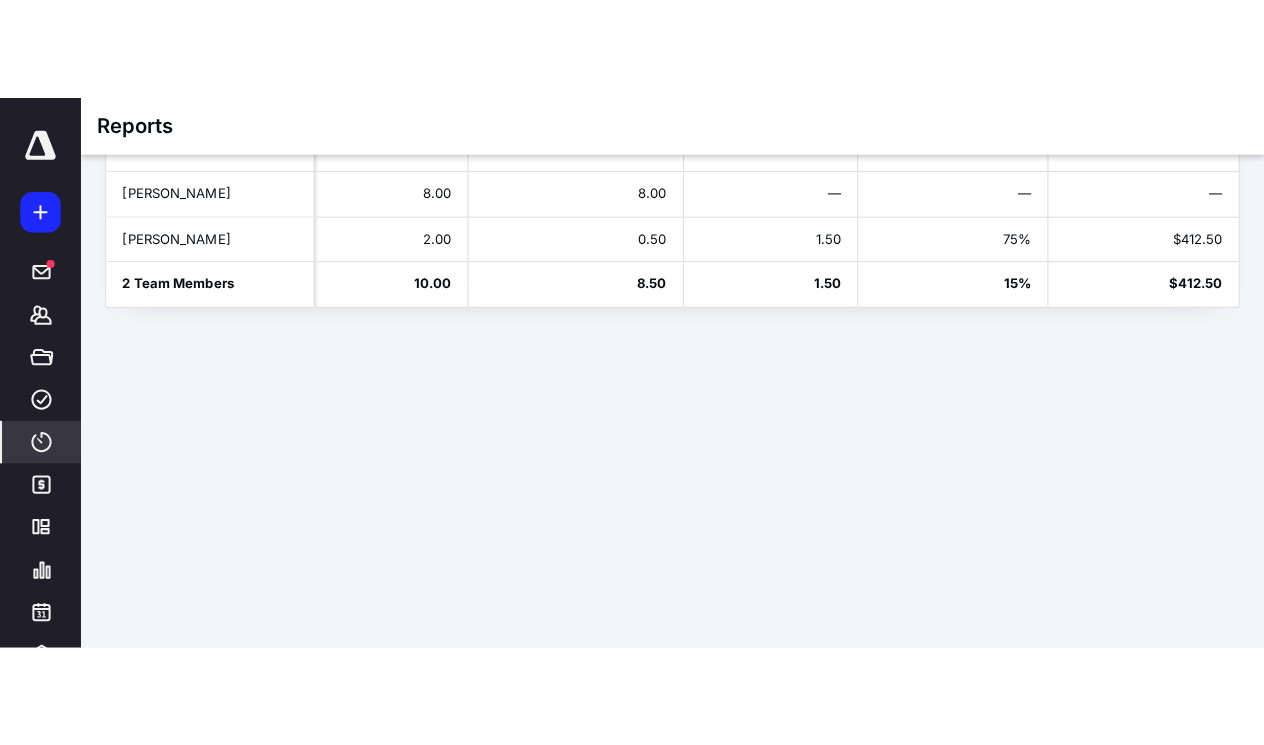 scroll, scrollTop: 0, scrollLeft: 0, axis: both 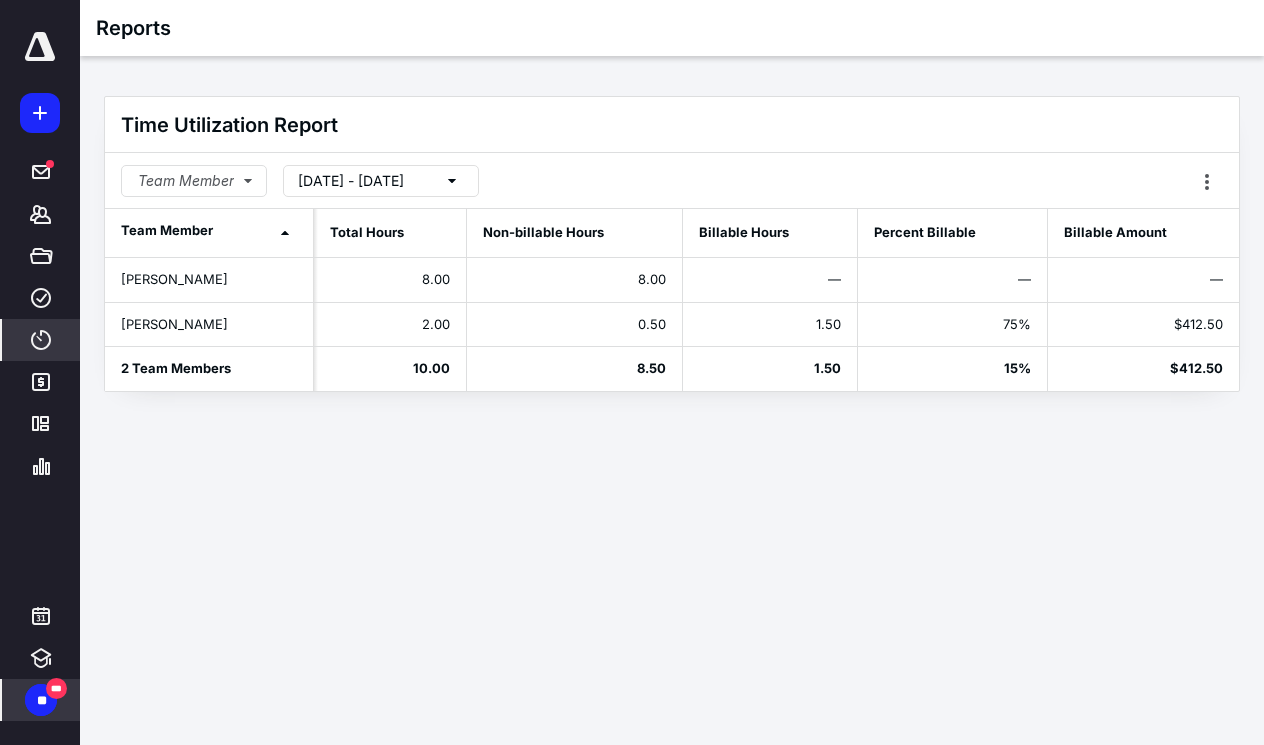 click on "**" at bounding box center (42, 701) 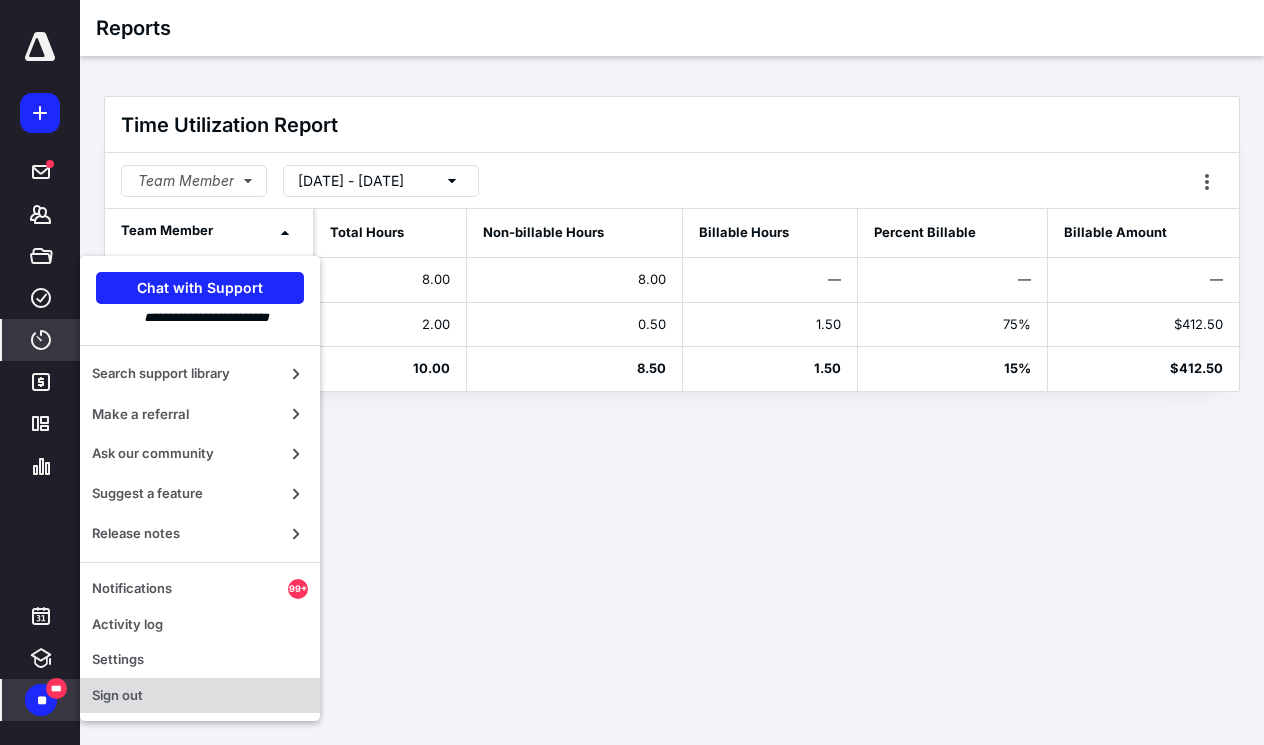 click on "Sign out" at bounding box center [200, 696] 